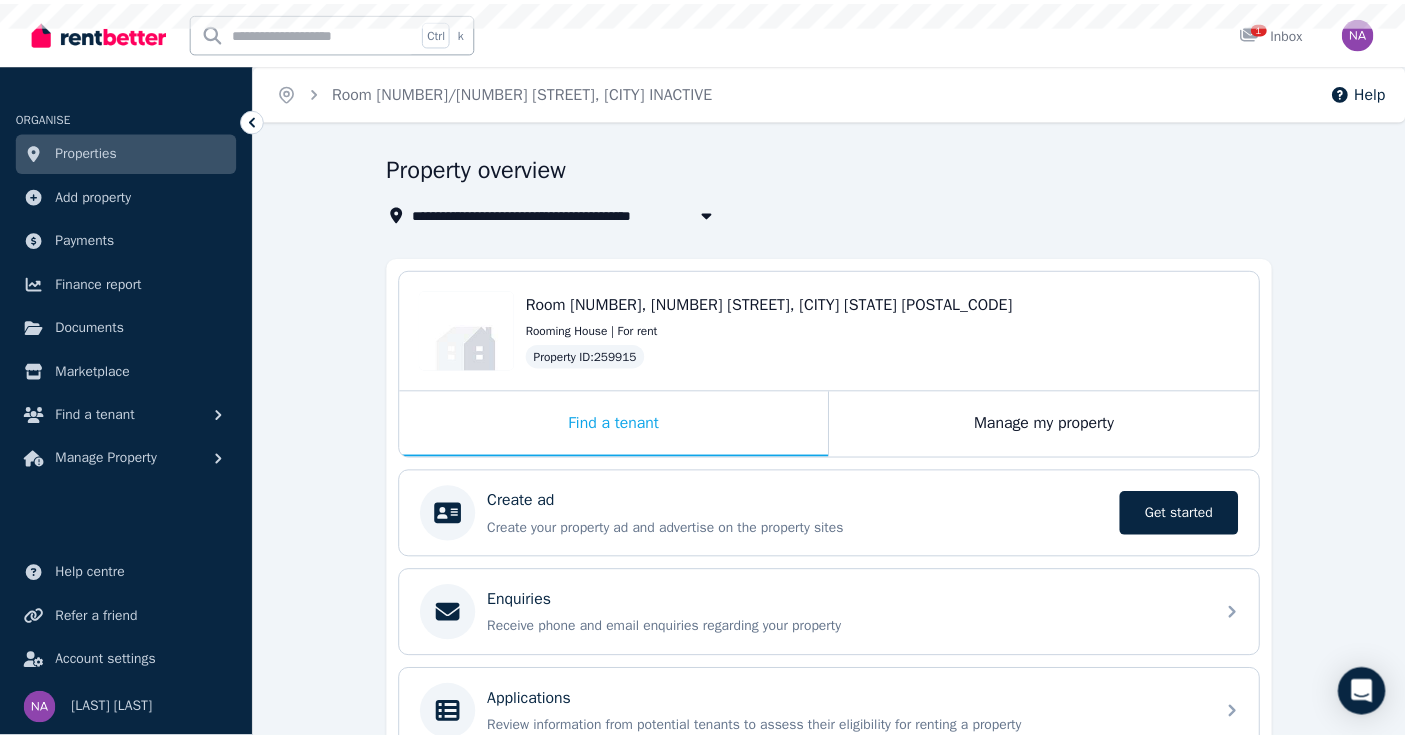 scroll, scrollTop: 0, scrollLeft: 0, axis: both 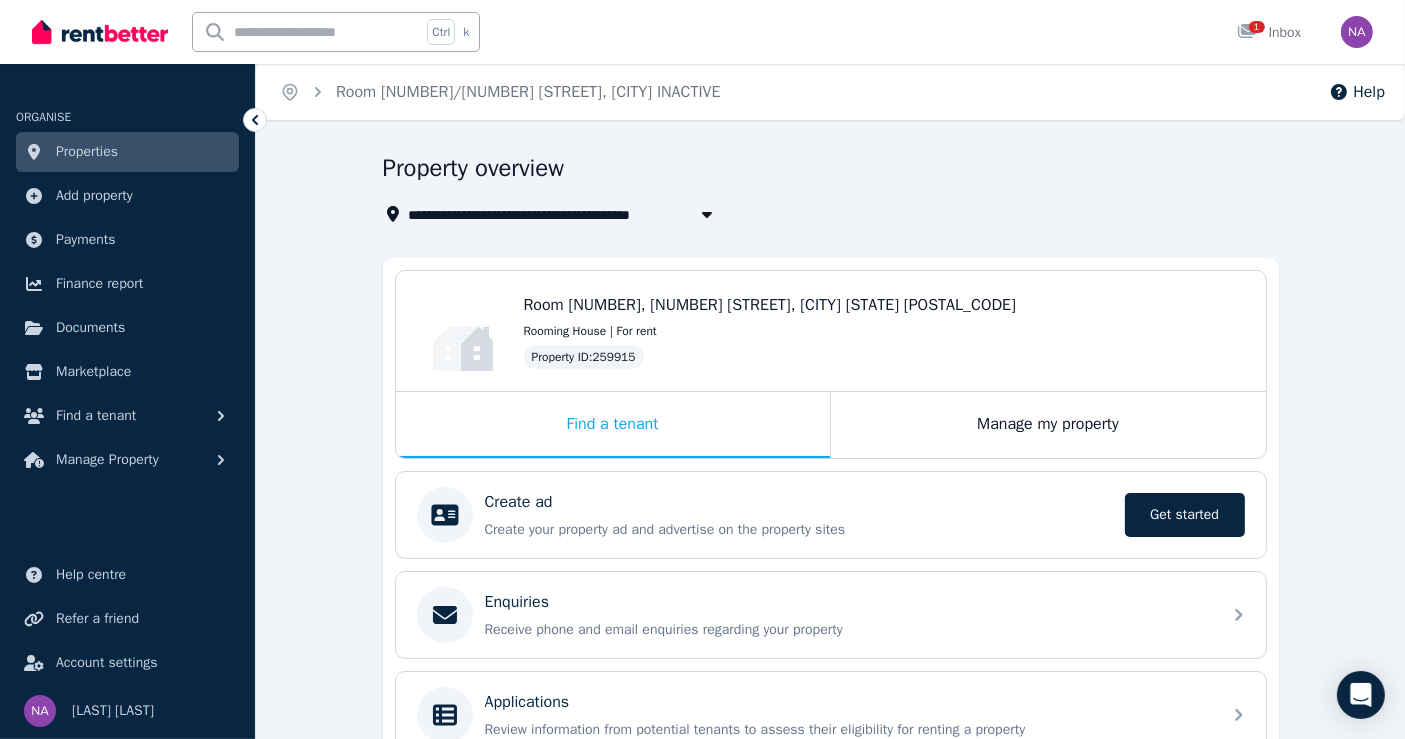 click on "Properties" at bounding box center [87, 152] 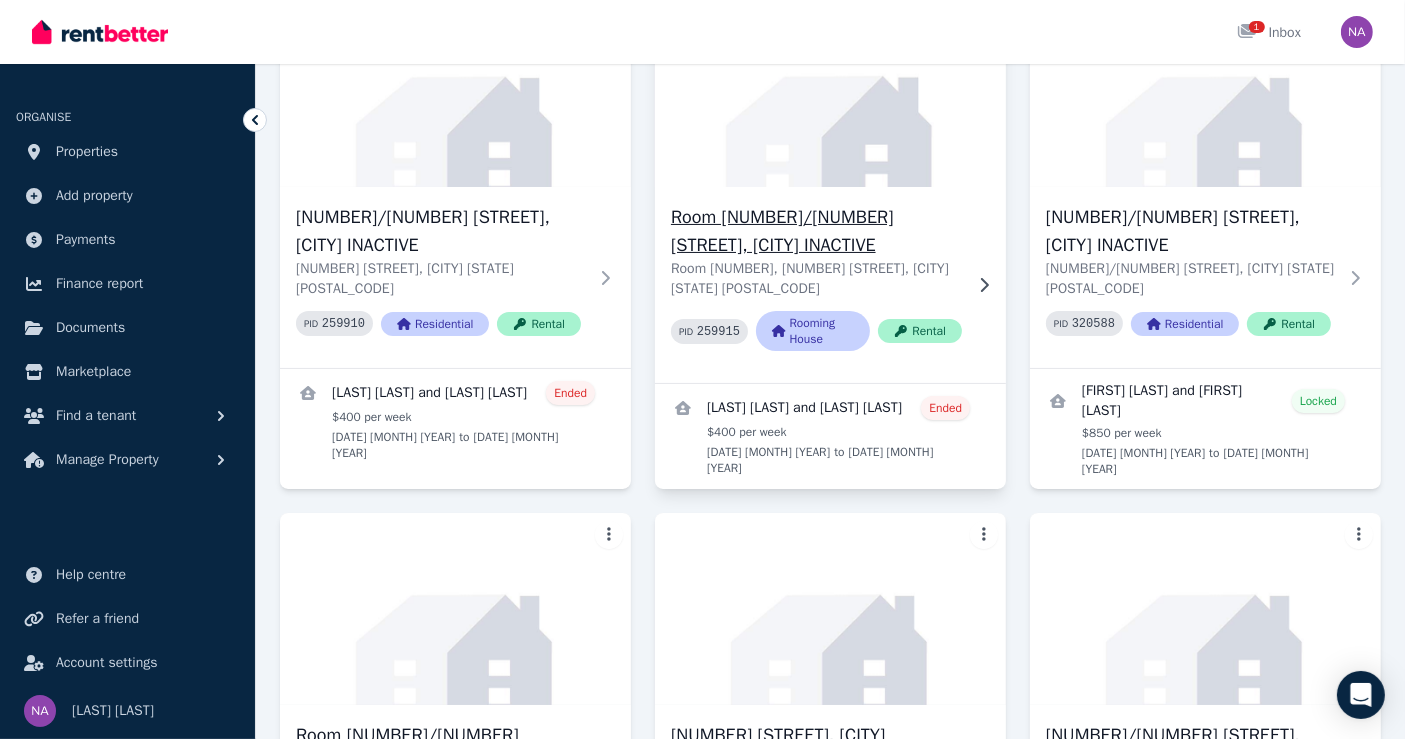 scroll, scrollTop: 222, scrollLeft: 0, axis: vertical 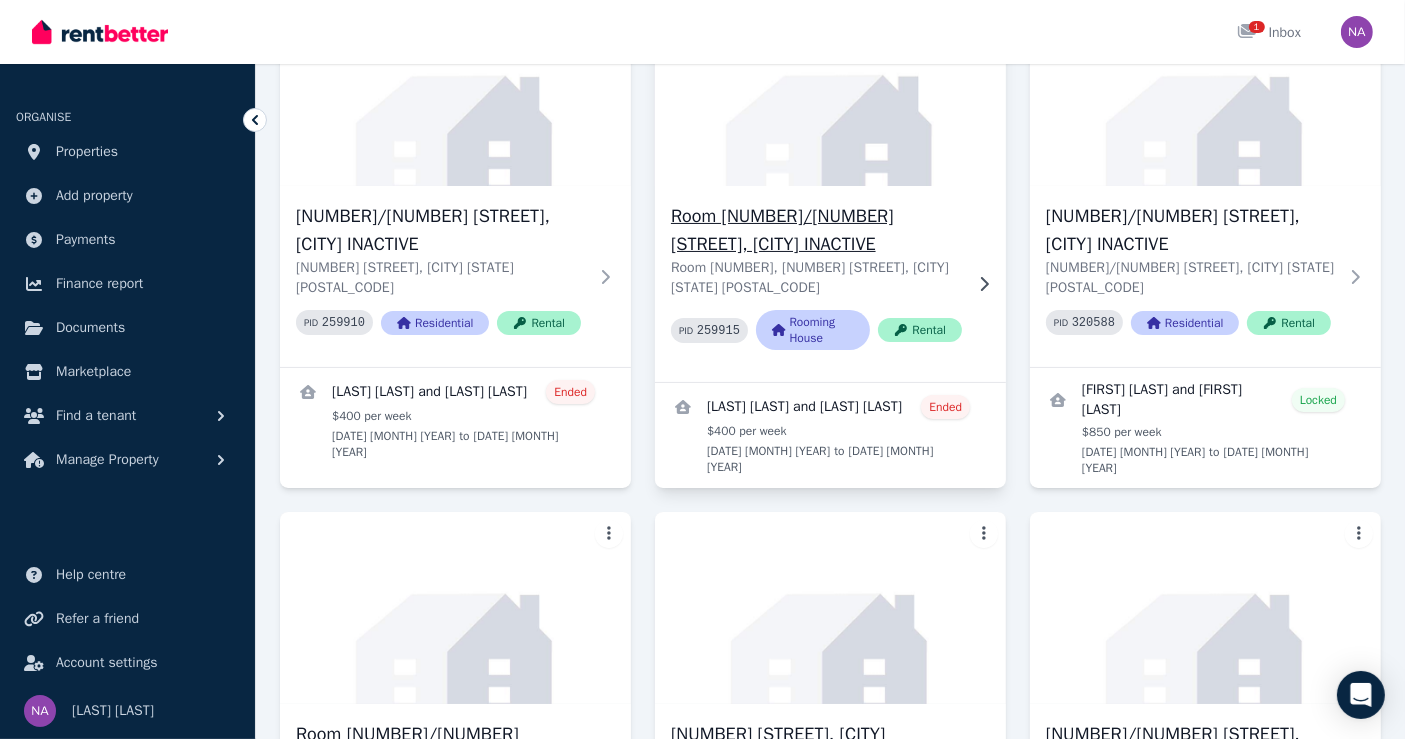 click on "Room [NUMBER]/[NUMBER] [STREET], [CITY] INACTIVE" at bounding box center (816, 230) 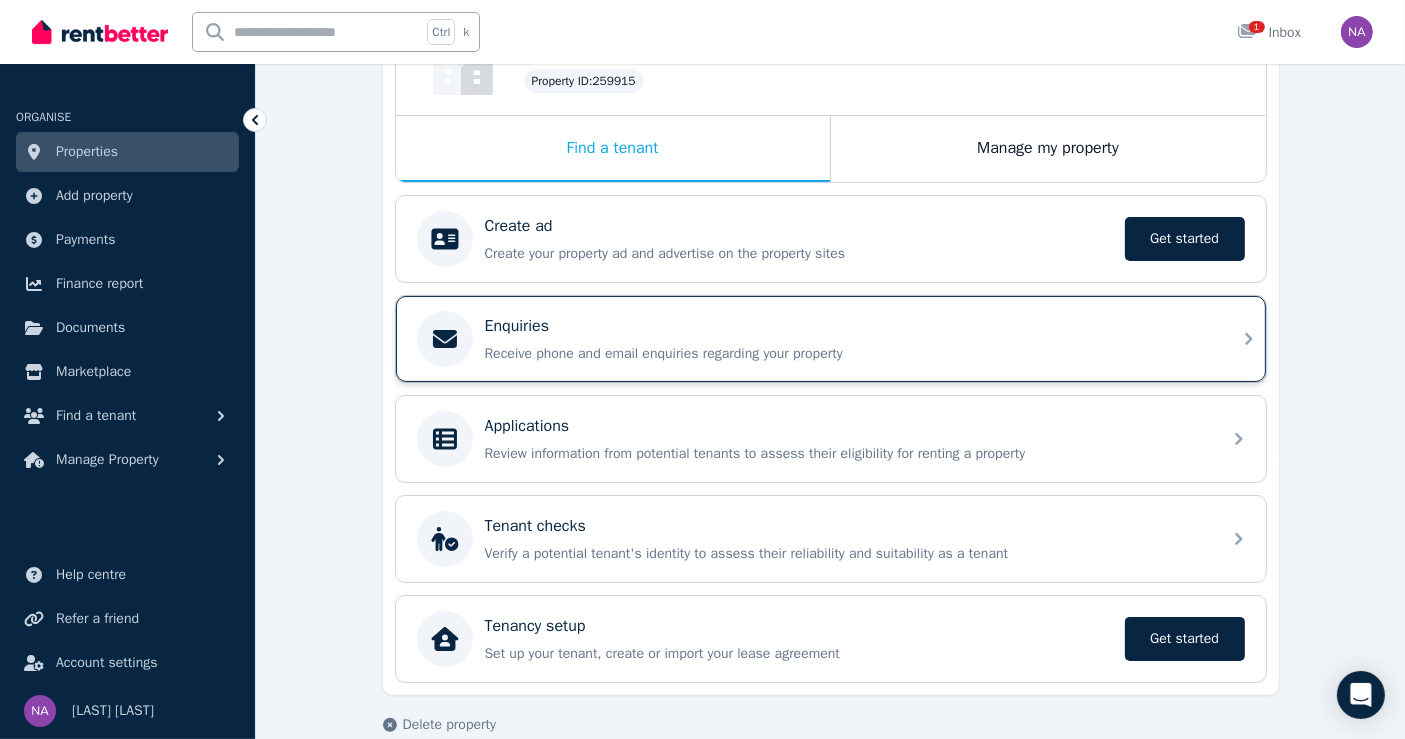 scroll, scrollTop: 300, scrollLeft: 0, axis: vertical 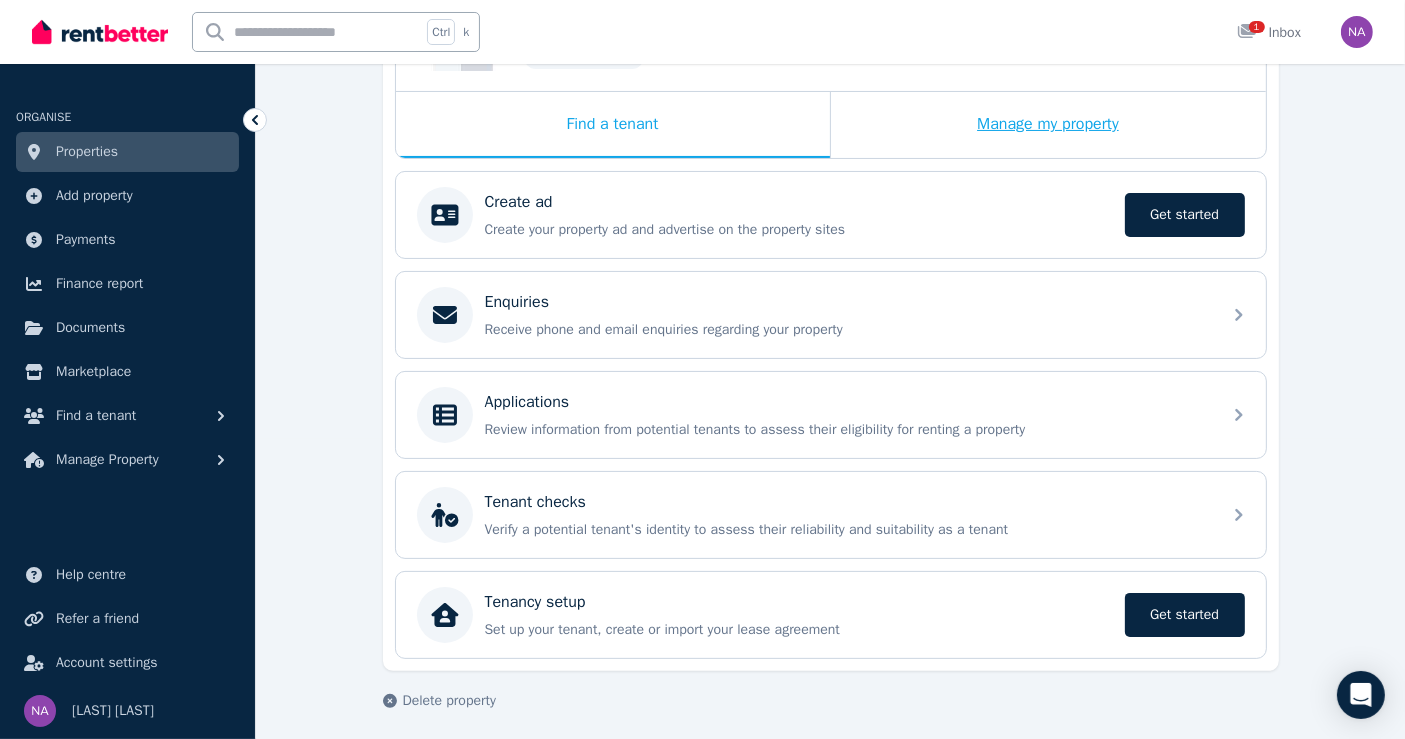 click on "Manage my property" at bounding box center (1048, 125) 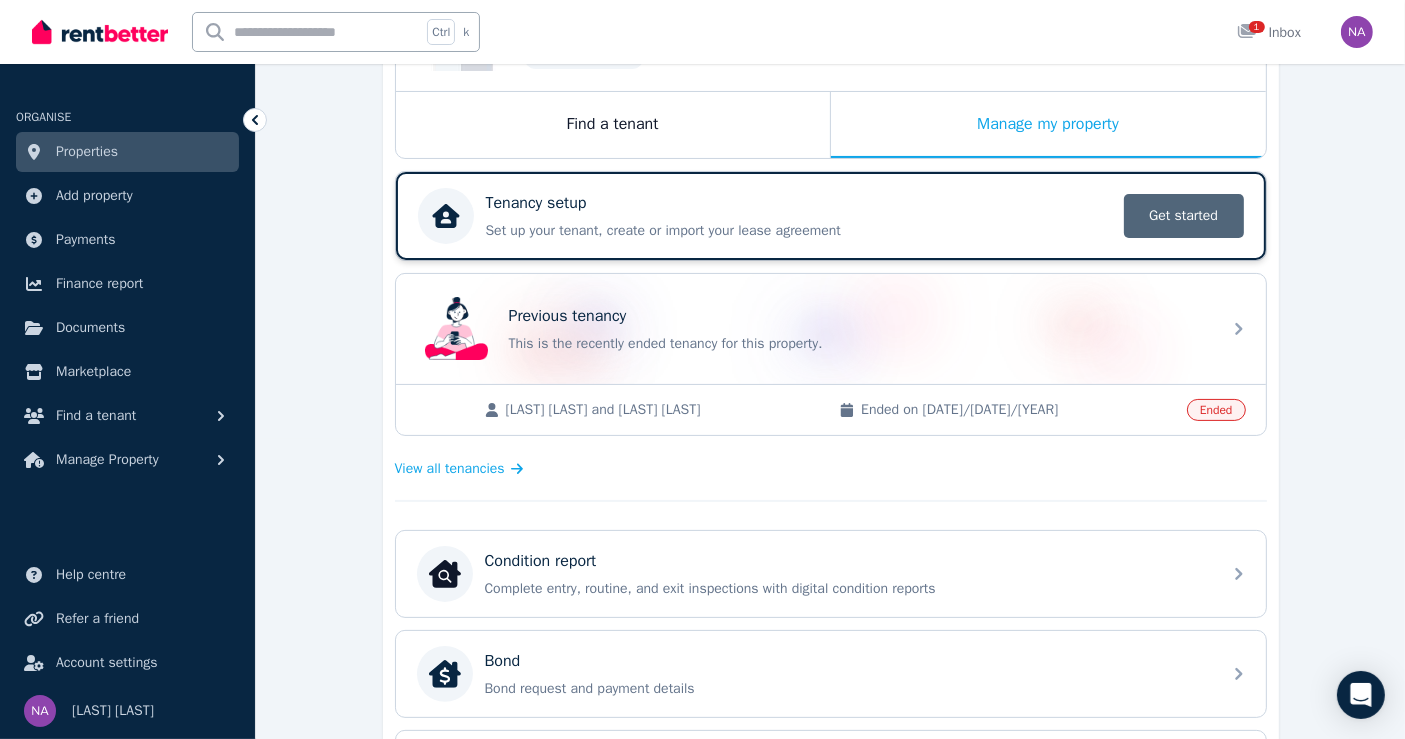 click on "Get started" at bounding box center [1184, 216] 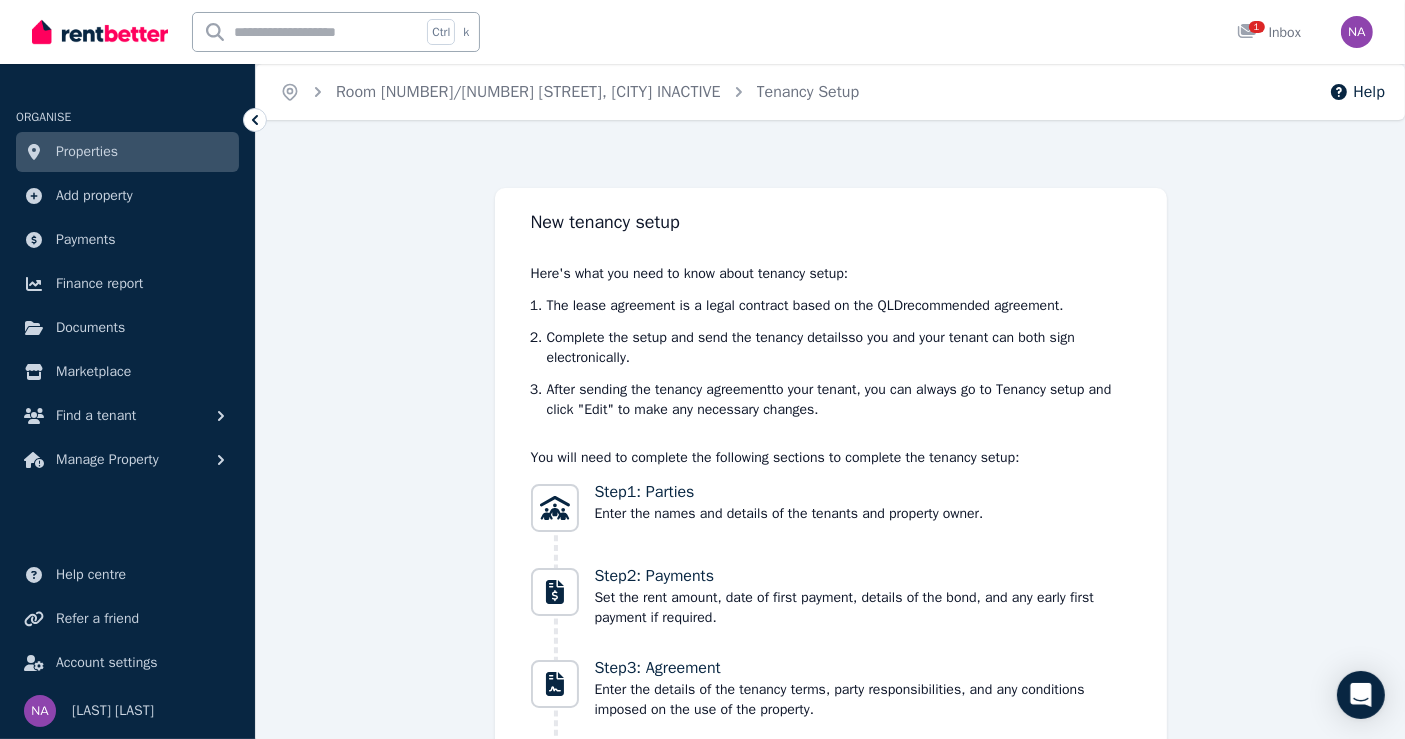 scroll, scrollTop: 230, scrollLeft: 0, axis: vertical 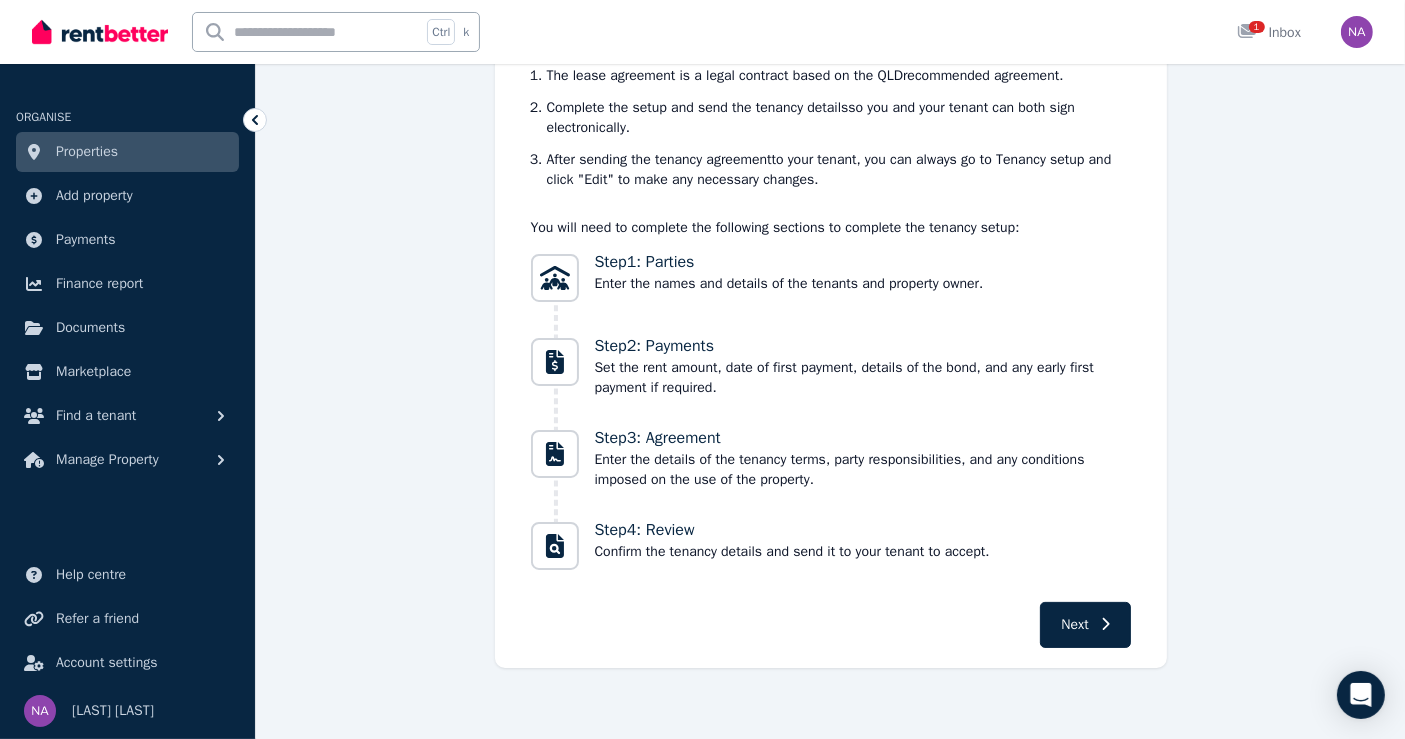 click on "New tenancy setup Here's what you need to know about tenancy setup: The lease agreement is a legal contract based on the   QLD  recommended agreement. Complete the setup and send the tenancy details  so you and your tenant can both sign electronically . After sending the   tenancy agreement  to your tenant, you can always go to Tenancy setup and click "Edit" to make any necessary changes. You will need to complete the following sections to complete the tenancy setup: Step  1 :   Parties Enter the names and details of the tenants and property owner. Step  2 :   Payments Set the rent amount, date of first payment, details of the bond, and any early first payment if required. Step  3 :   Agreement Enter the details of the tenancy terms, party responsibilities, and any conditions imposed on the use of the property. Step  4 :   Review Confirm the tenancy details and send it to your tenant to accept. Next" at bounding box center (831, 313) 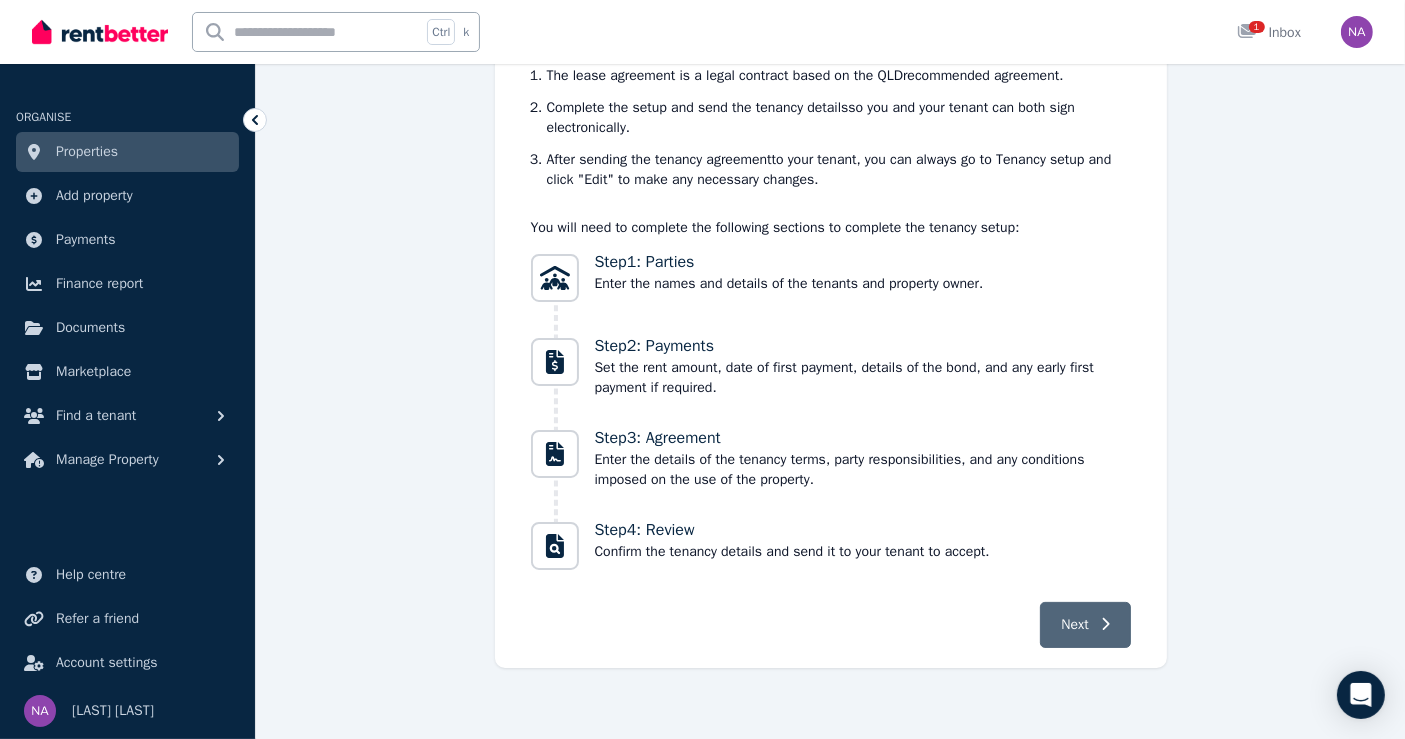 click on "Next" at bounding box center (1085, 625) 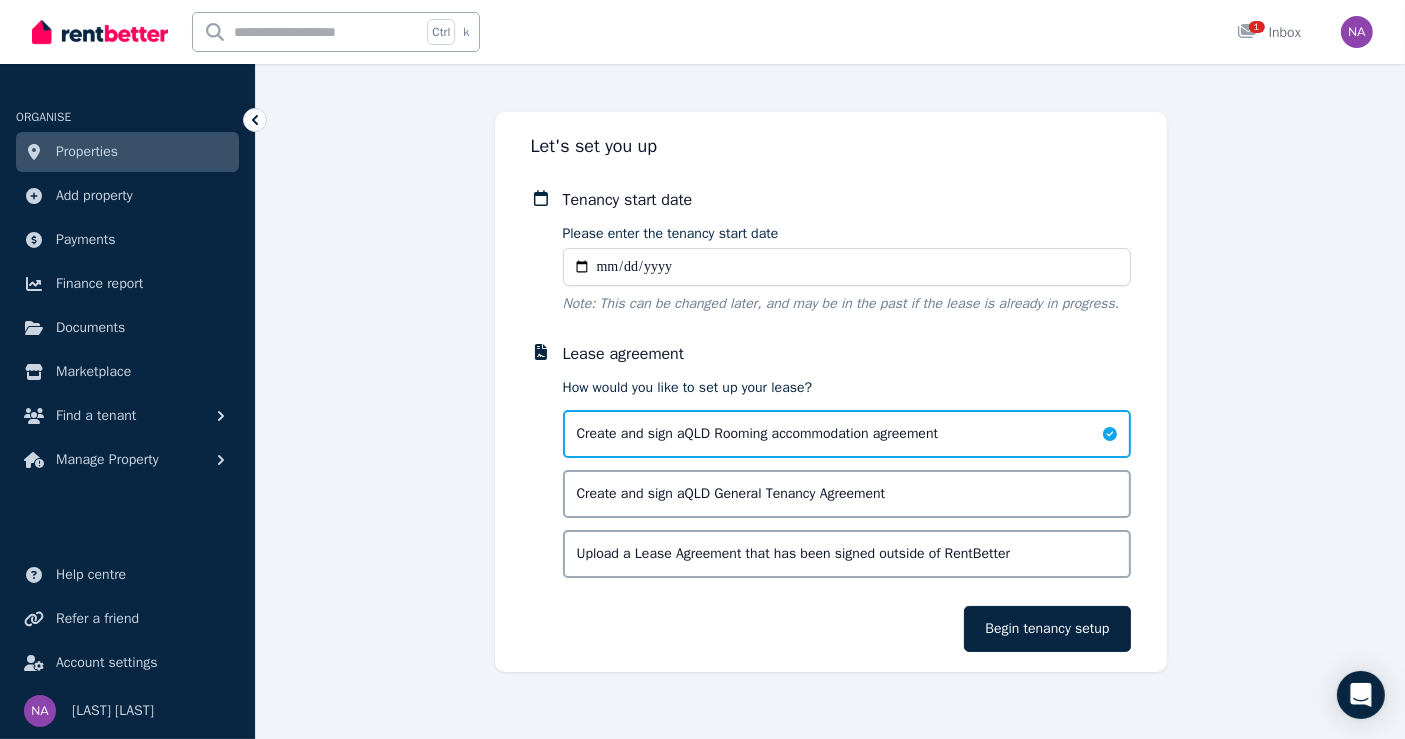 click on "Please enter the tenancy start date" at bounding box center [847, 267] 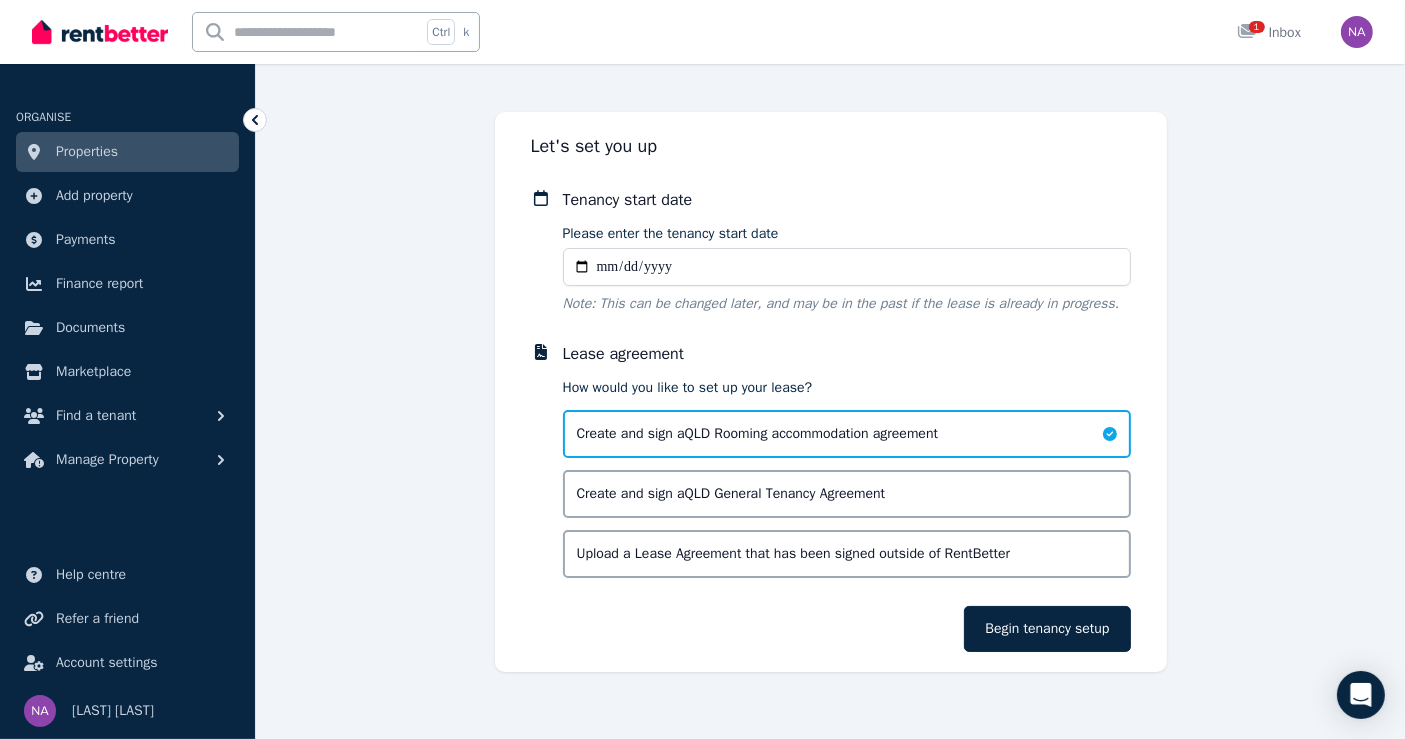 click on "Tenancy start date Please enter the tenancy start date Note: This can be changed later, and may be in the past if the lease is already in progress. Lease agreement How would you like to set up your lease? Create and sign a  QLD Rooming accommodation agreement Create and sign a  QLD General Tenancy Agreement Upload a Lease Agreement that has been signed outside of RentBetter Begin tenancy setup" at bounding box center (831, 420) 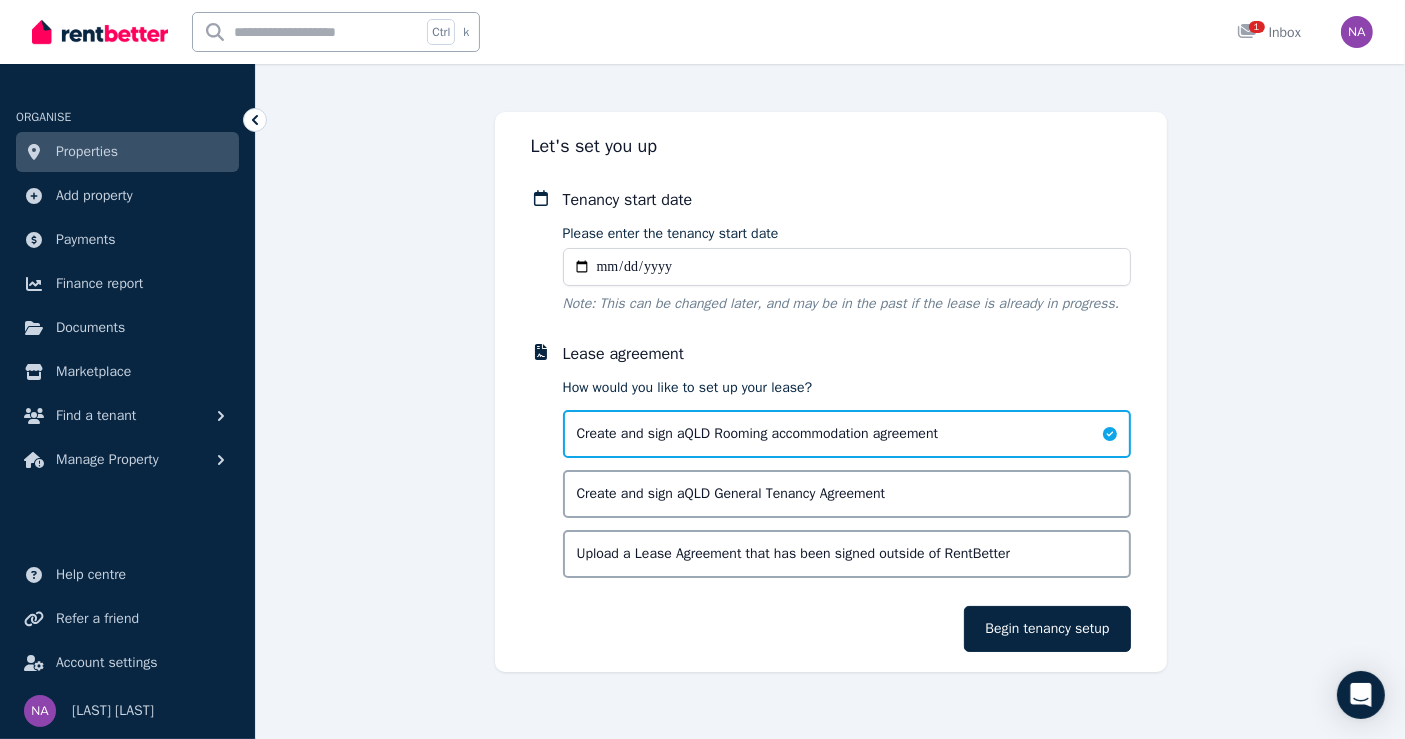 type on "**********" 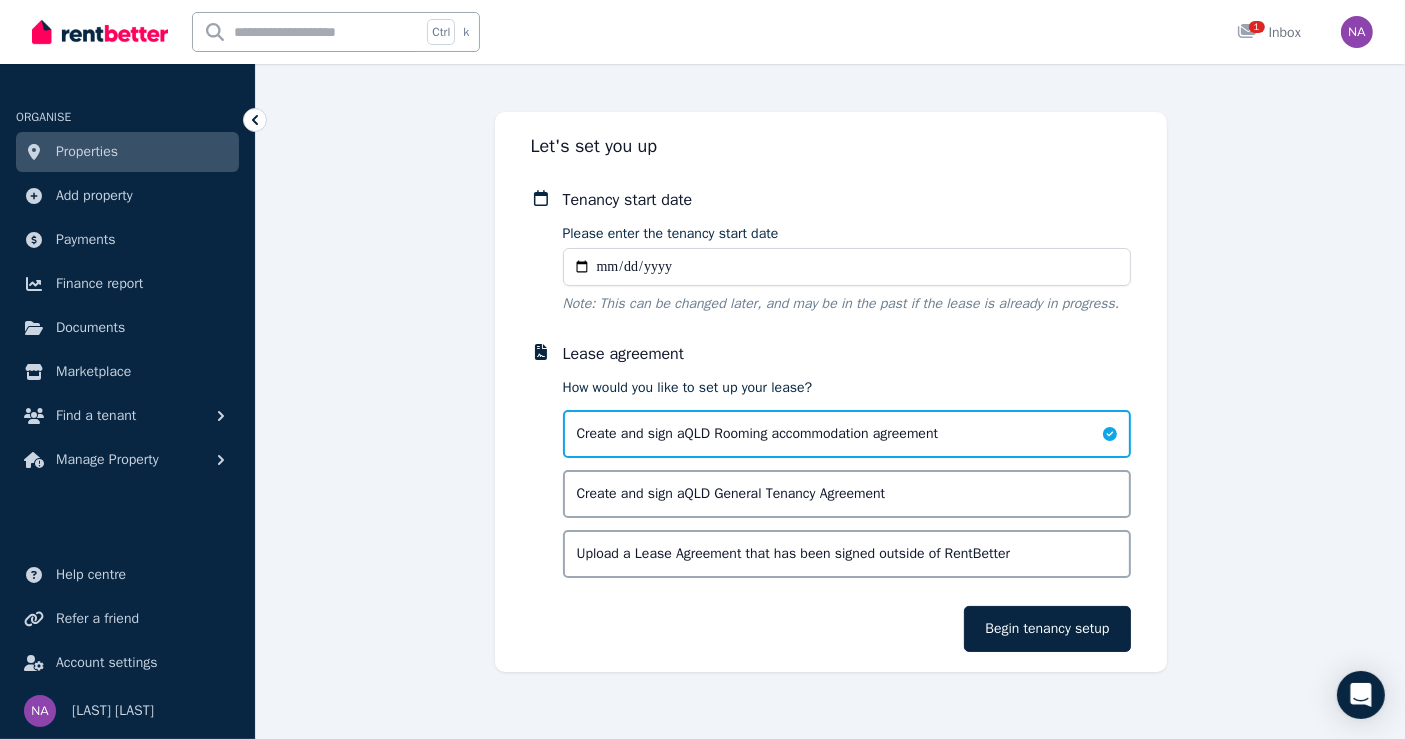 click on "**********" at bounding box center [831, 420] 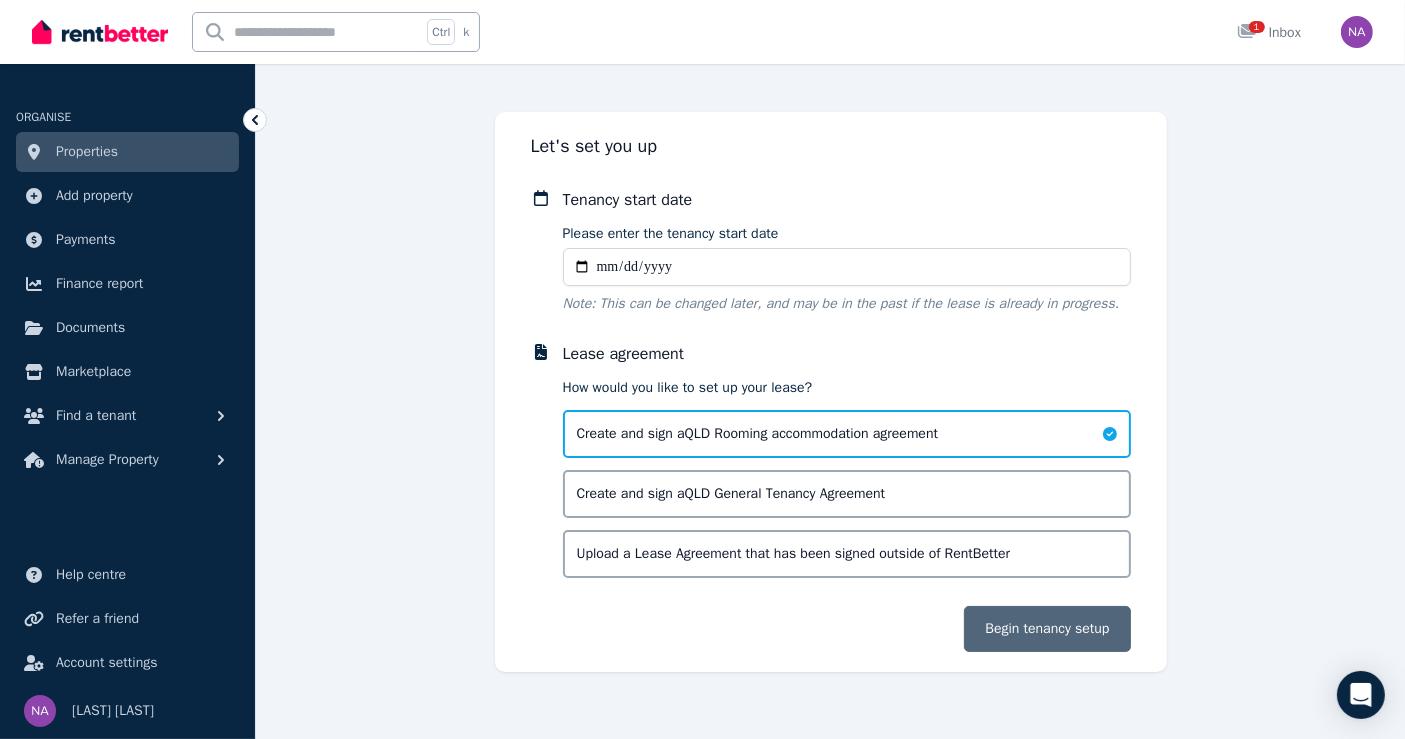 click on "Begin tenancy setup" at bounding box center (1047, 629) 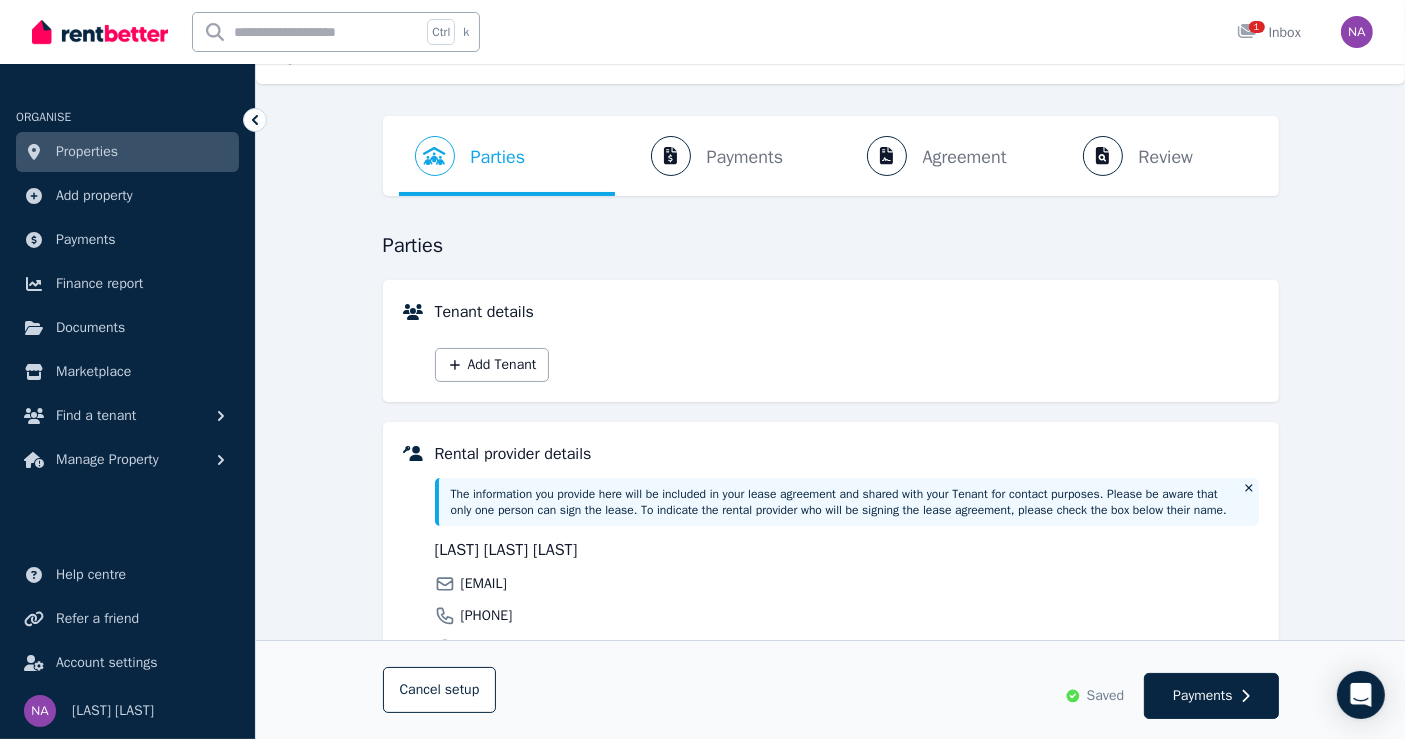 scroll, scrollTop: 0, scrollLeft: 0, axis: both 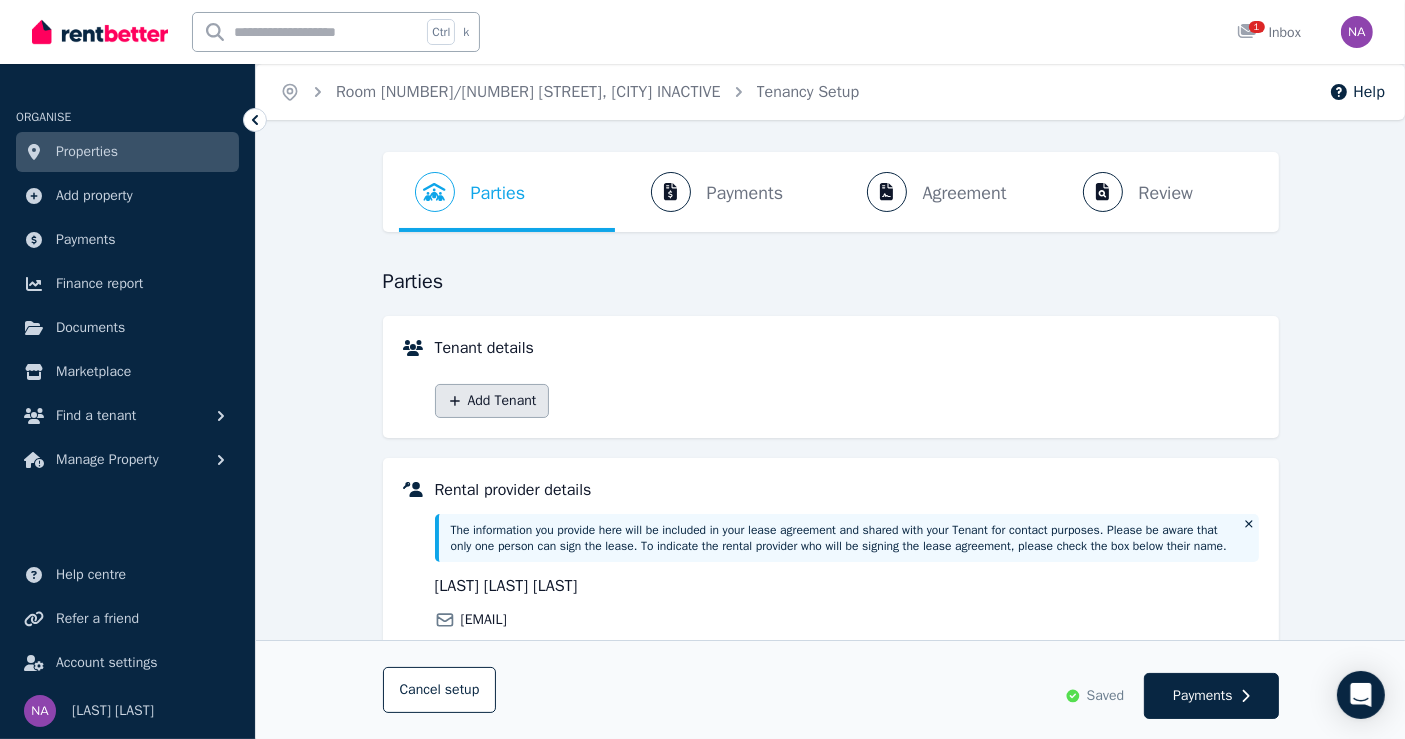 click on "Add Tenant" at bounding box center (492, 401) 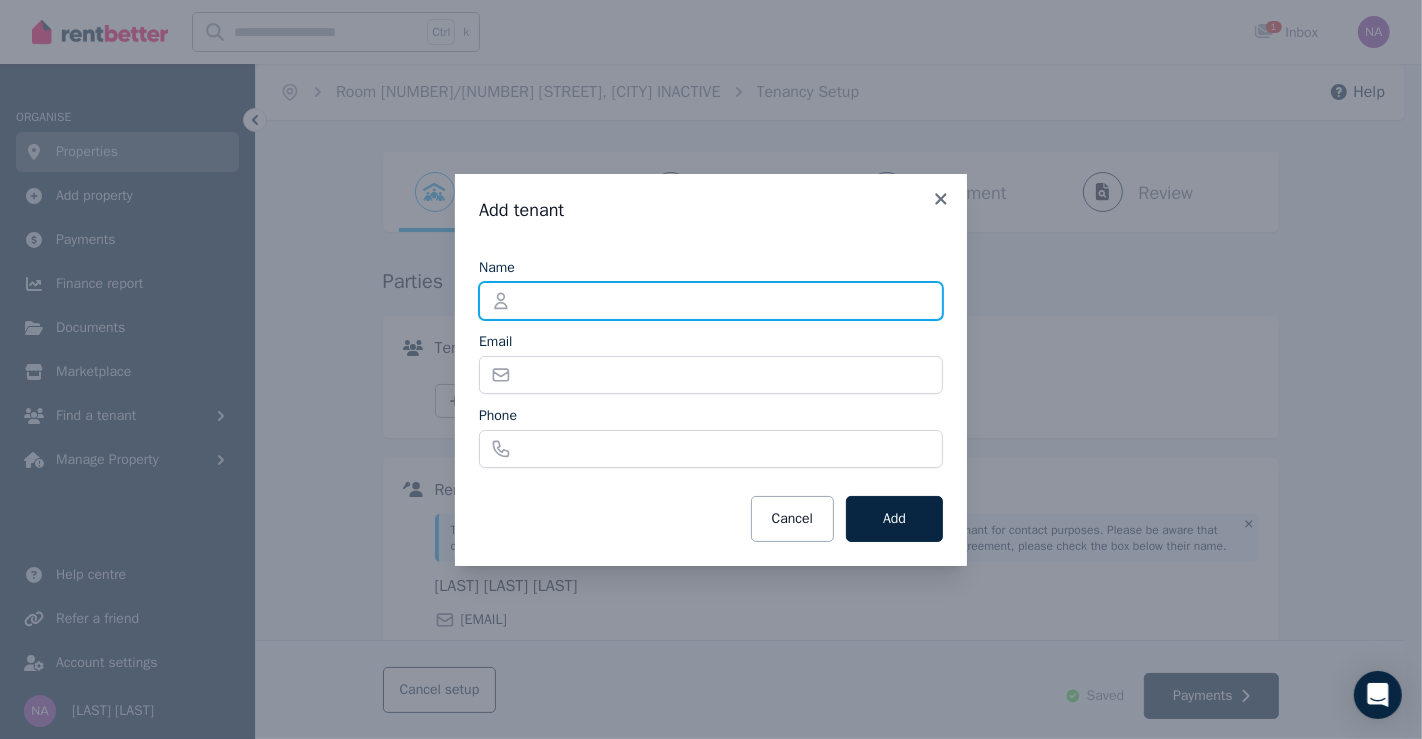 click on "Name" at bounding box center (711, 301) 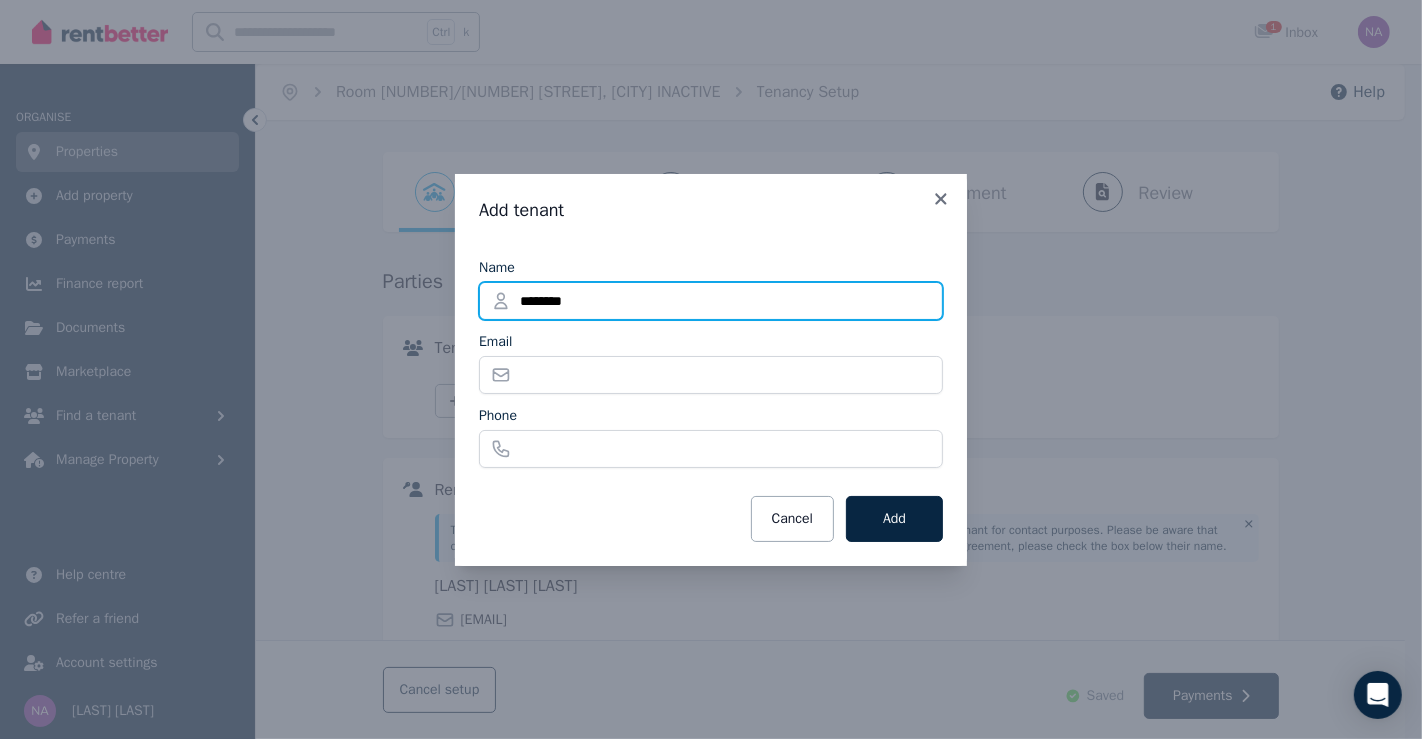 paste on "*******" 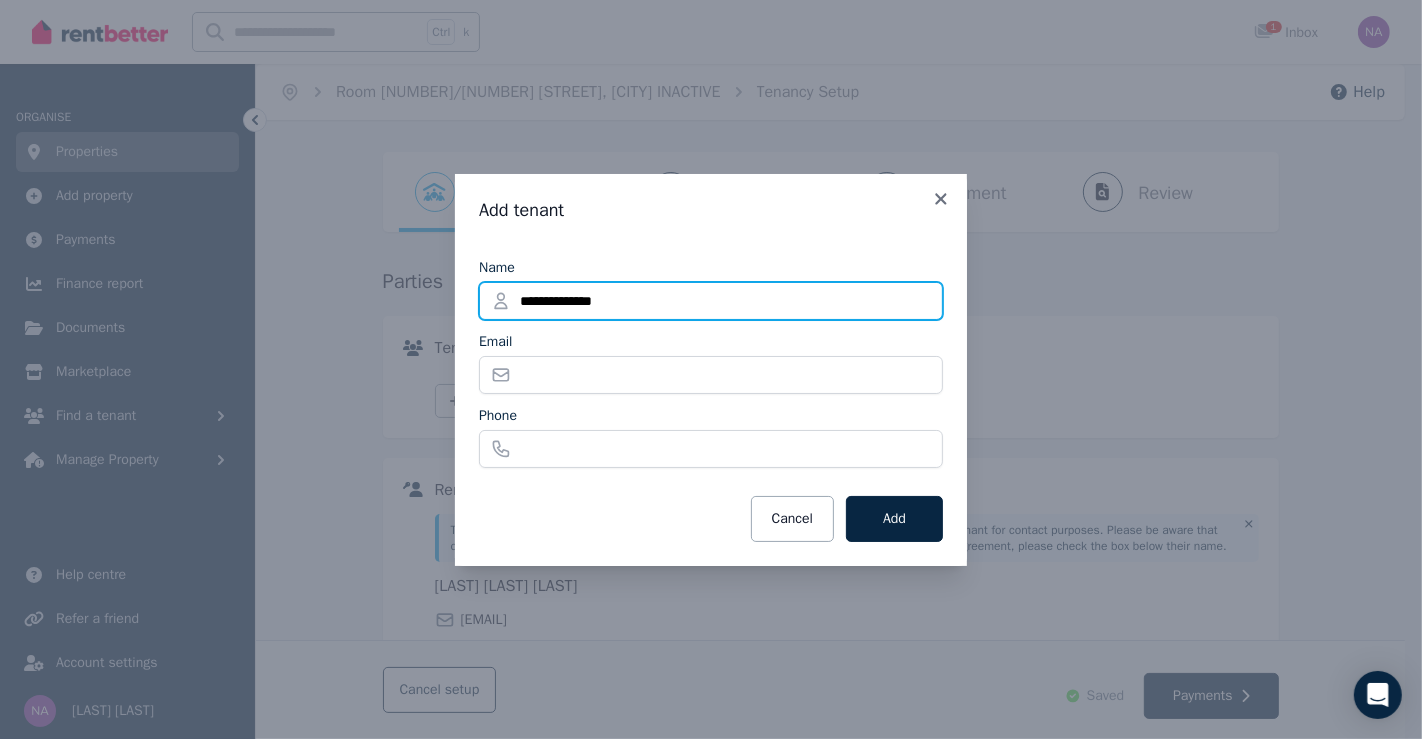 type on "**********" 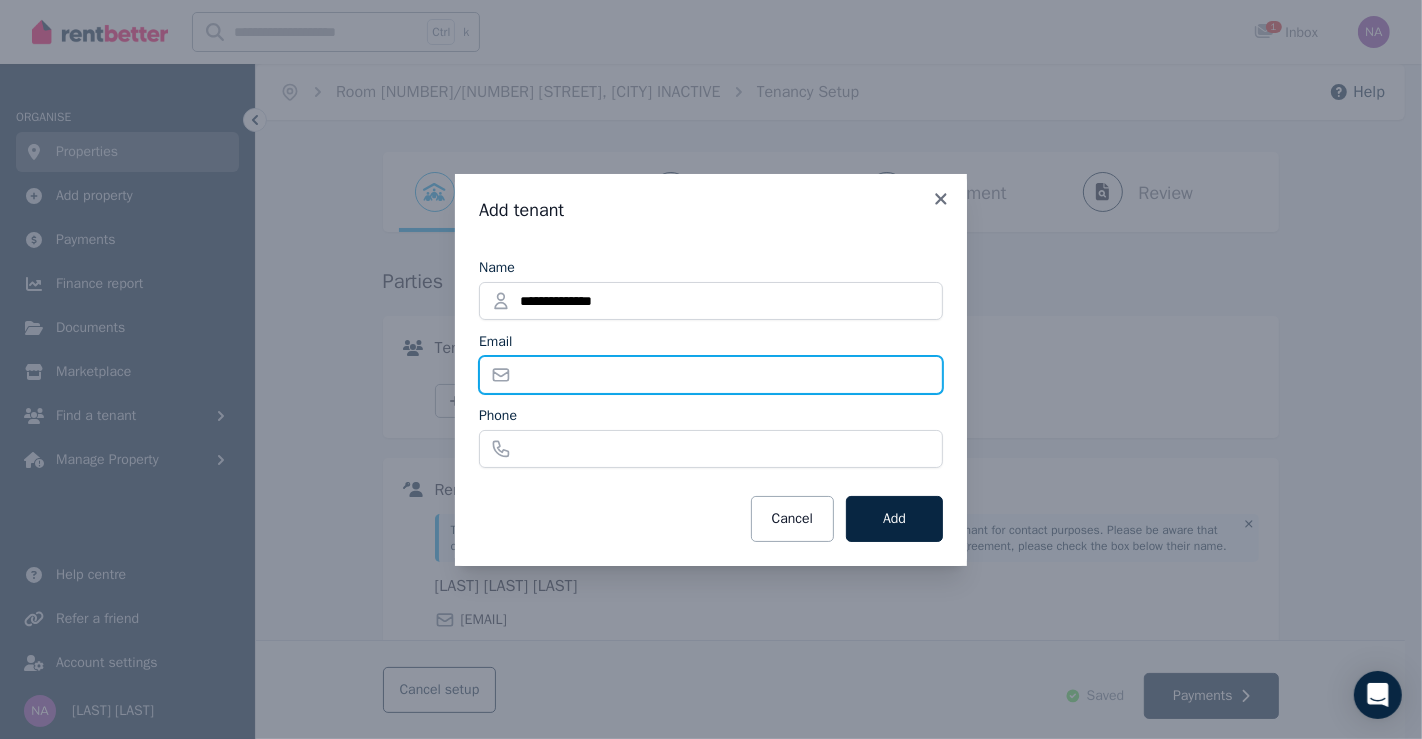 click on "Email" at bounding box center (711, 375) 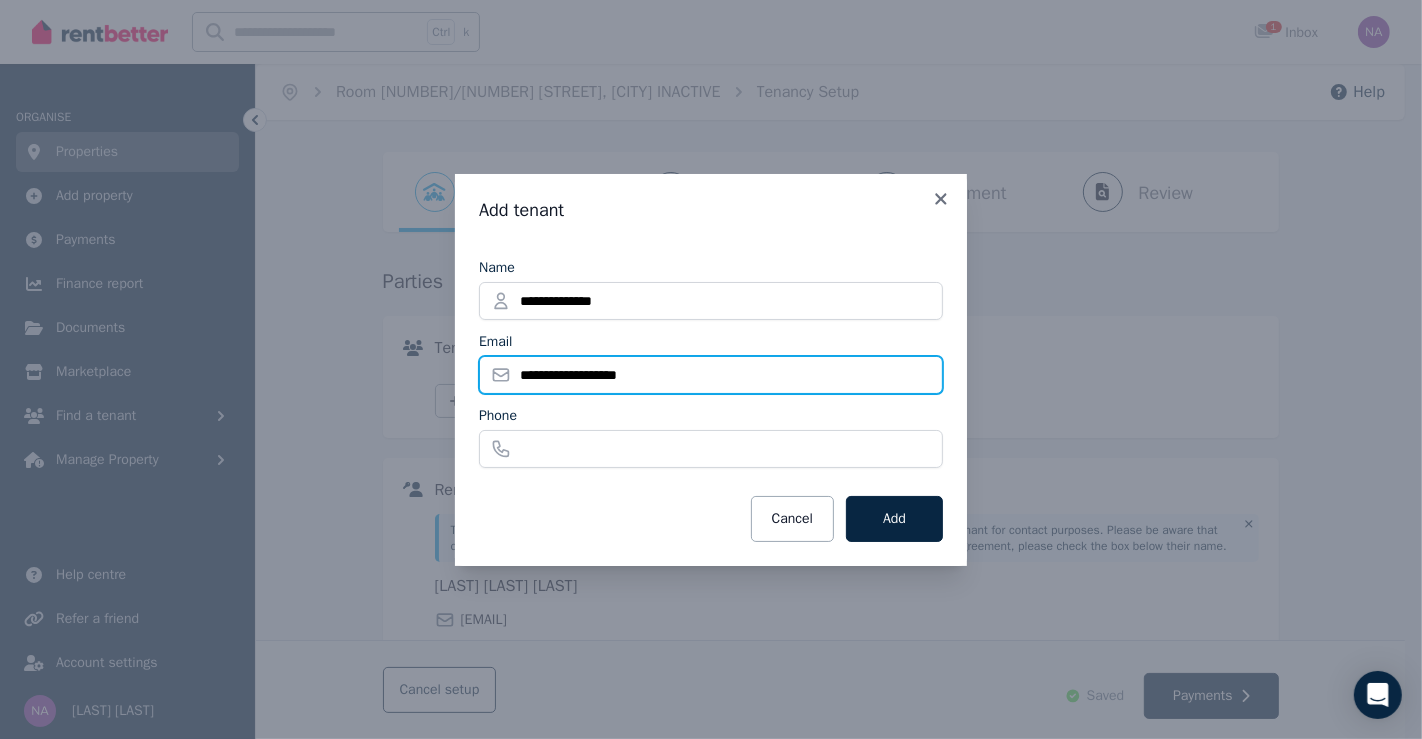 type on "**********" 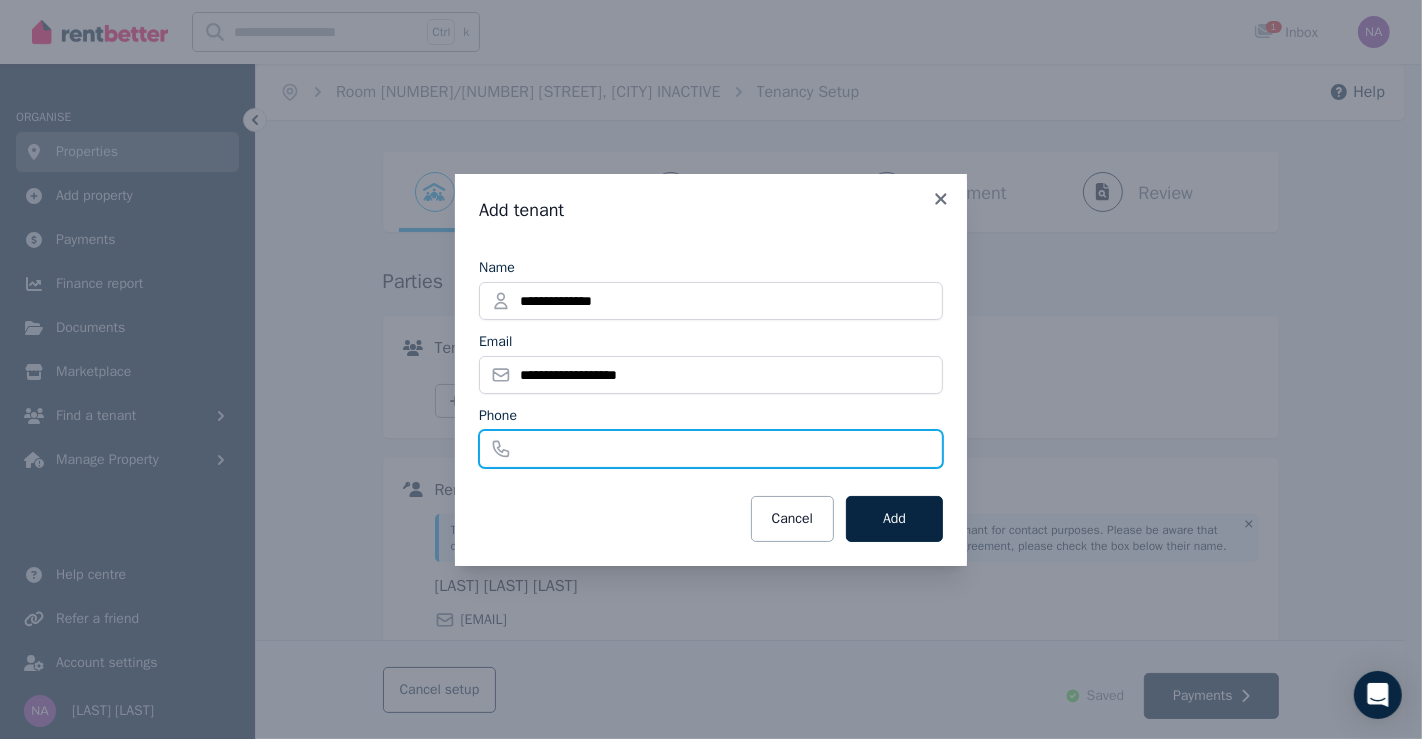 click on "Phone" at bounding box center (711, 449) 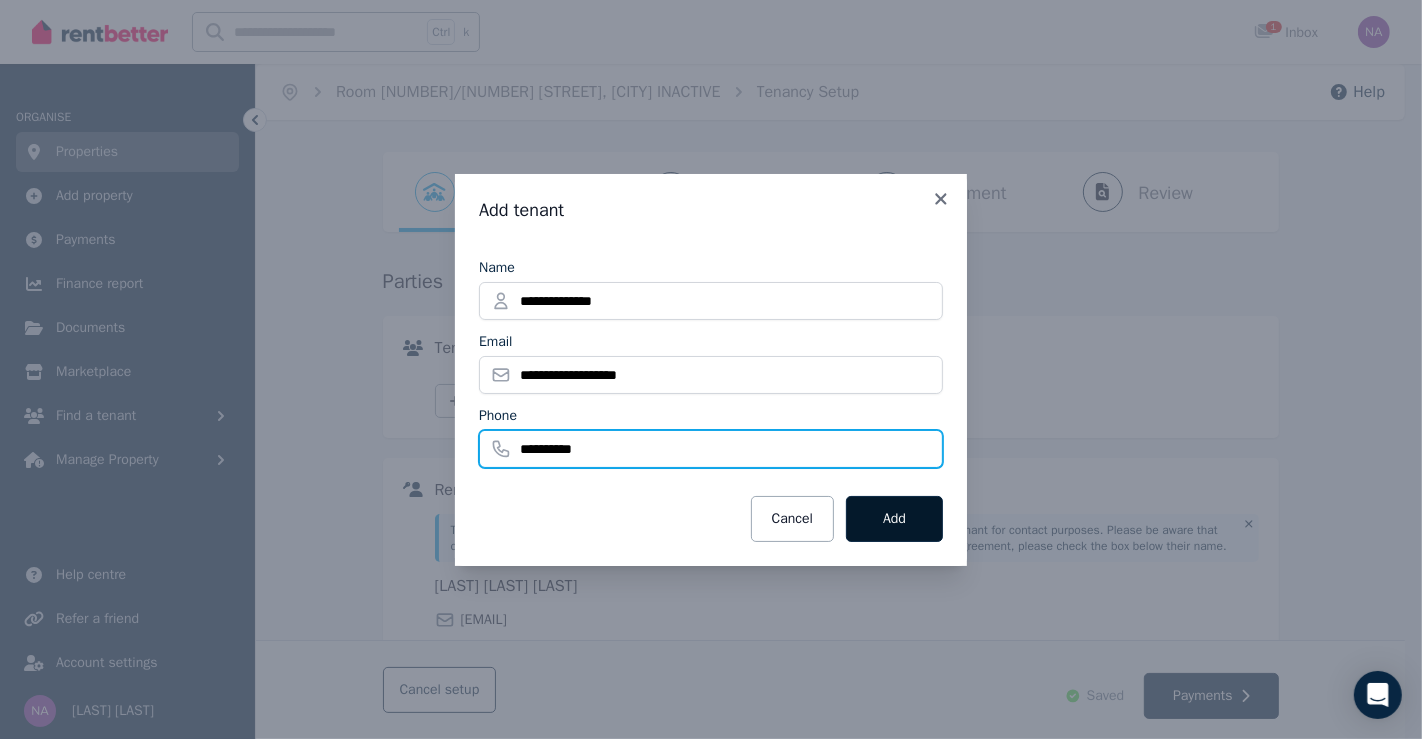 type on "**********" 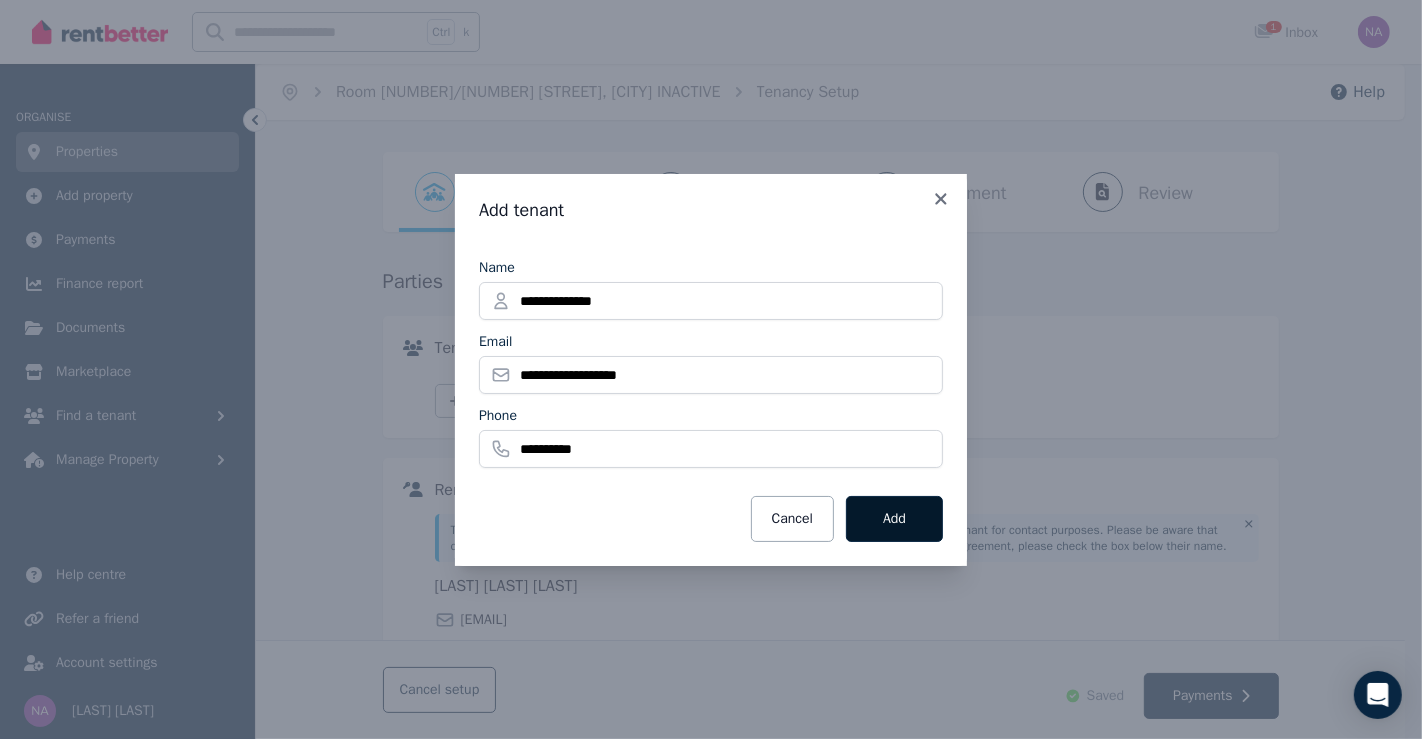 click on "Add" at bounding box center (894, 519) 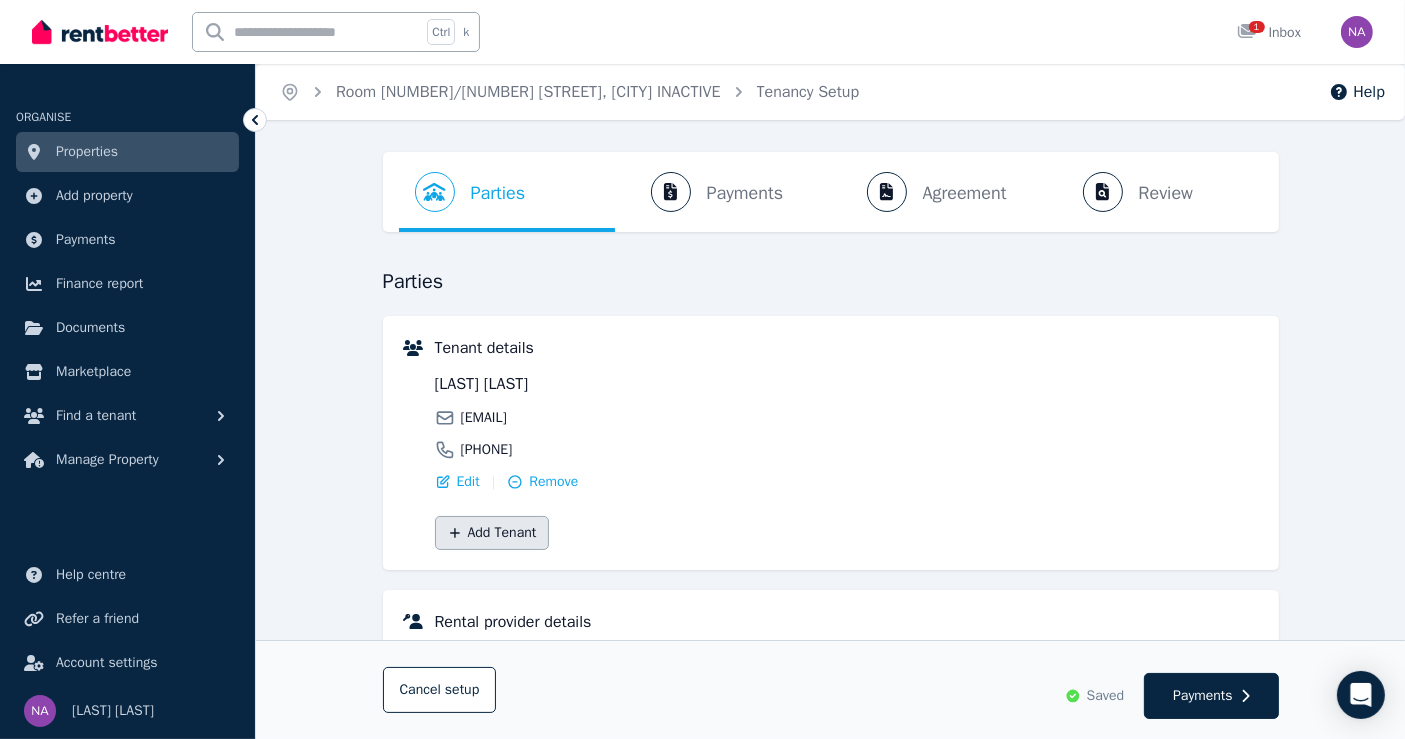 click on "Add Tenant" at bounding box center (492, 533) 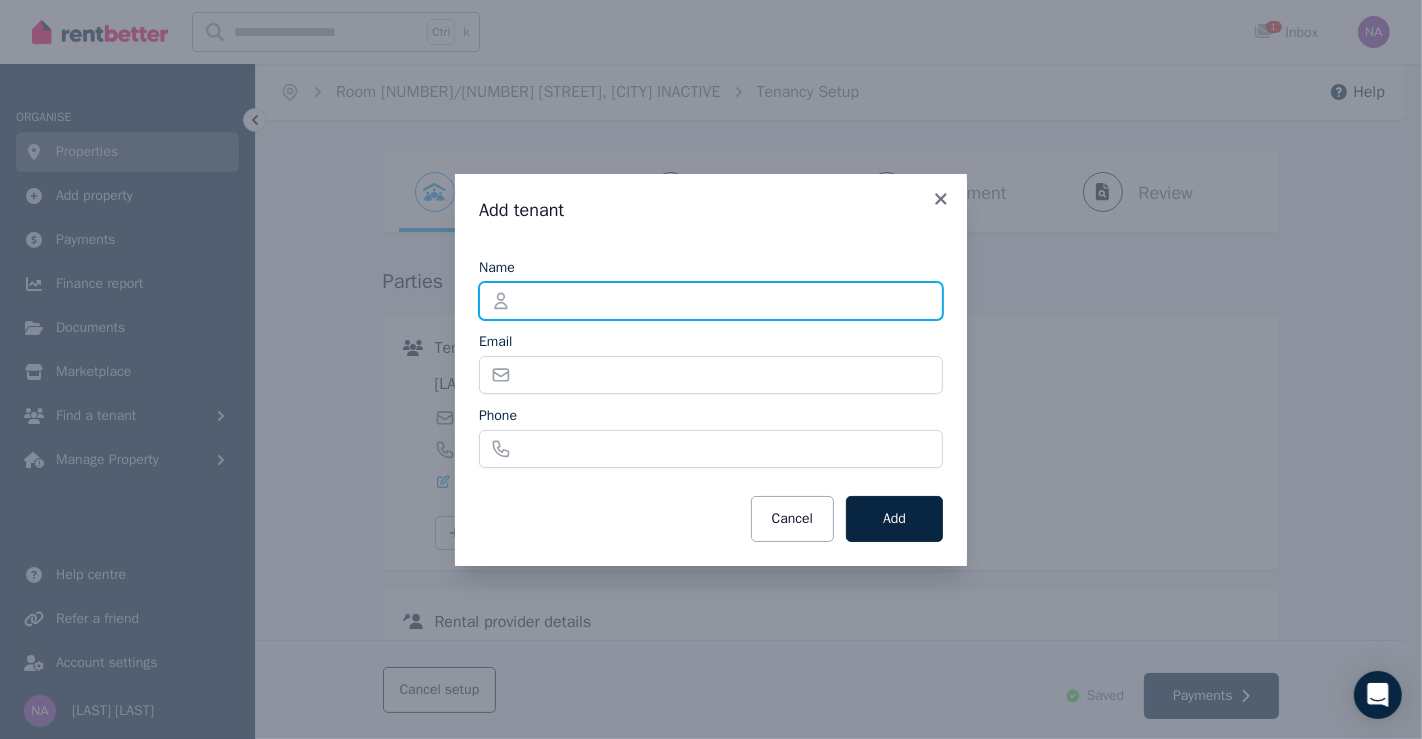 click on "Name" at bounding box center (711, 301) 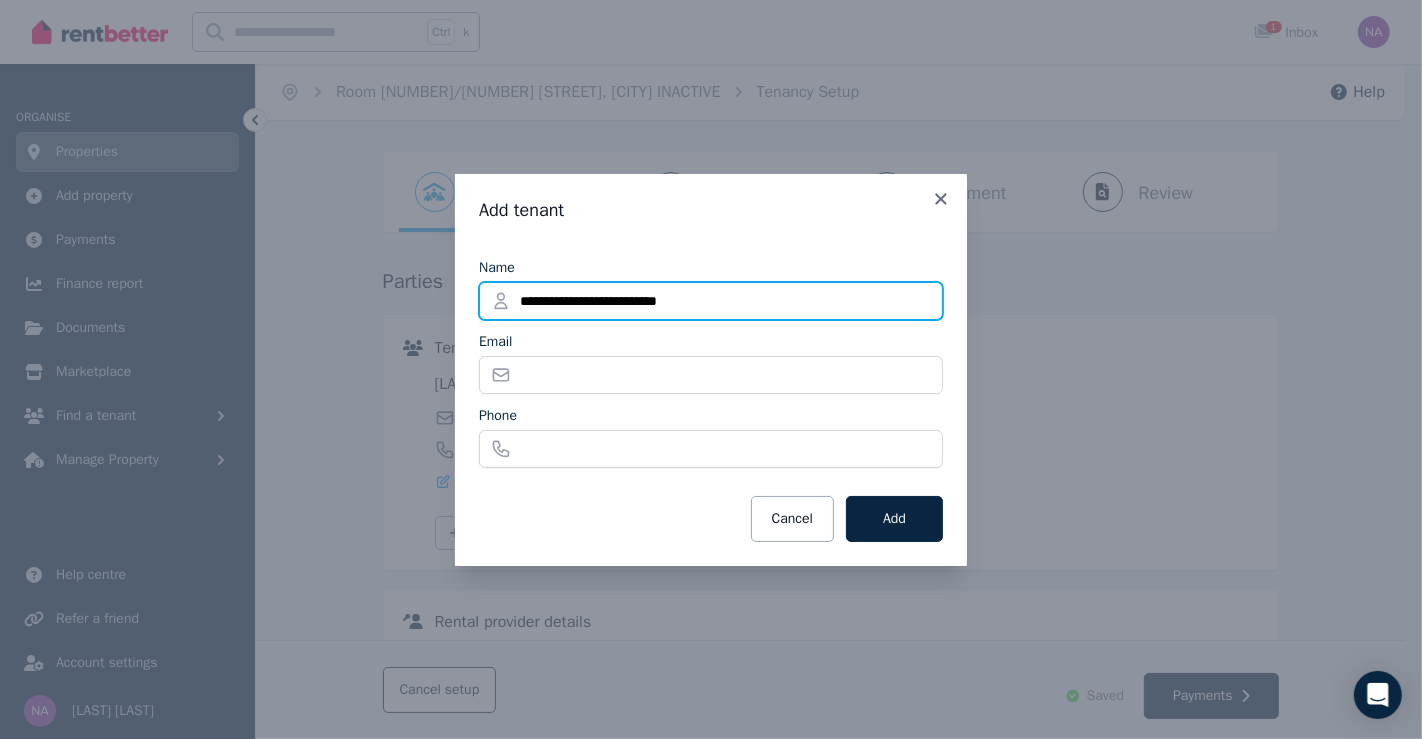 drag, startPoint x: 625, startPoint y: 297, endPoint x: 572, endPoint y: 293, distance: 53.15073 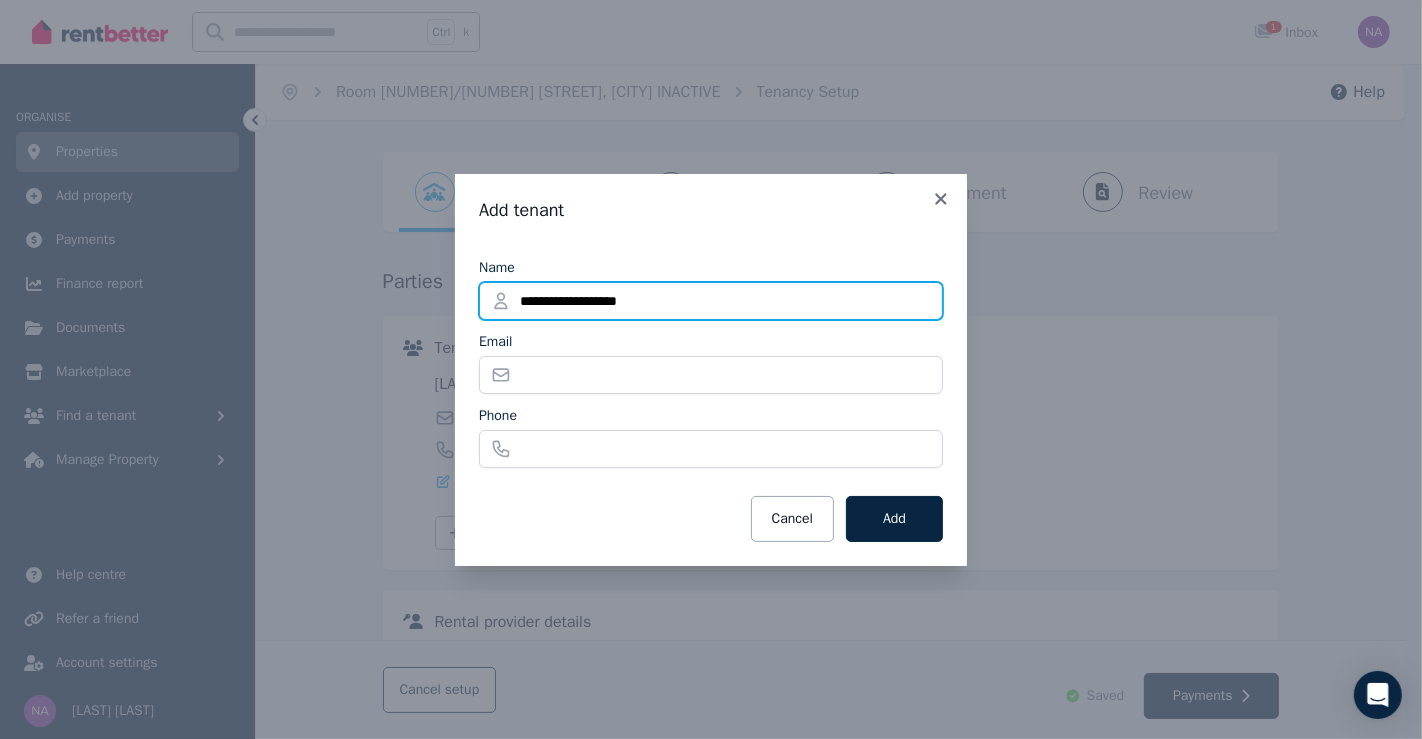 type on "**********" 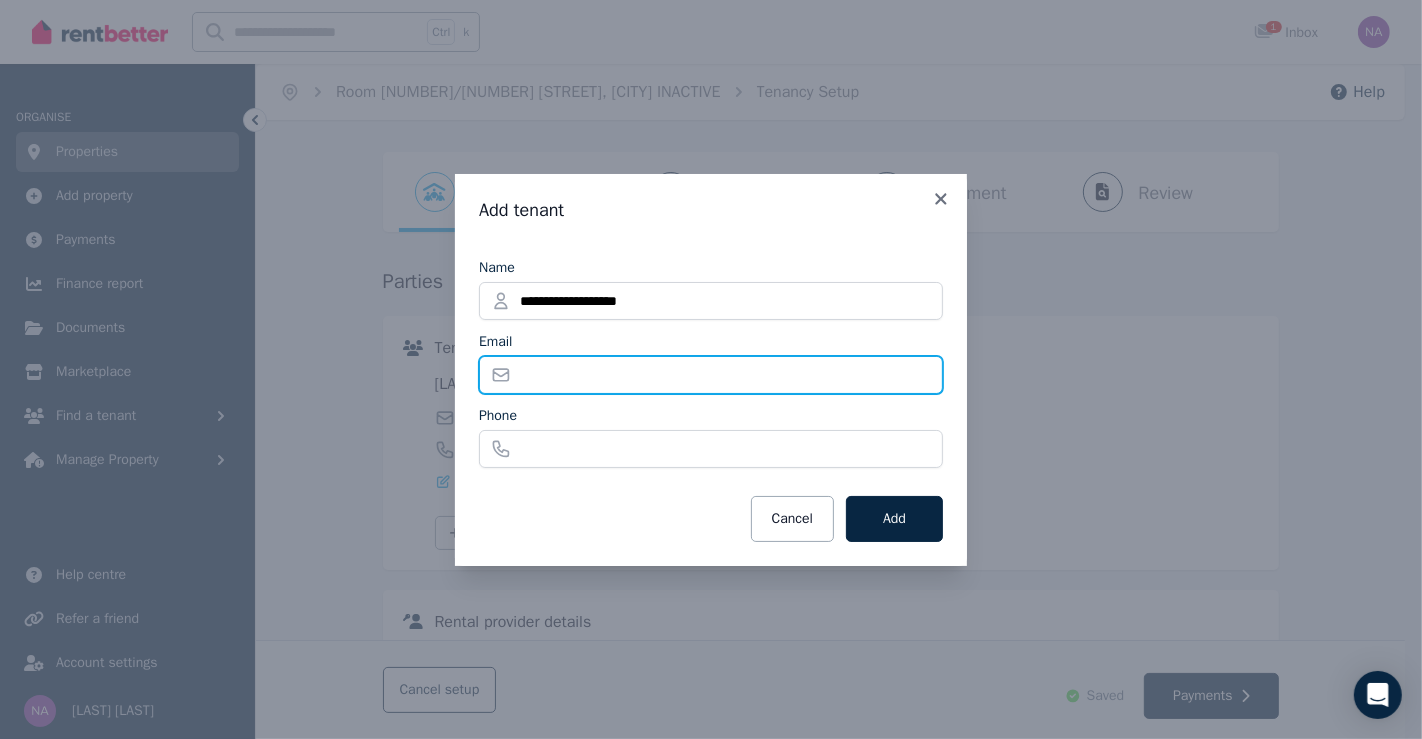 click on "Email" at bounding box center [711, 375] 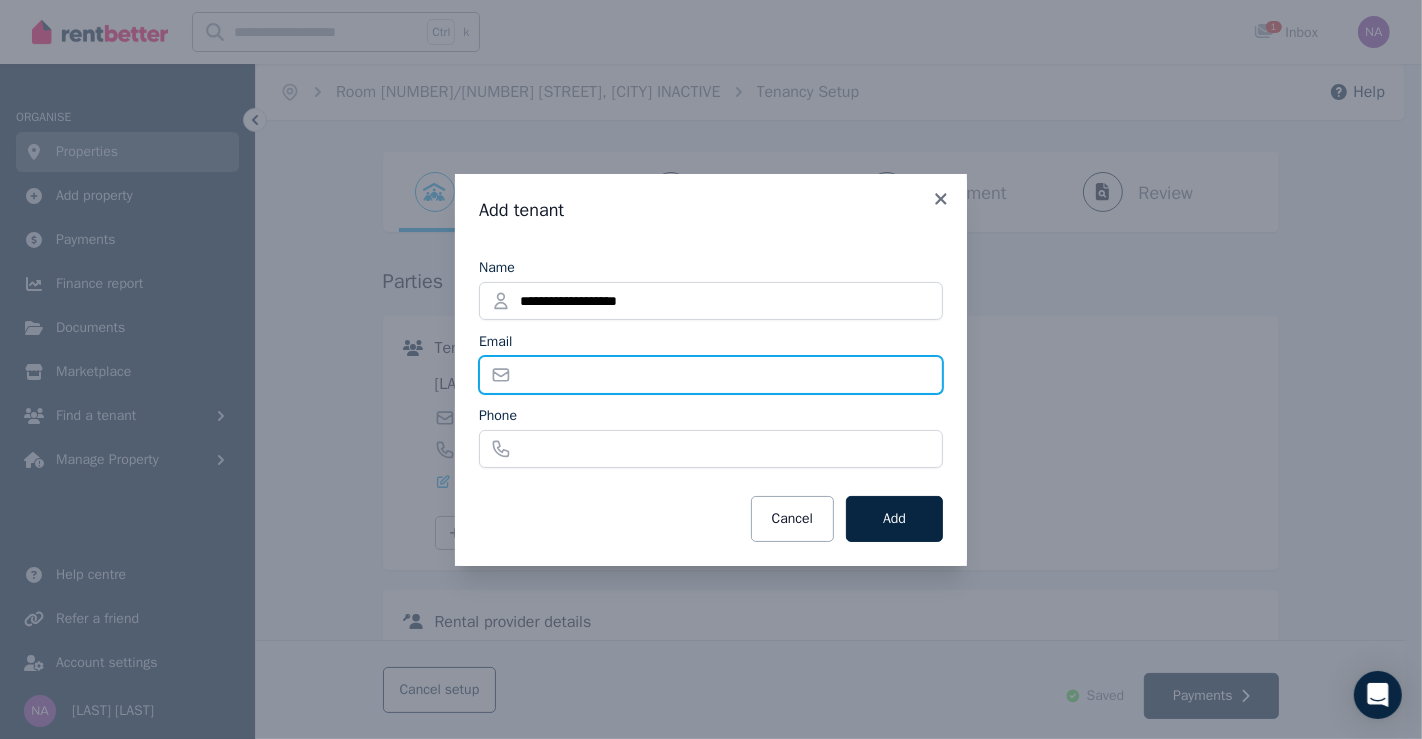 paste on "**********" 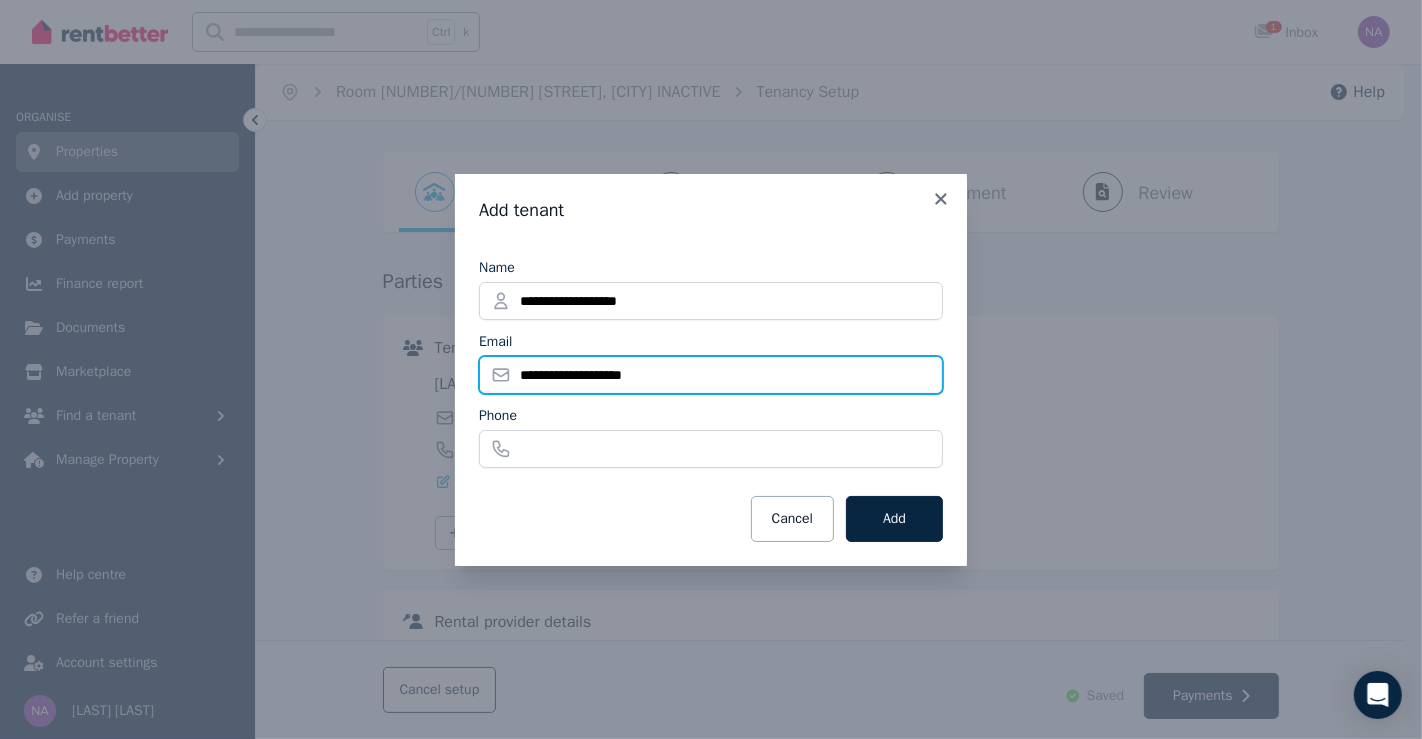 type on "**********" 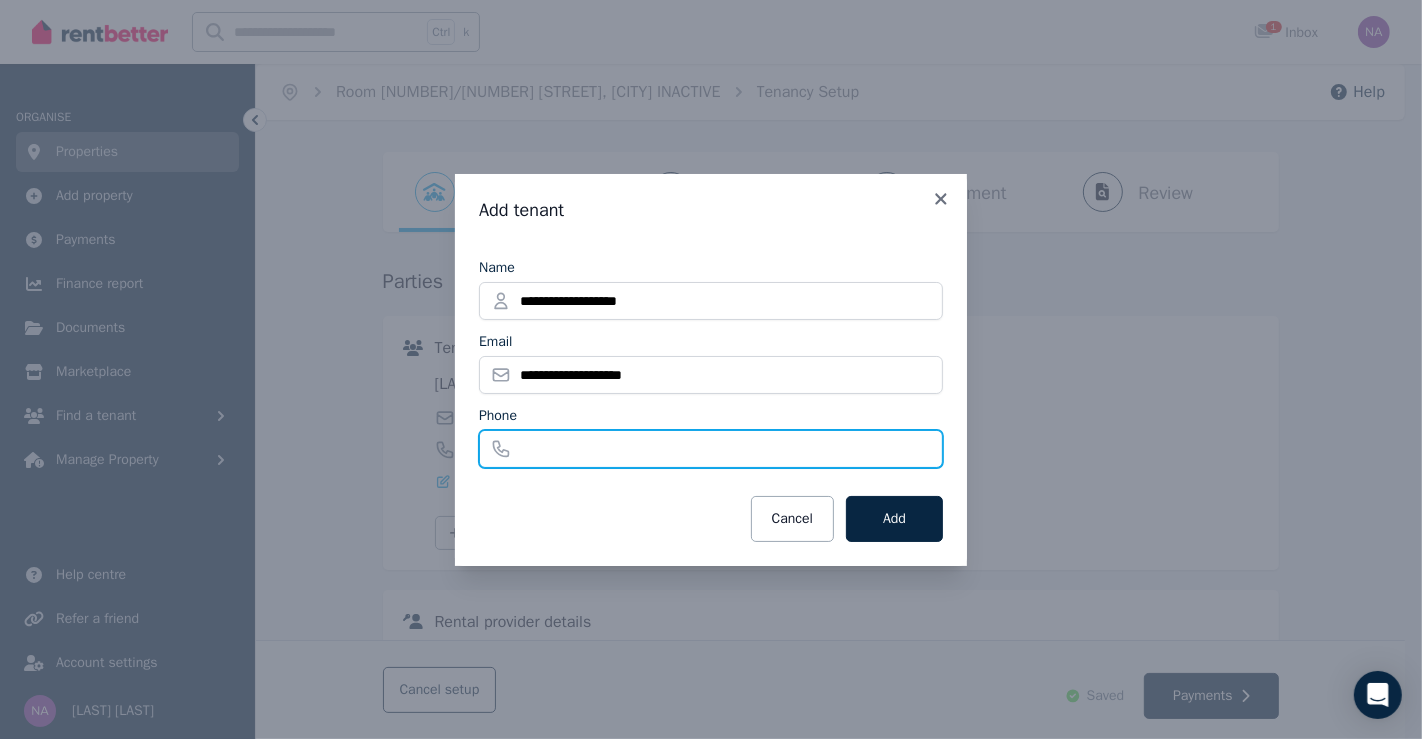 click on "Phone" at bounding box center [711, 449] 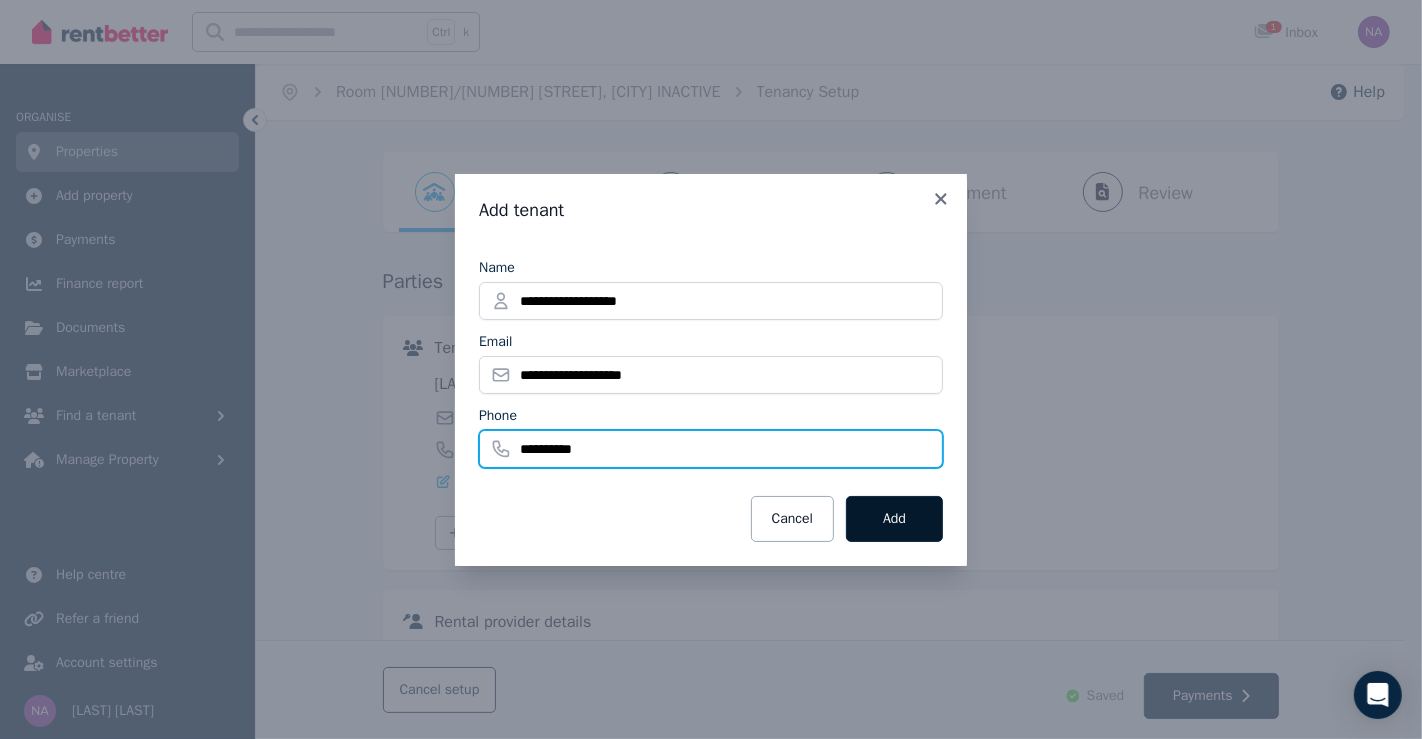 type on "**********" 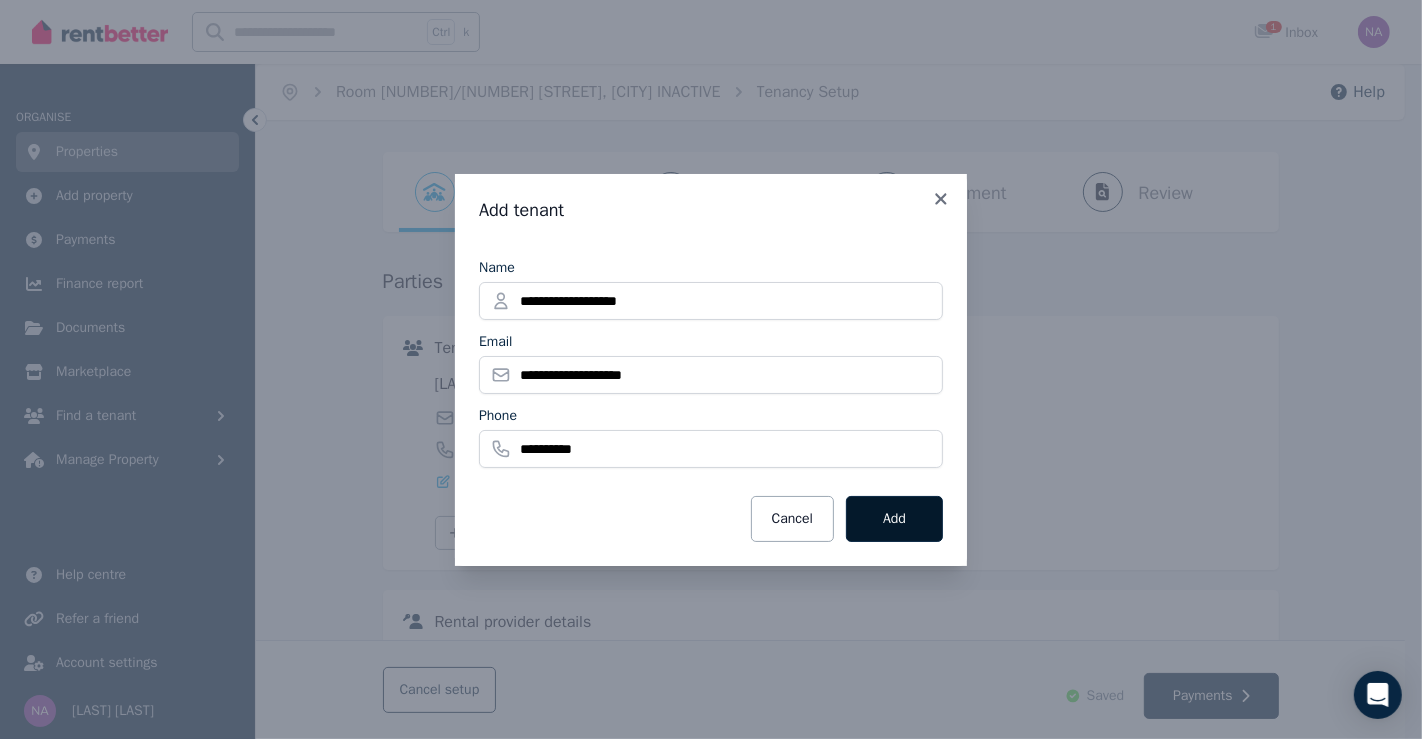click on "Add" at bounding box center [894, 519] 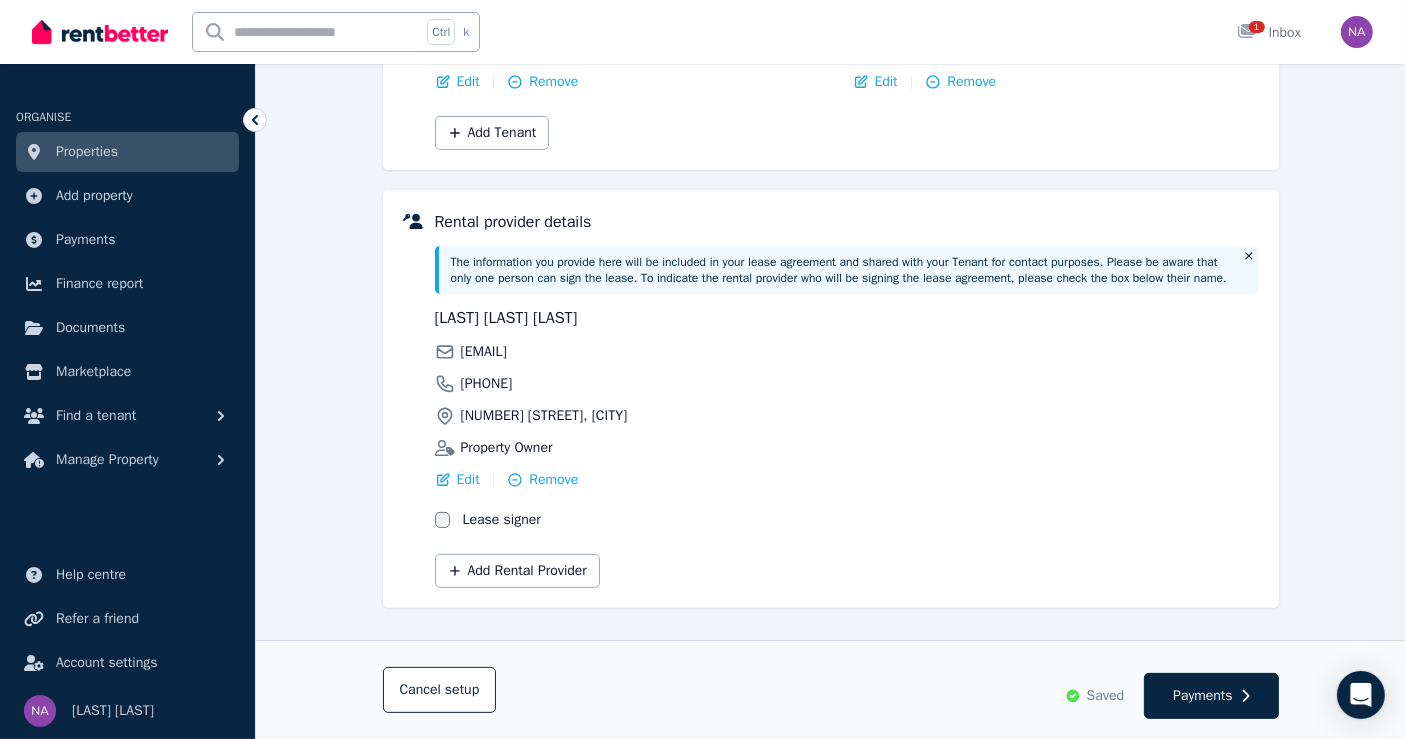 scroll, scrollTop: 421, scrollLeft: 0, axis: vertical 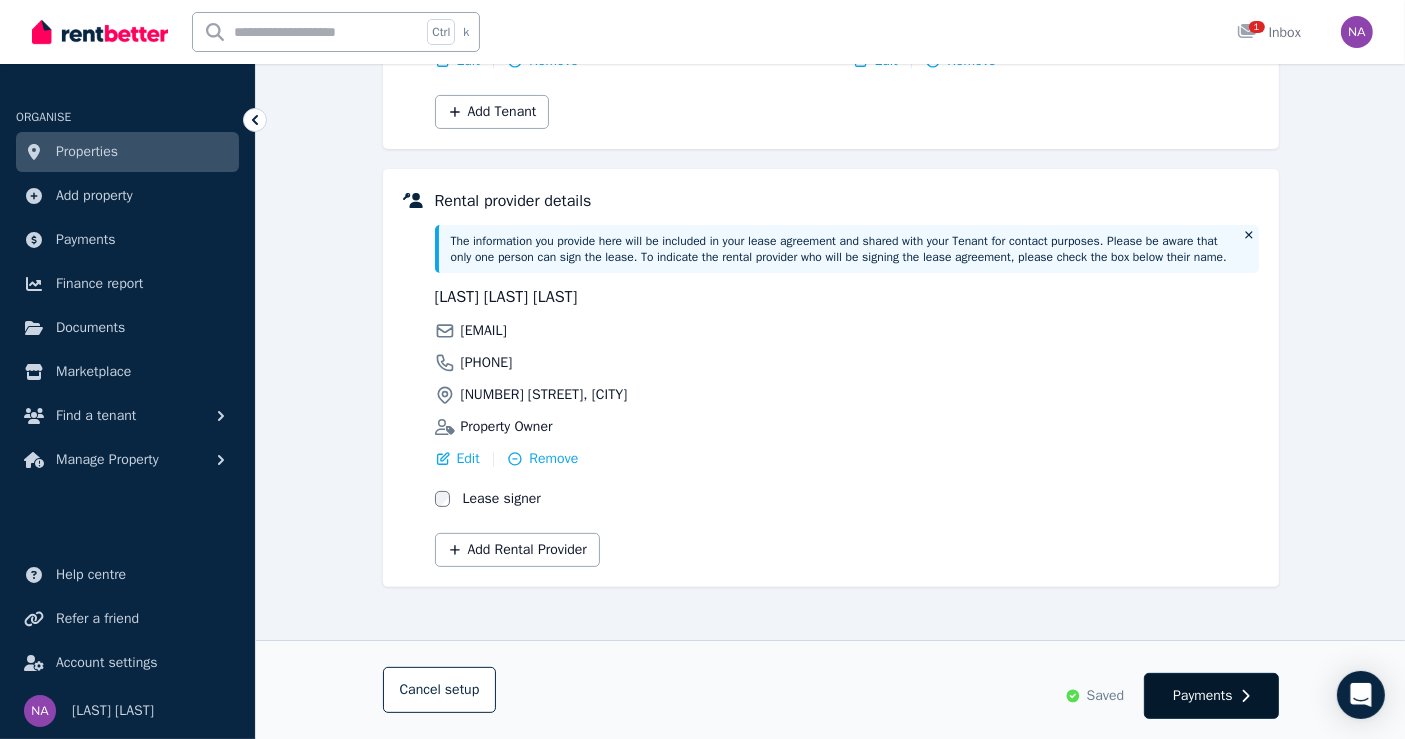 click on "Payments" at bounding box center [1203, 696] 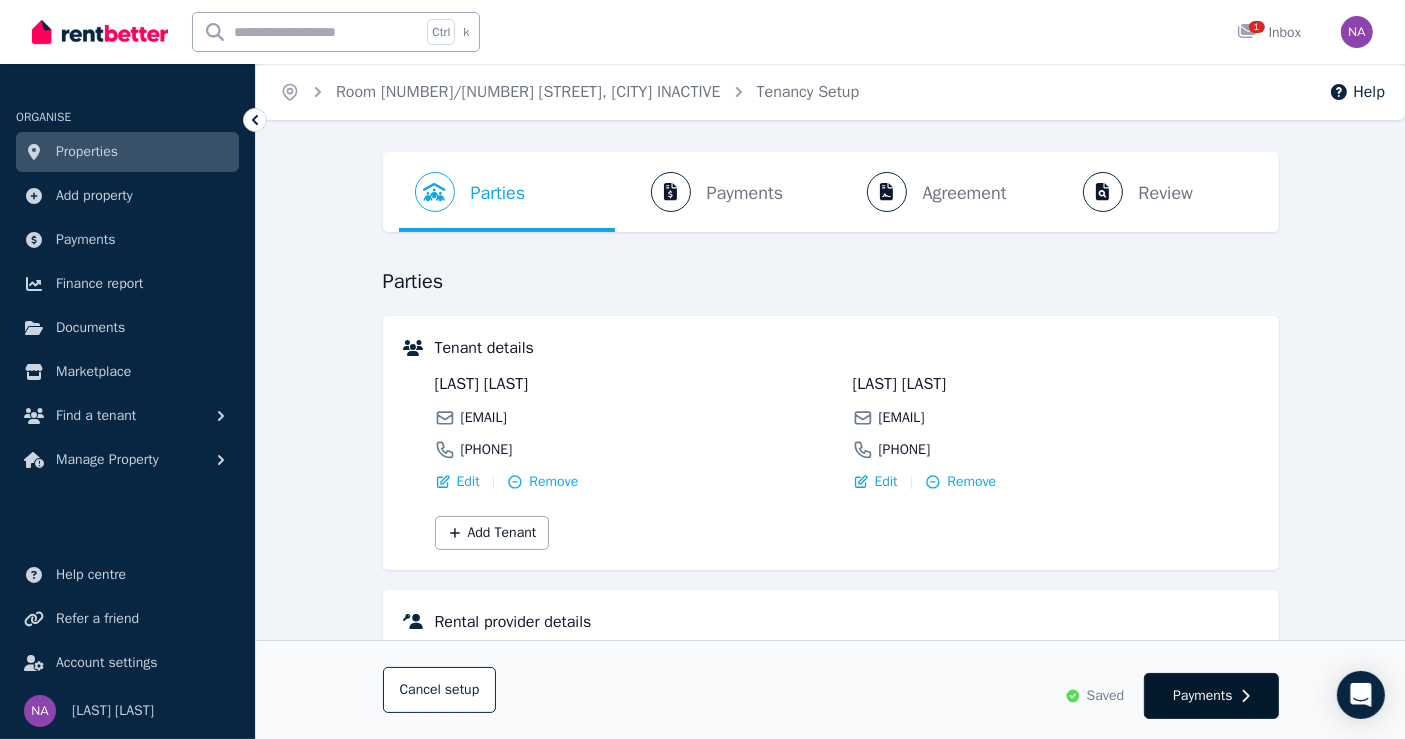 select on "**********" 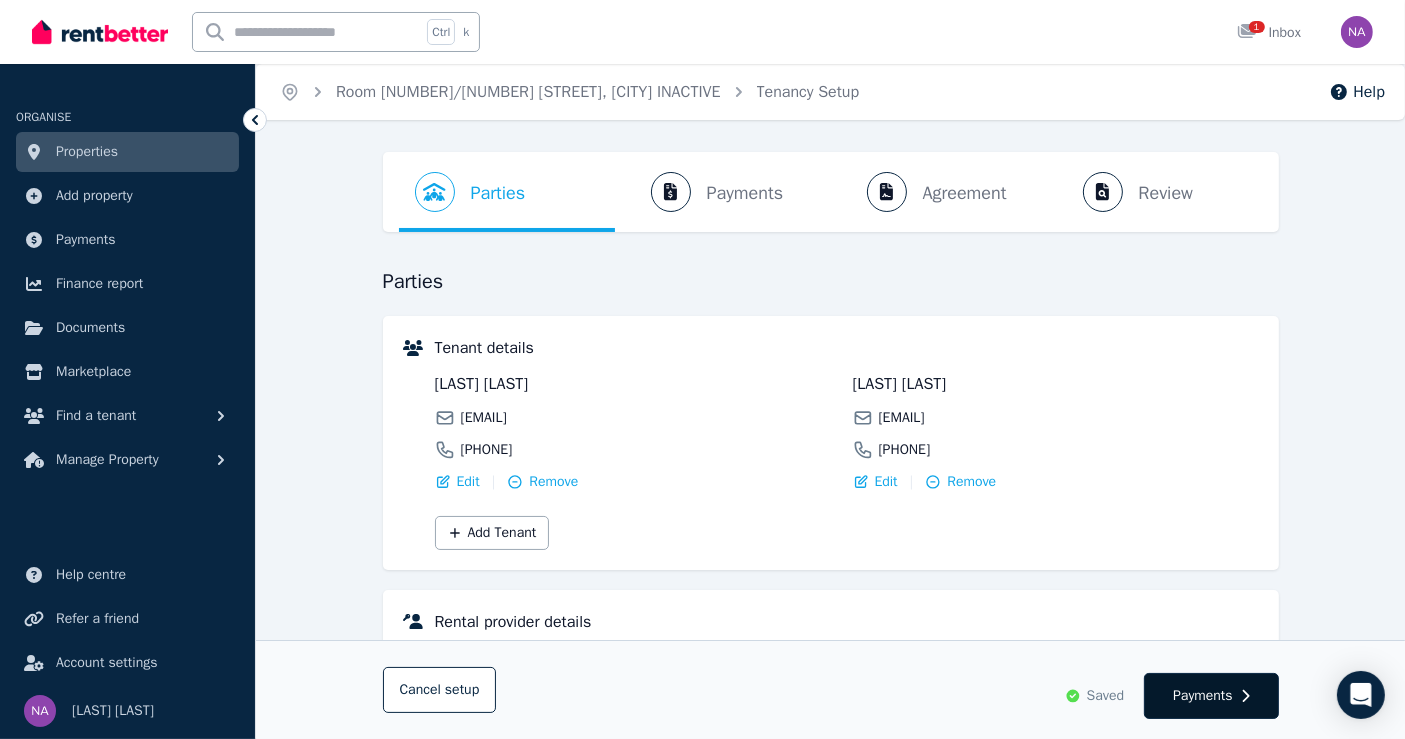 select on "**********" 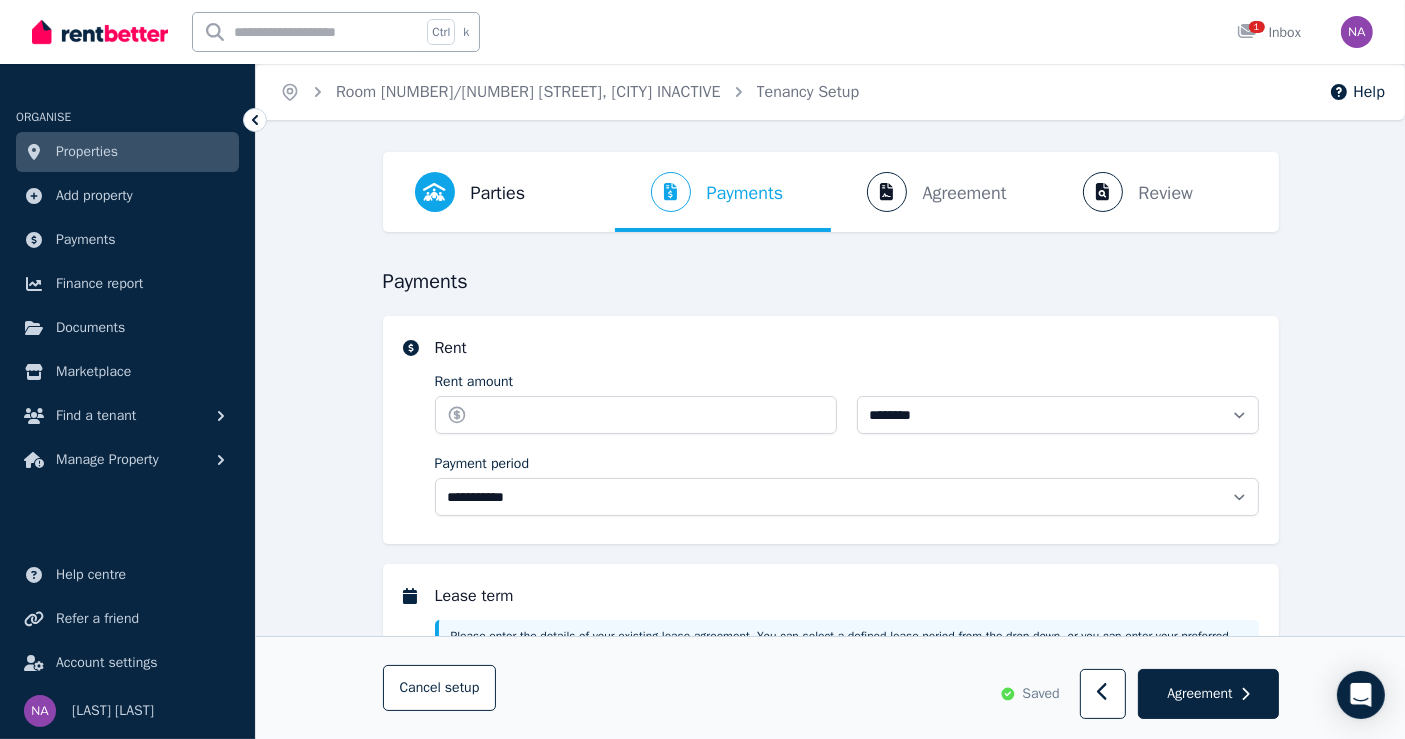 select on "**********" 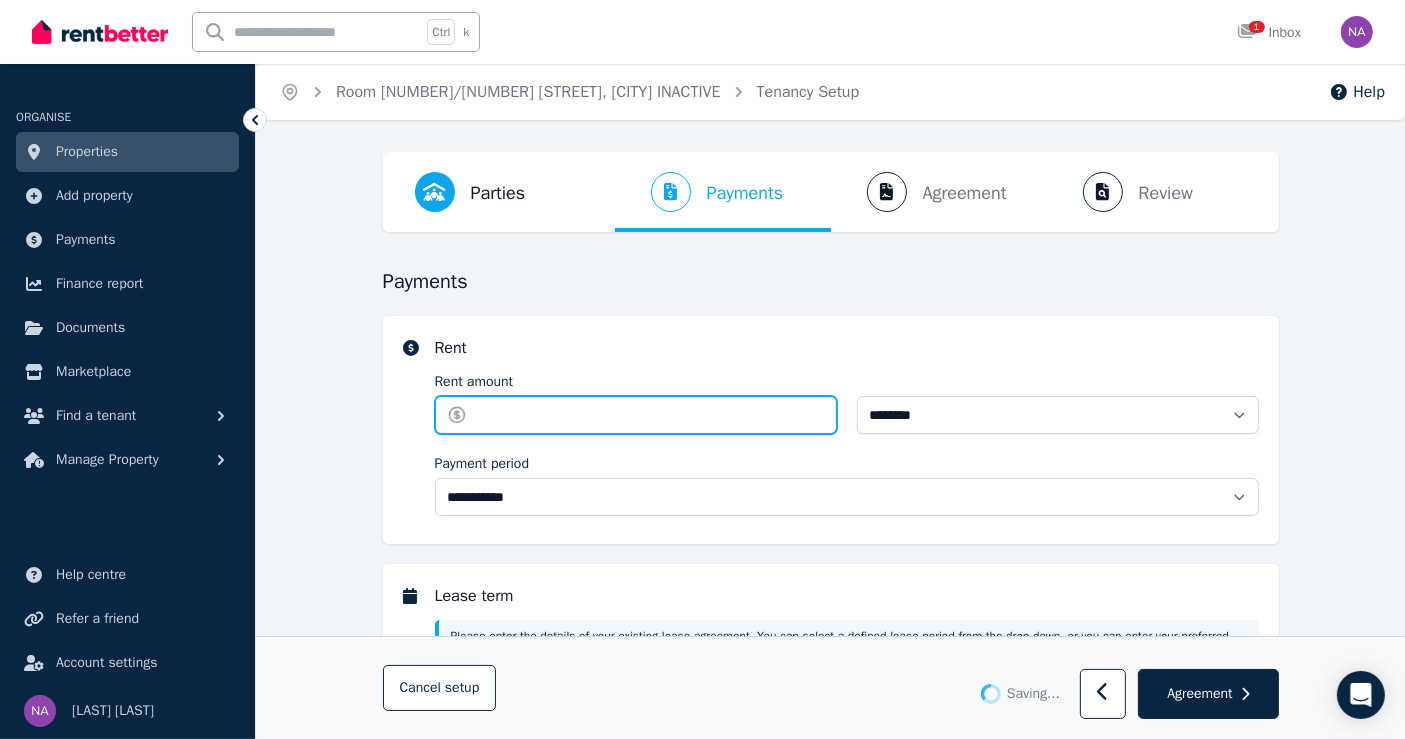 click on "Rent amount" at bounding box center [636, 415] 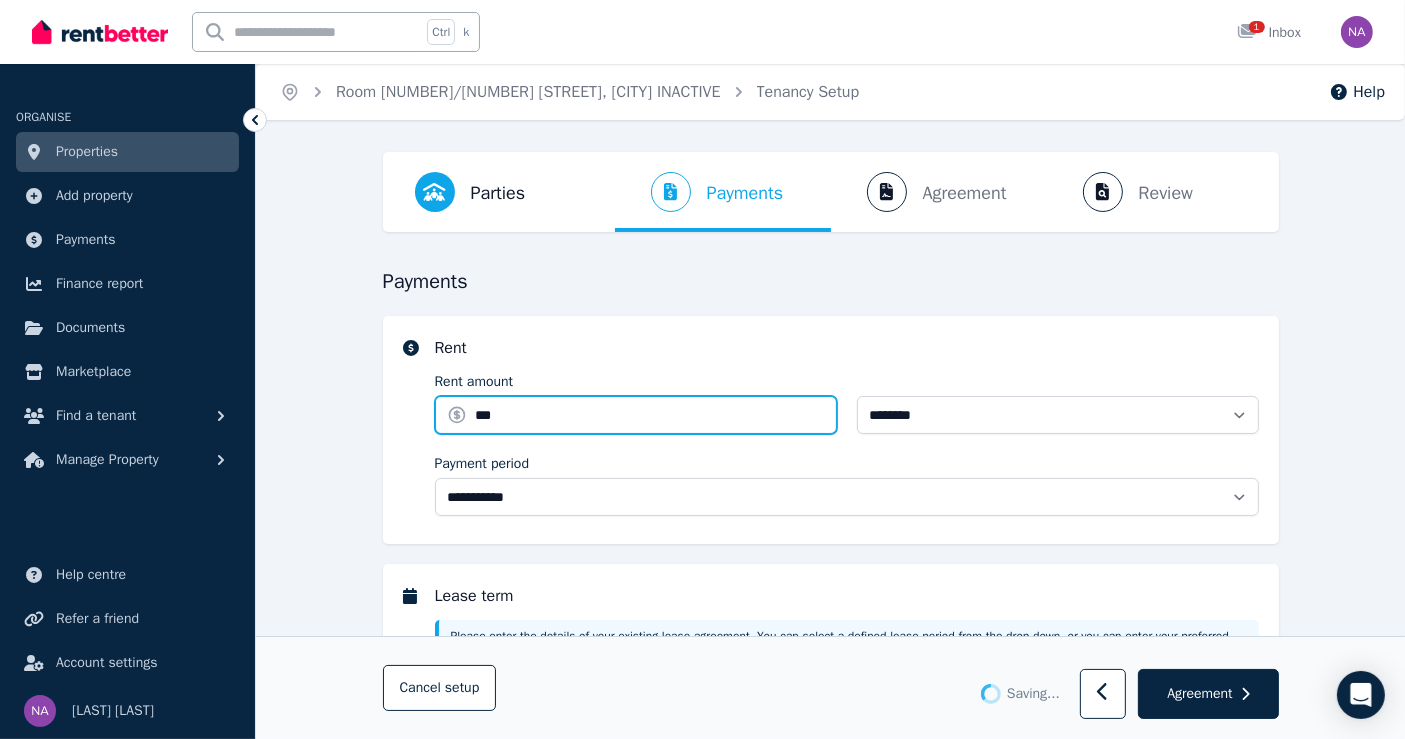 type on "***" 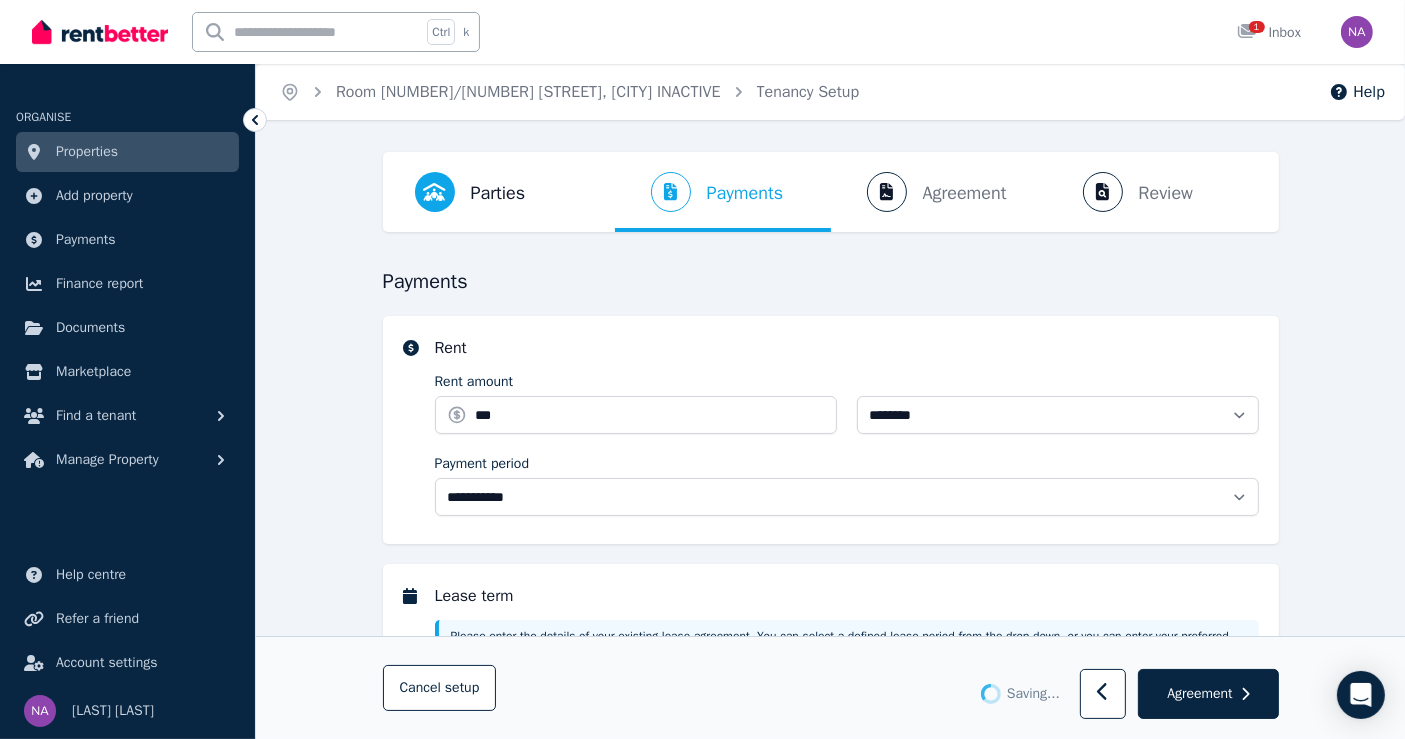 type 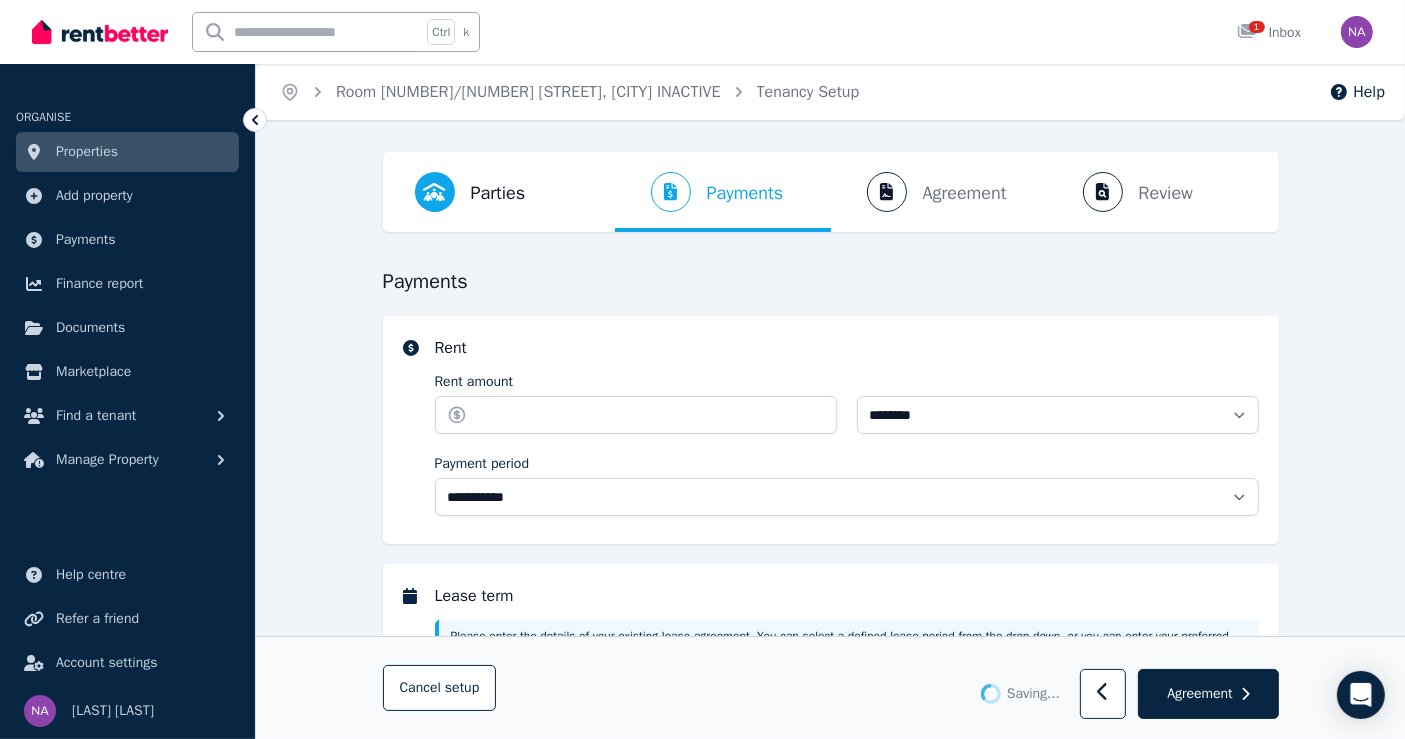 type on "******" 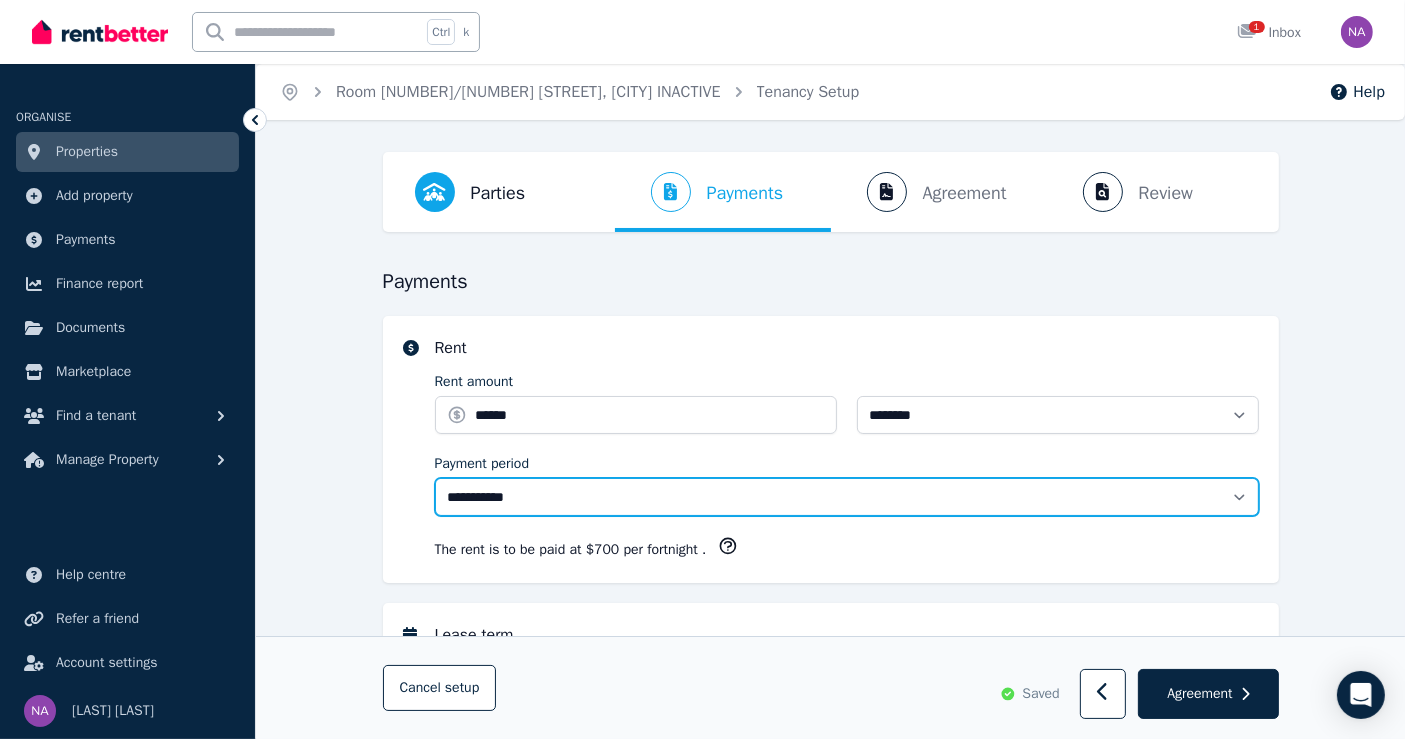 click on "**********" at bounding box center (847, 497) 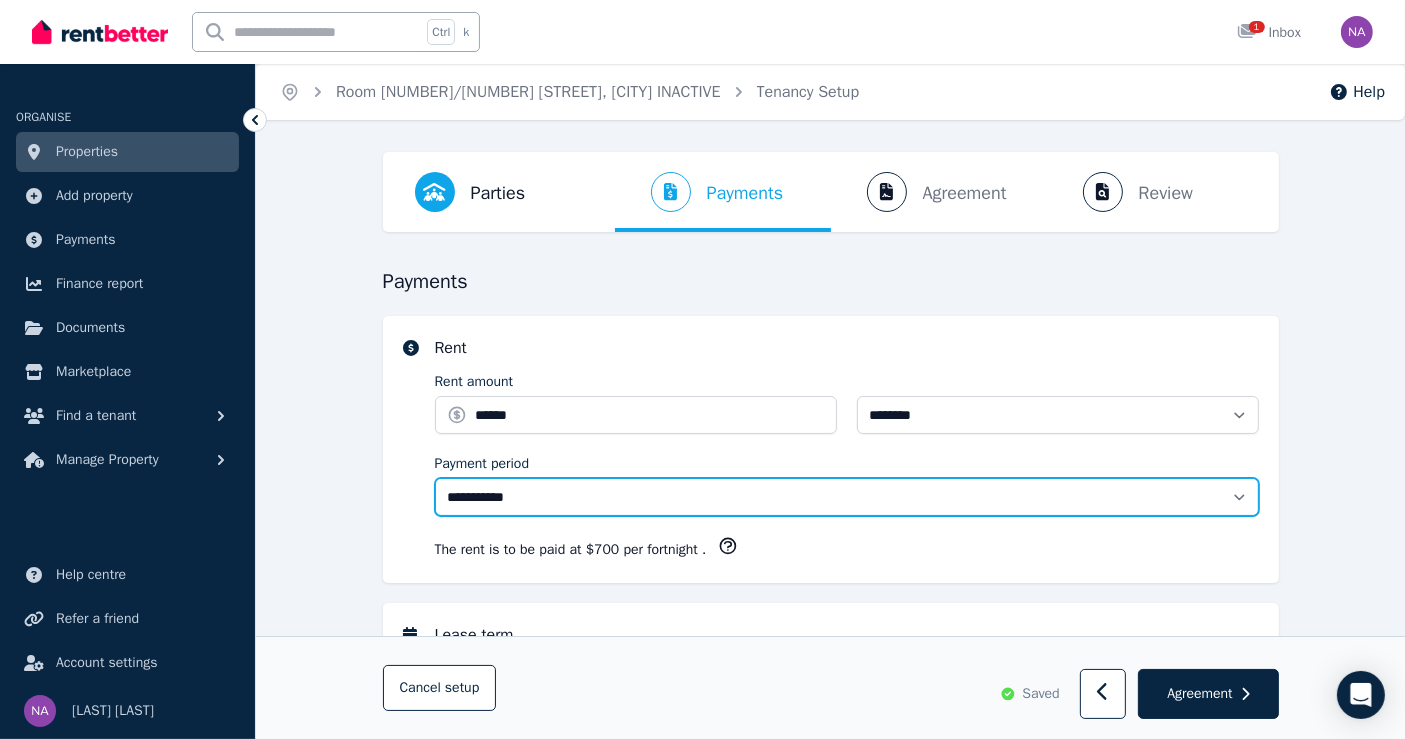 select on "******" 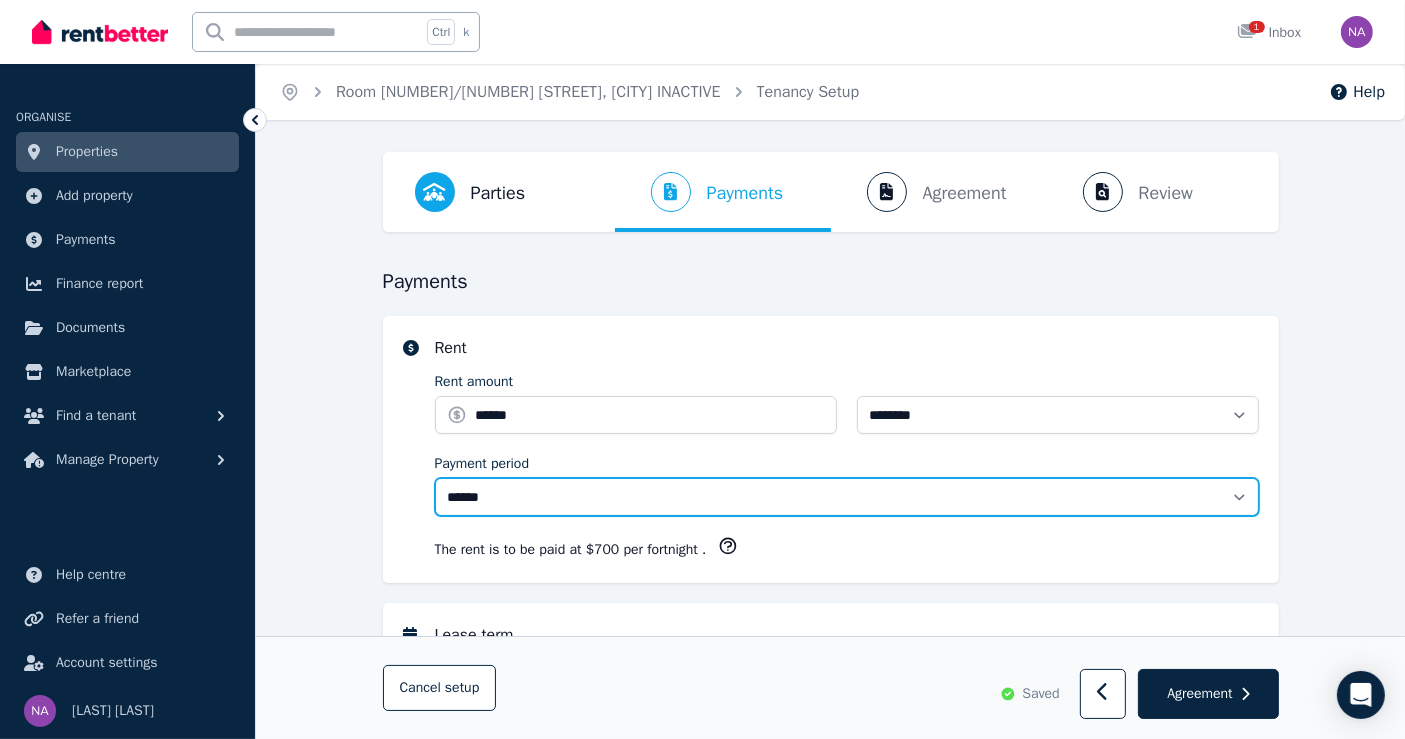click on "**********" at bounding box center [847, 497] 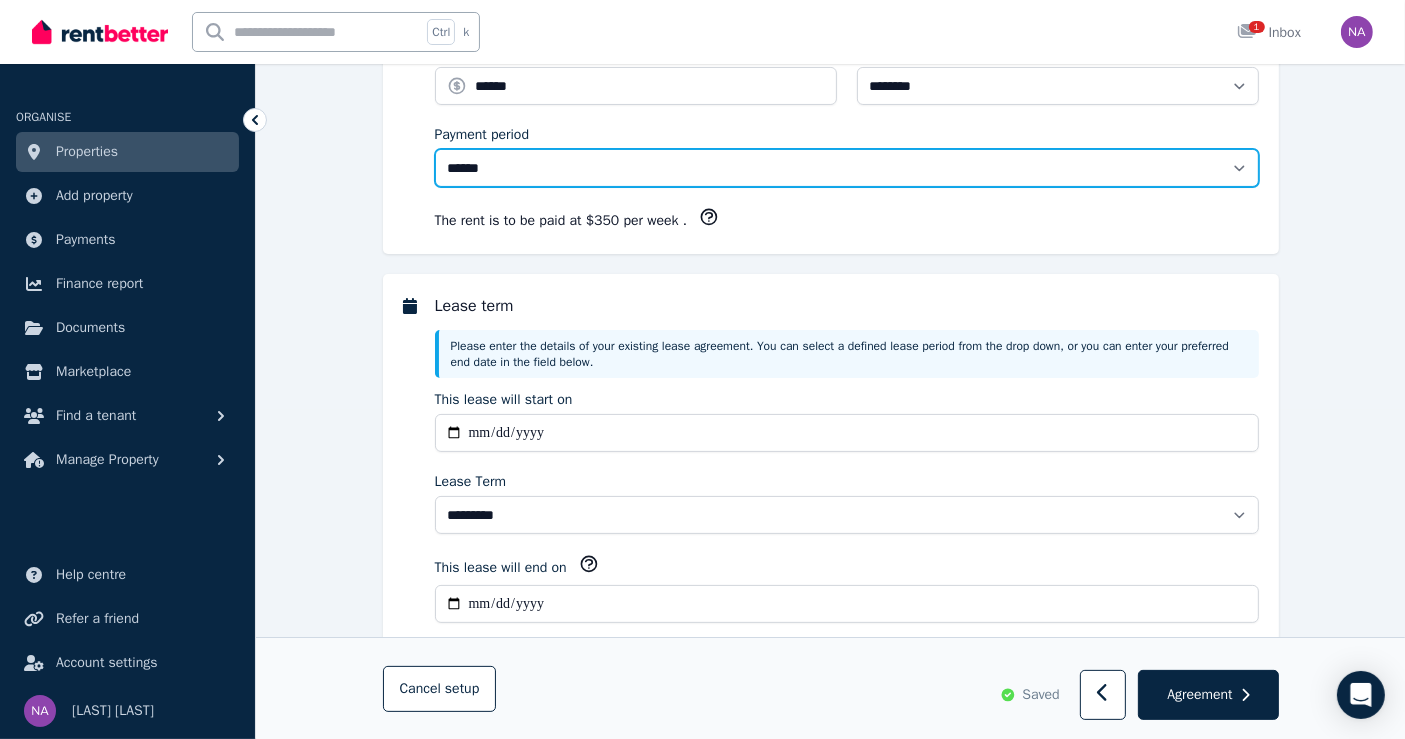 scroll, scrollTop: 444, scrollLeft: 0, axis: vertical 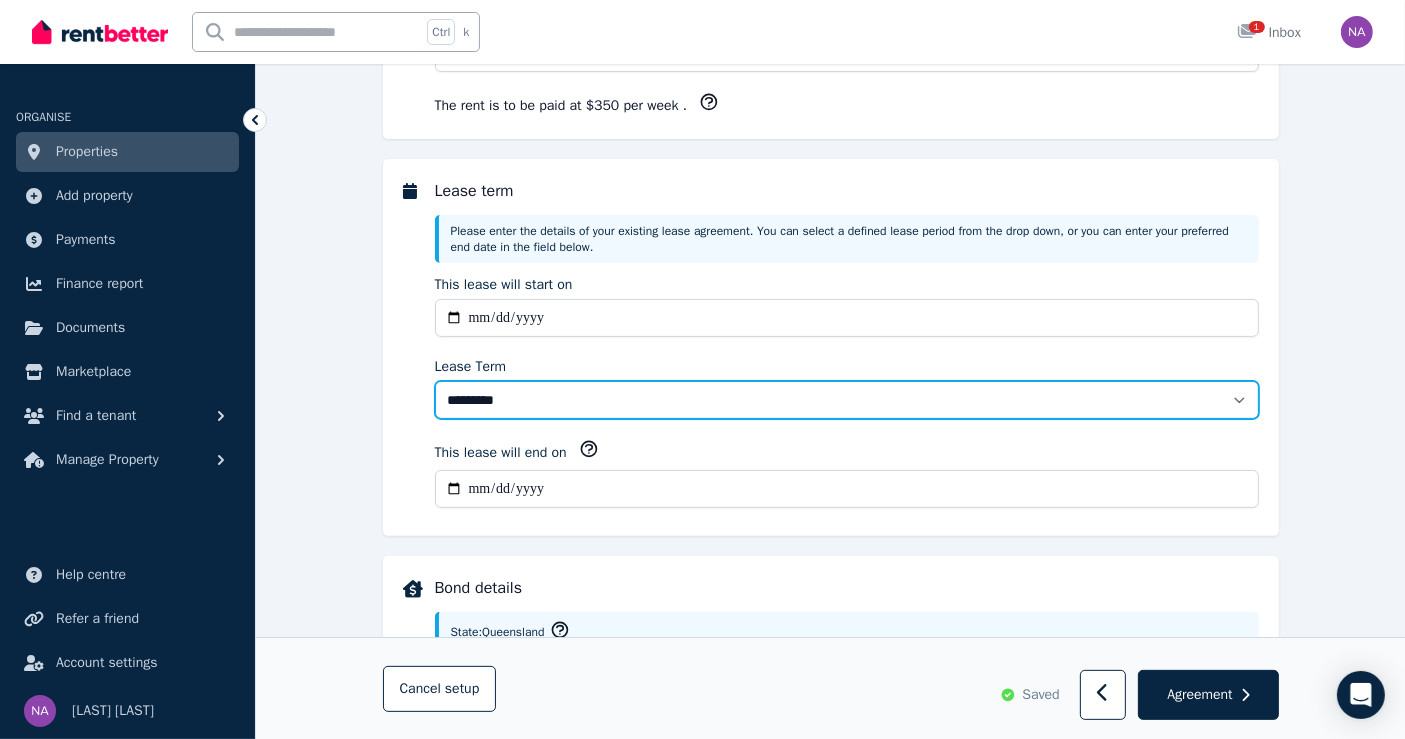 click on "******** ******** ********* ******* ******* ******* ******* ***** ********" at bounding box center [847, 400] 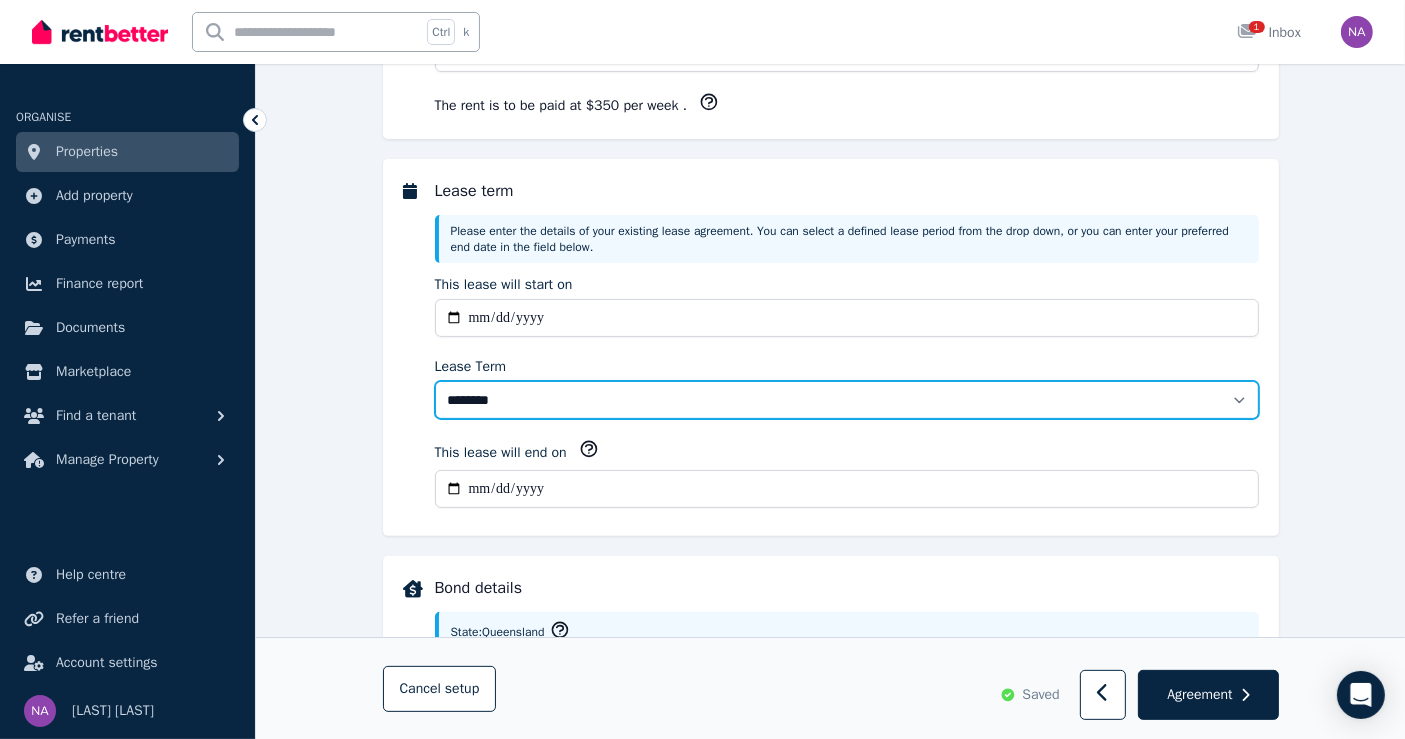 click on "******** ******** ********* ******* ******* ******* ******* ***** ********" at bounding box center (847, 400) 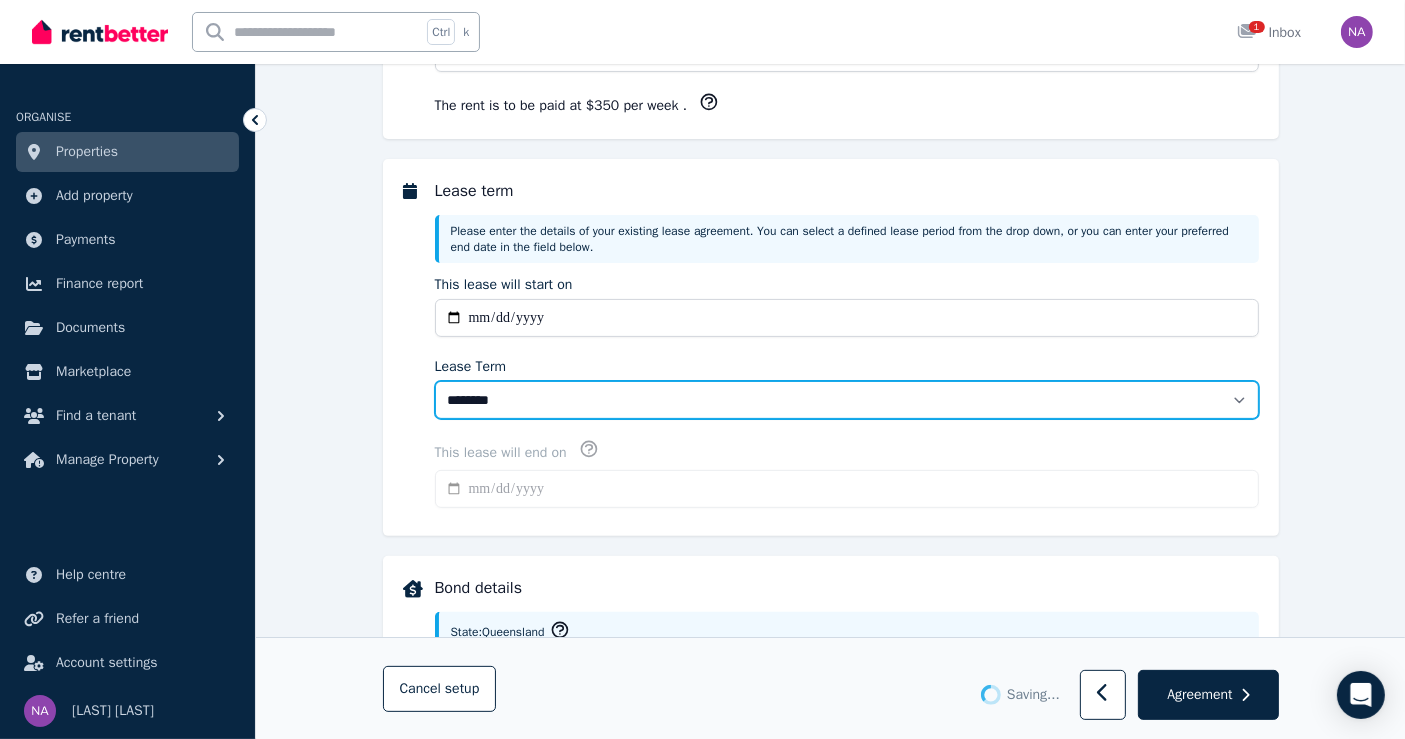 type on "**********" 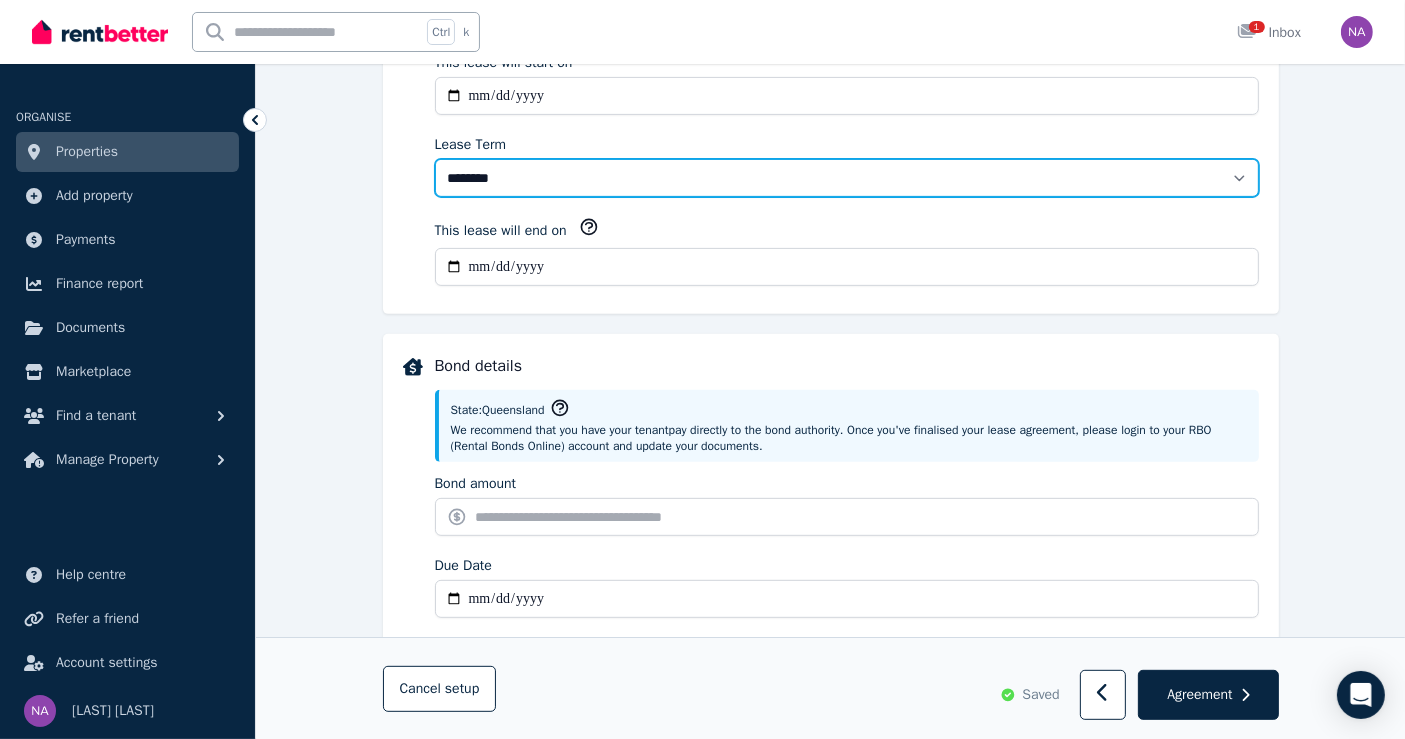 scroll, scrollTop: 777, scrollLeft: 0, axis: vertical 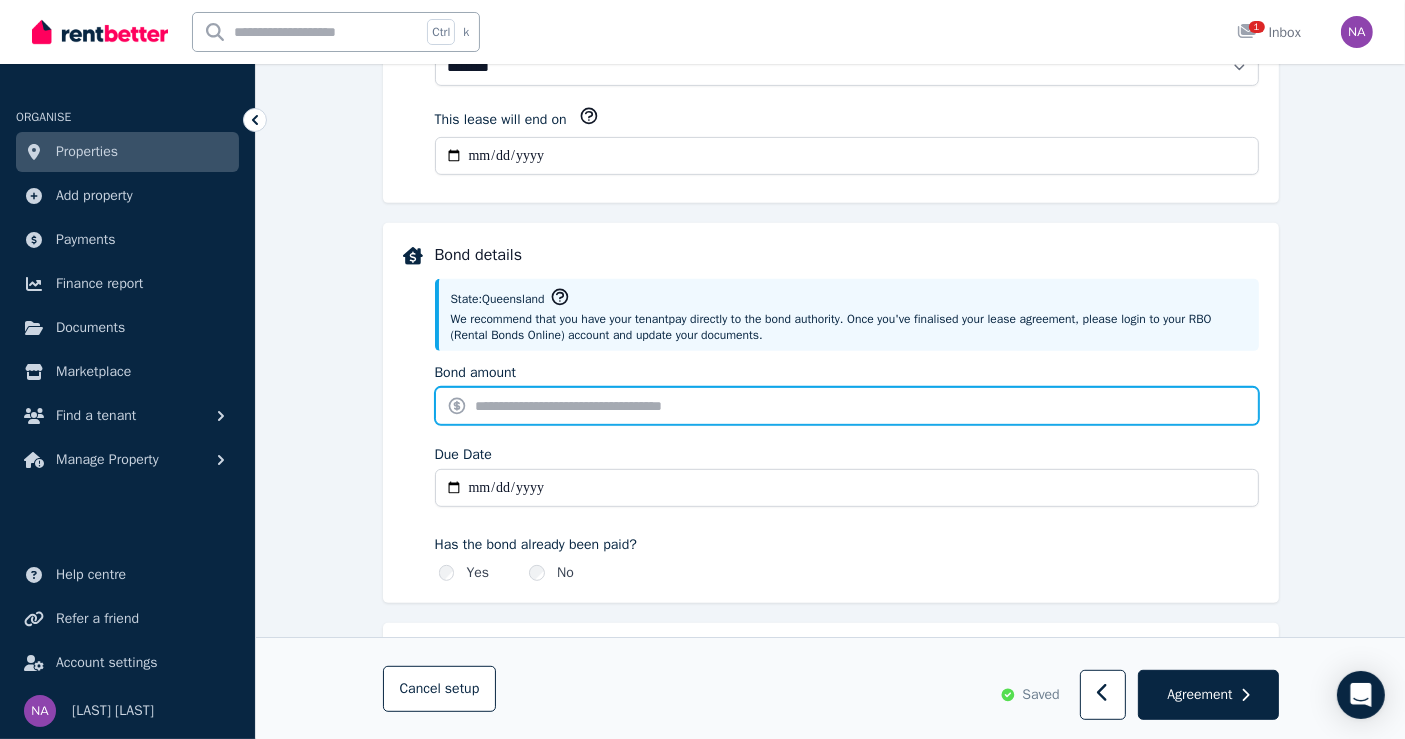 click on "Bond amount" at bounding box center [847, 406] 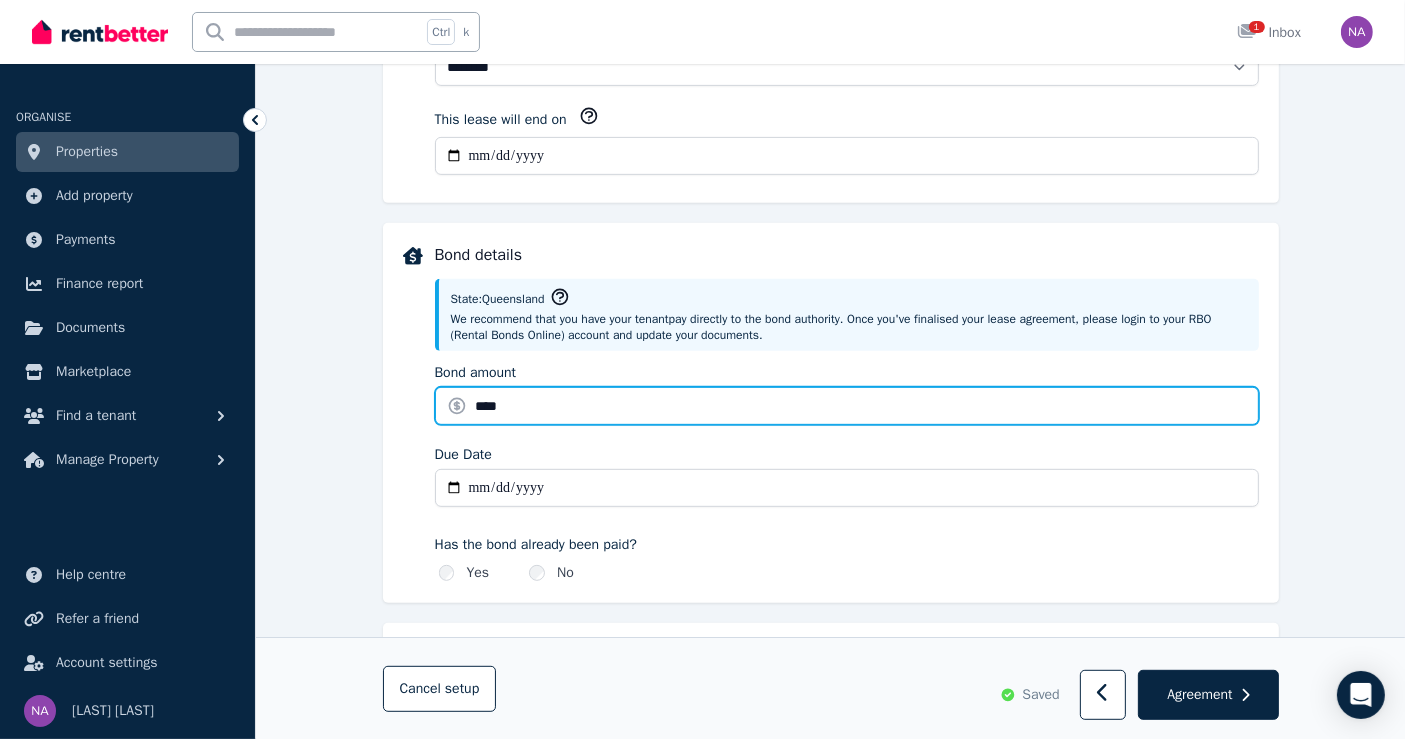 type on "****" 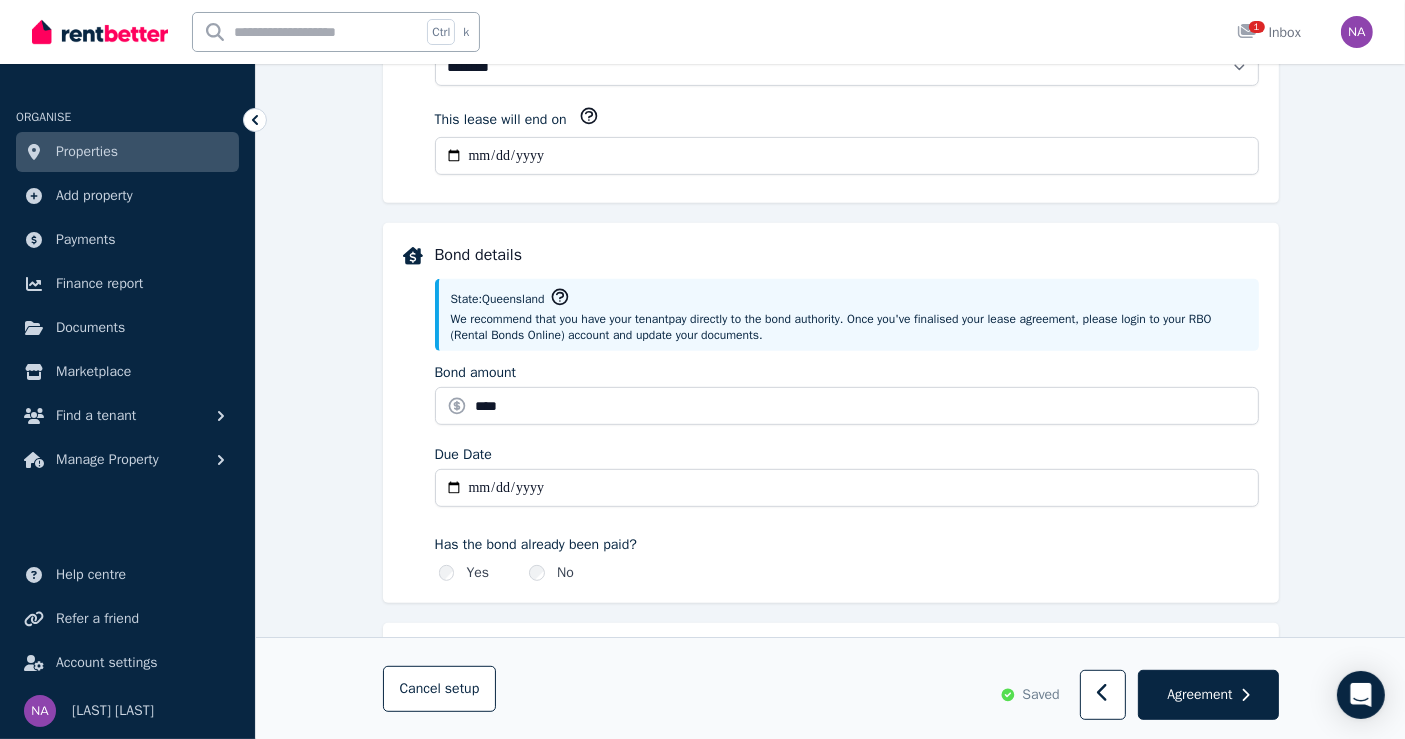 click on "Due Date" at bounding box center (847, 488) 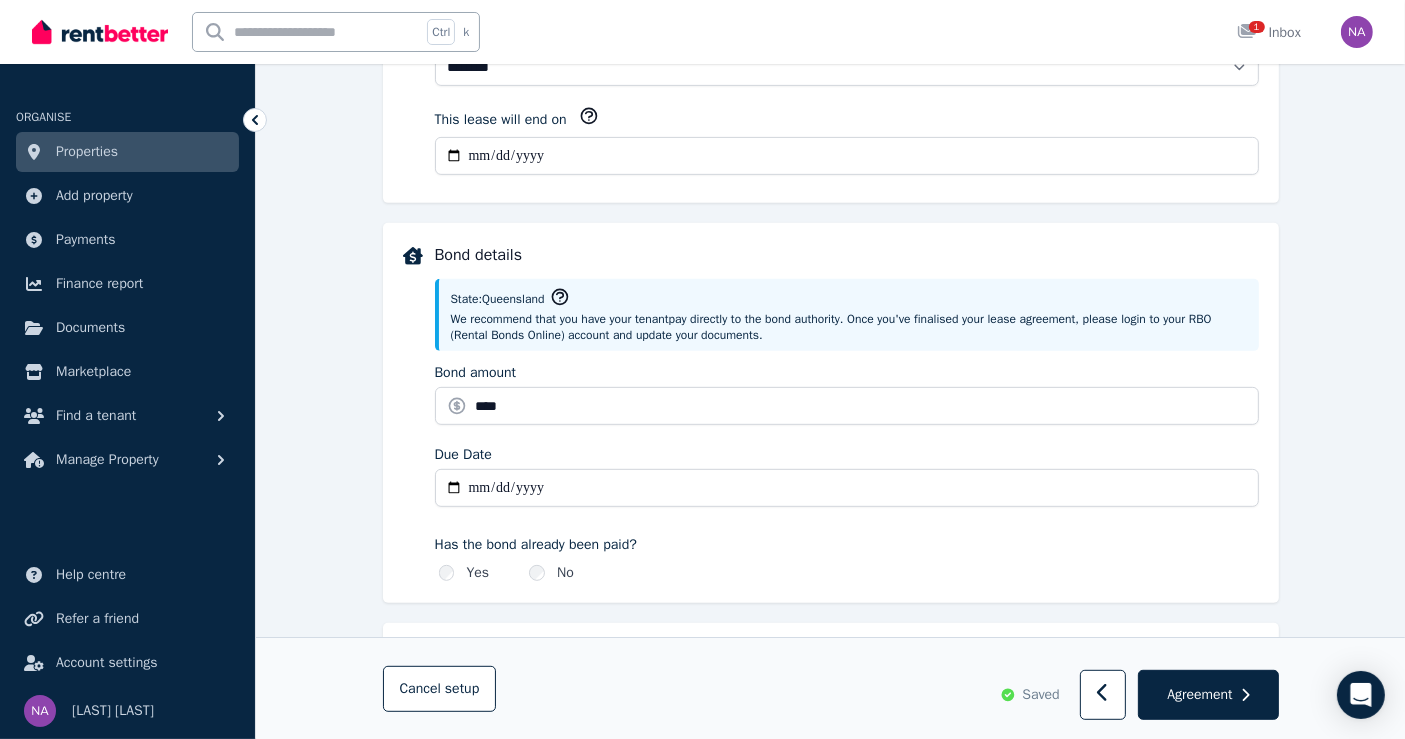 type on "**********" 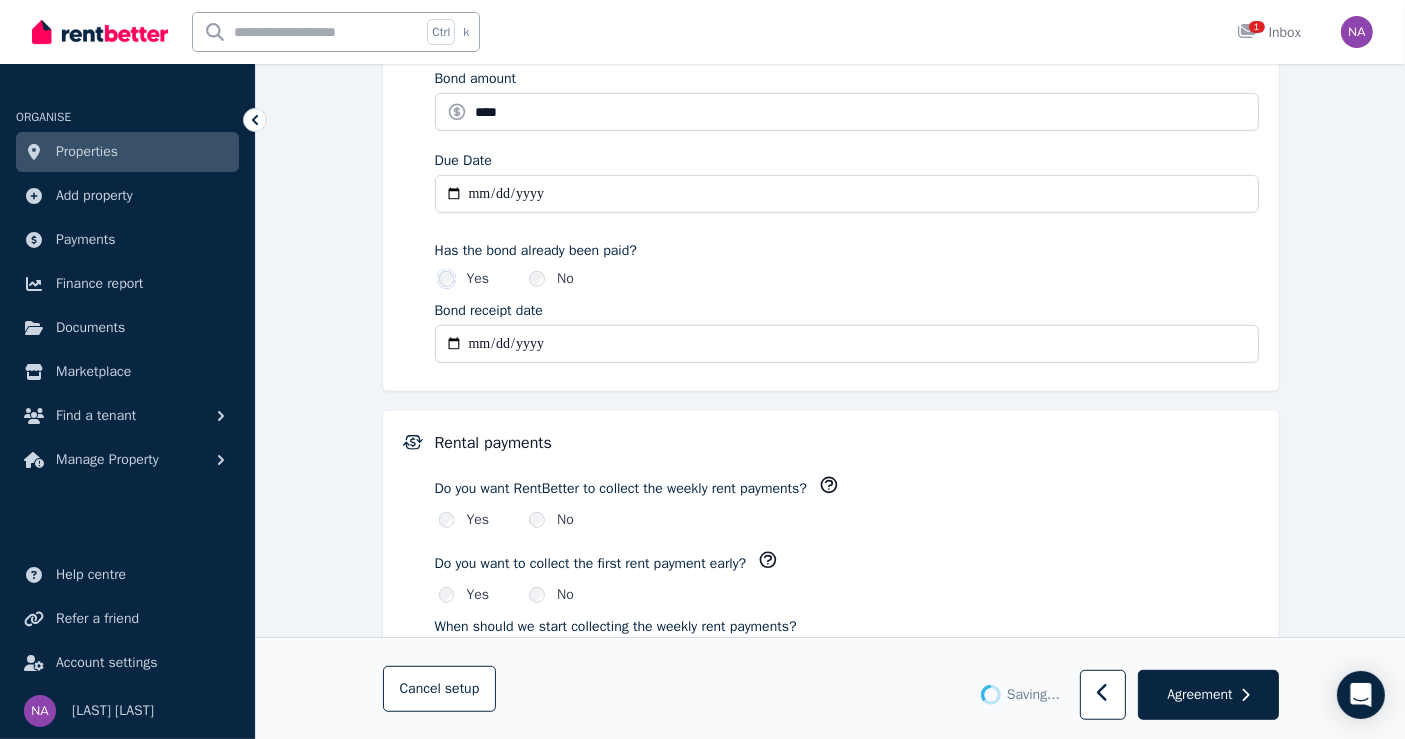 scroll, scrollTop: 1111, scrollLeft: 0, axis: vertical 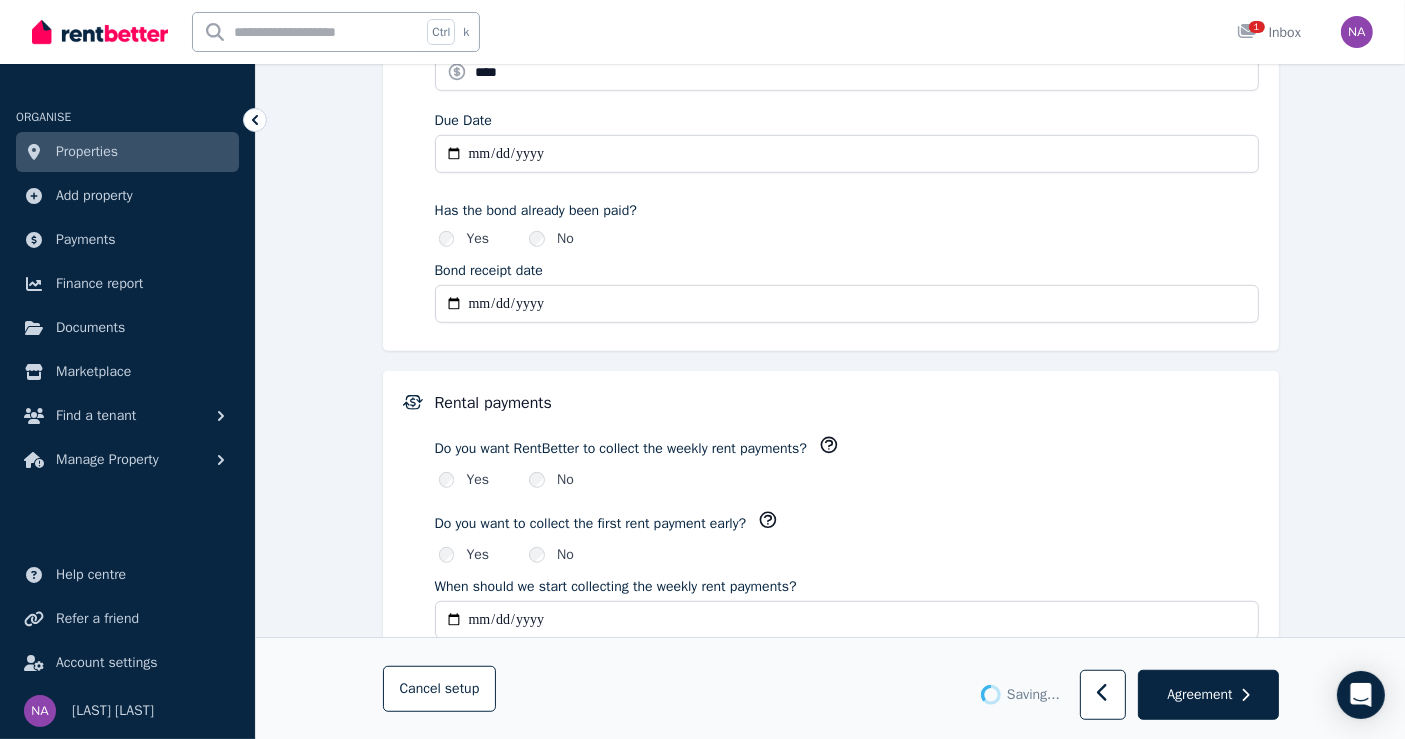 type 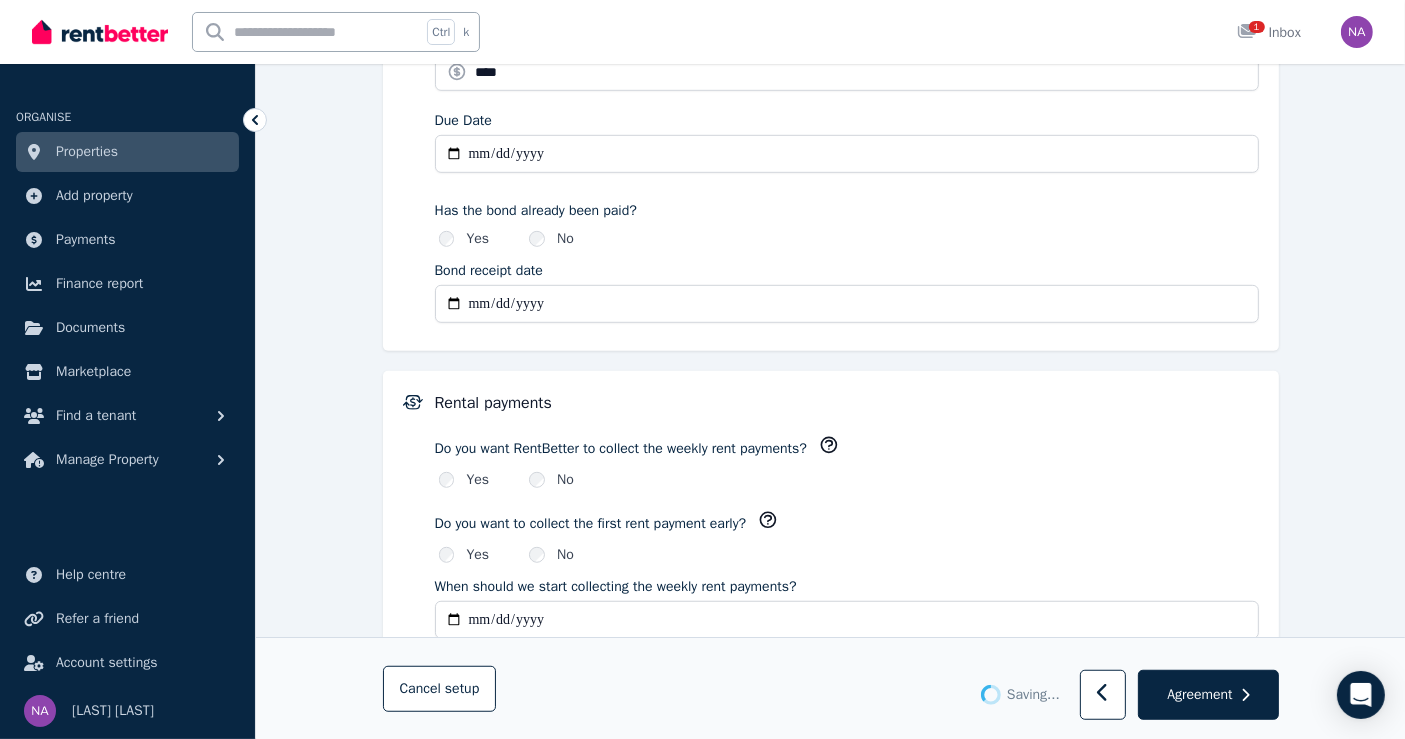 type 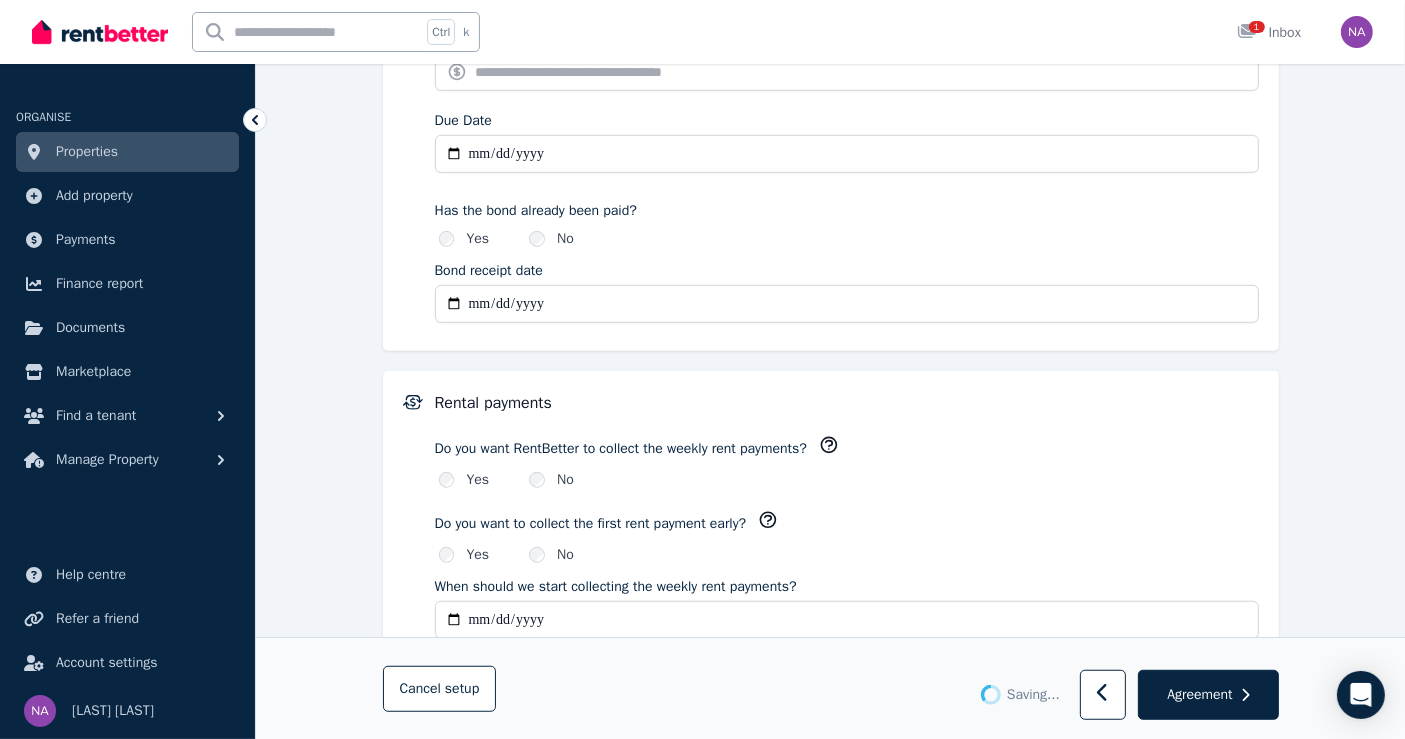 type on "*******" 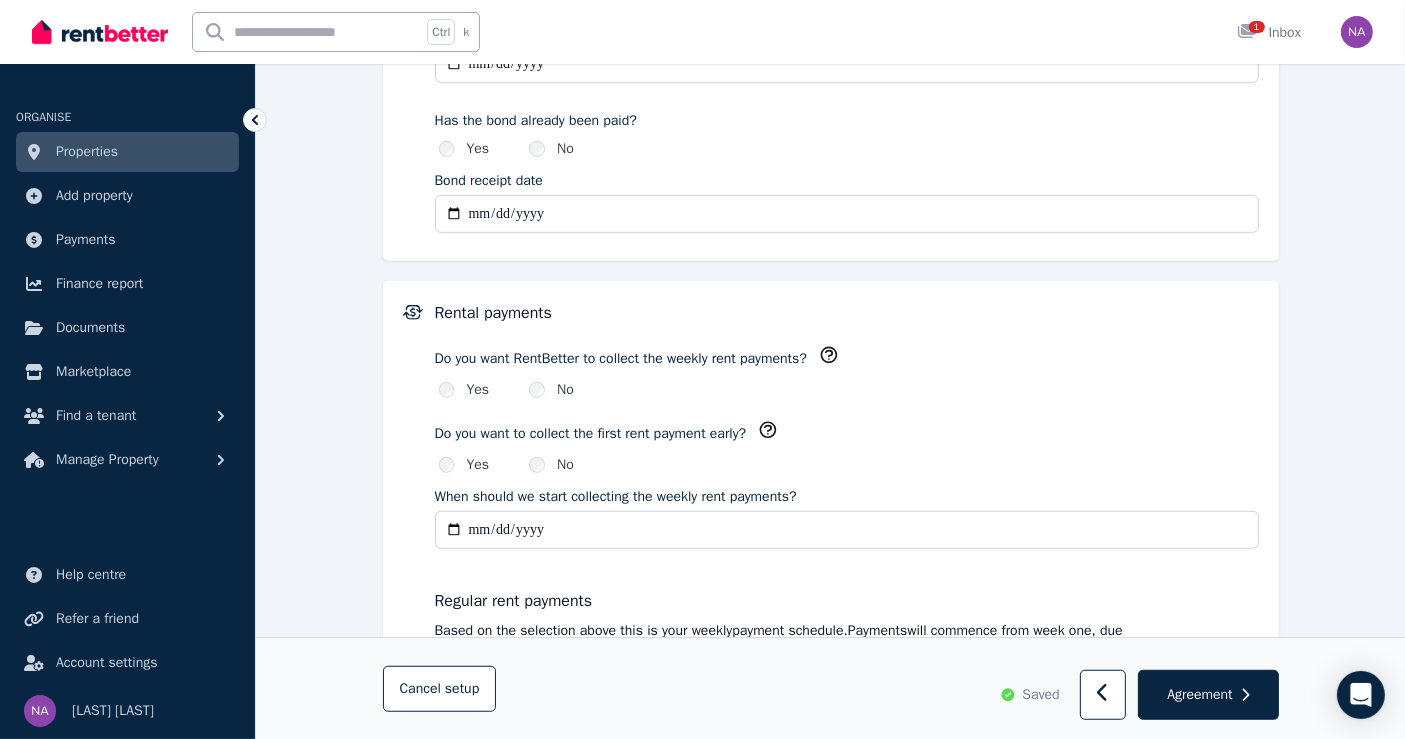 scroll, scrollTop: 1222, scrollLeft: 0, axis: vertical 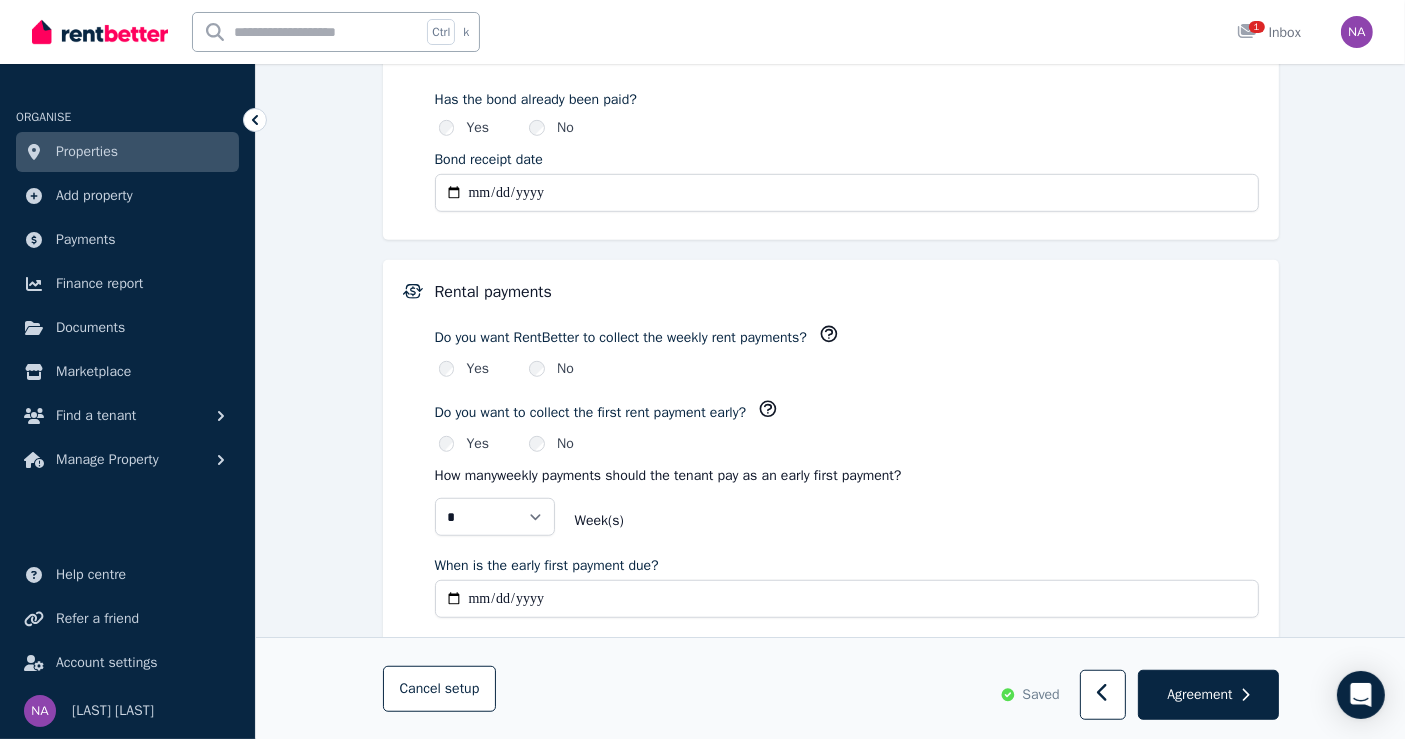 click on "When is the early first payment due?" at bounding box center [847, 599] 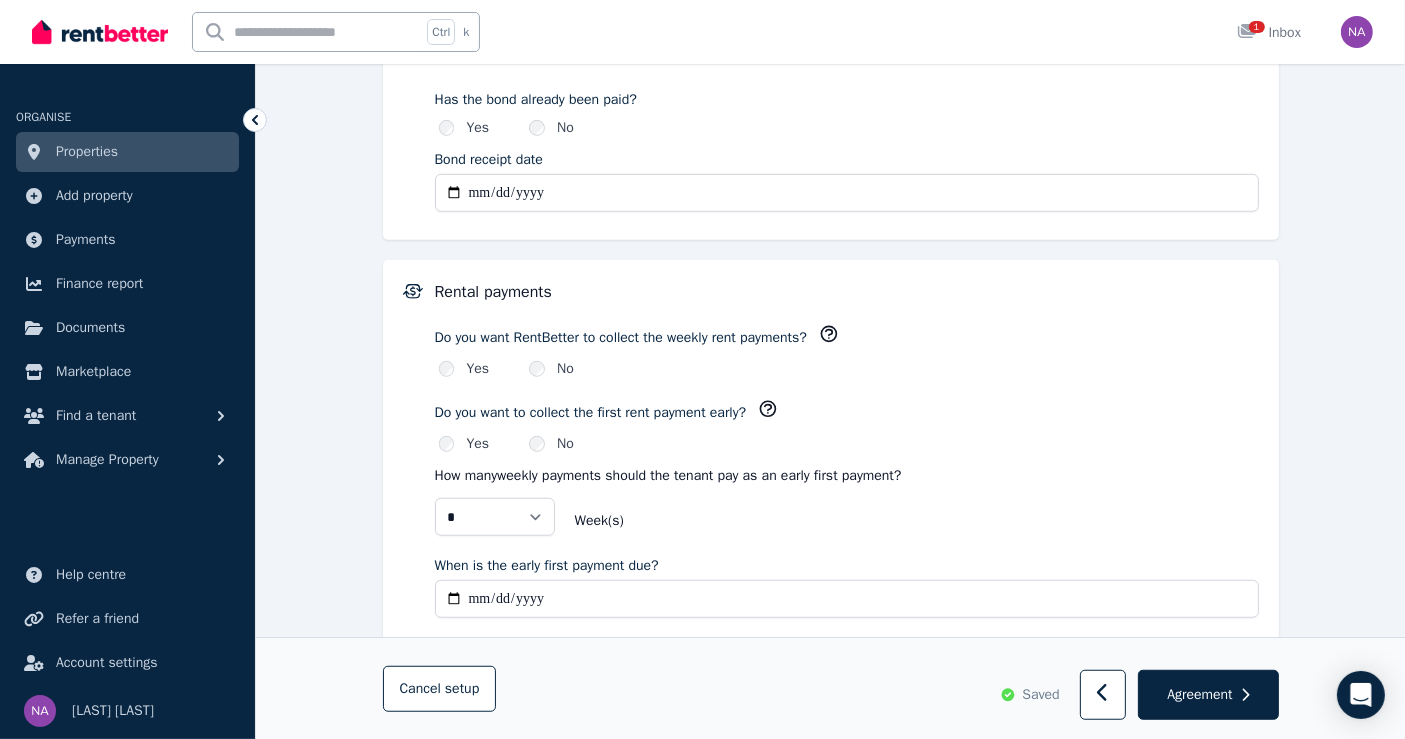 type on "**********" 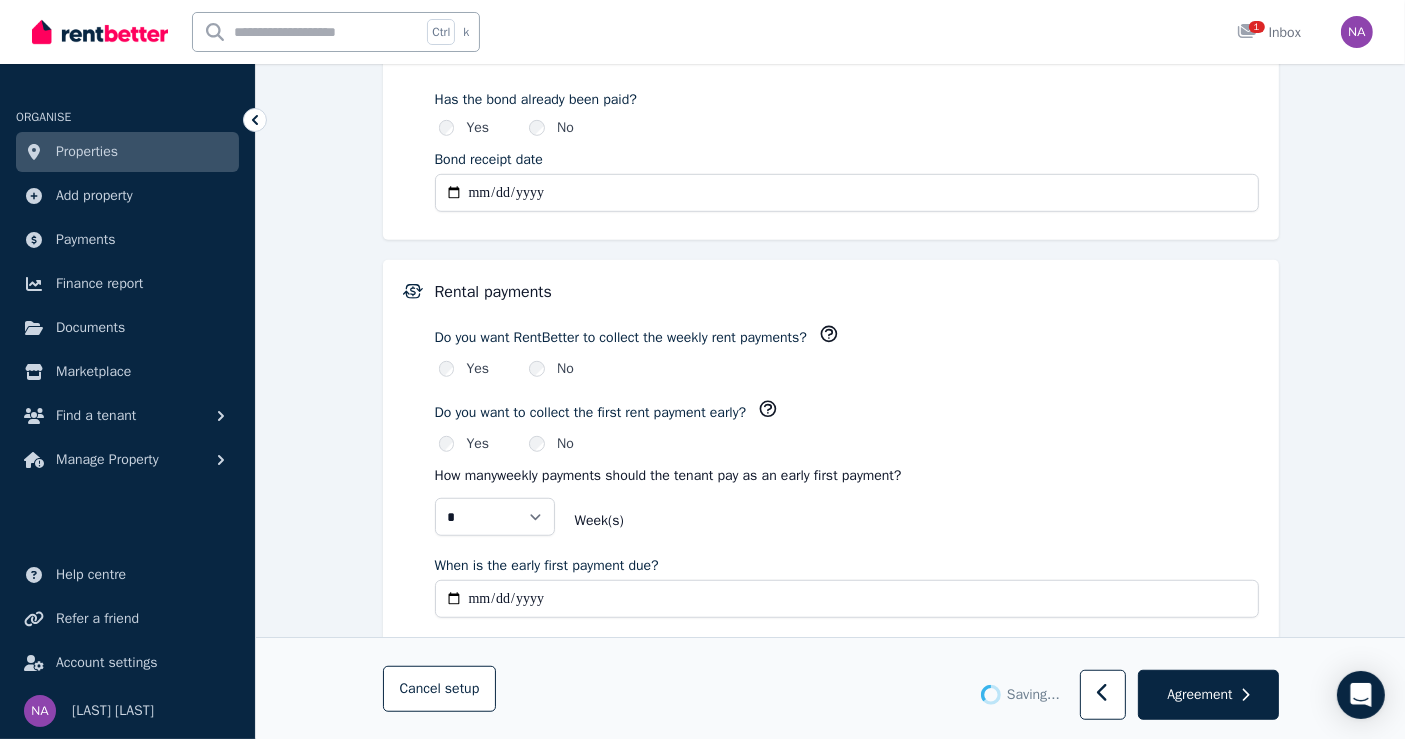 click on "Week (s)" at bounding box center [917, 521] 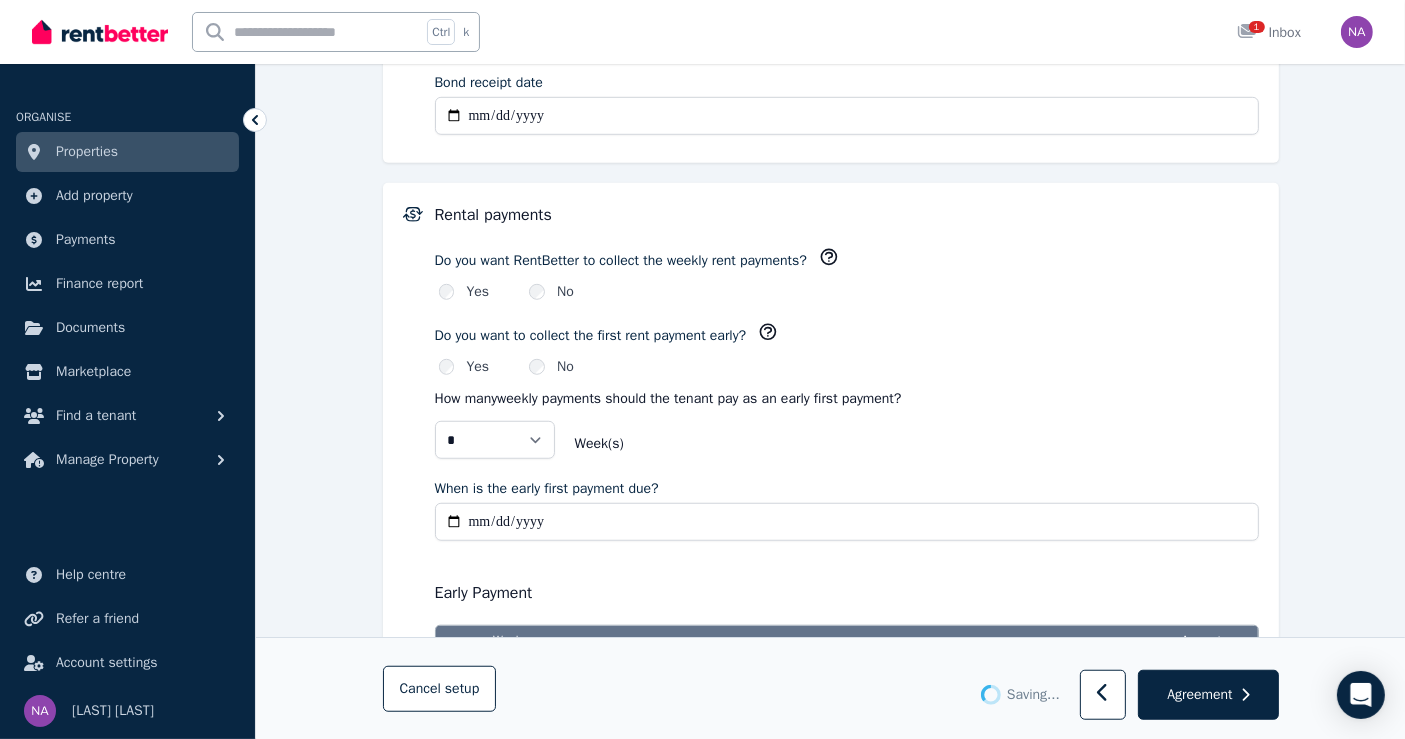 type on "**********" 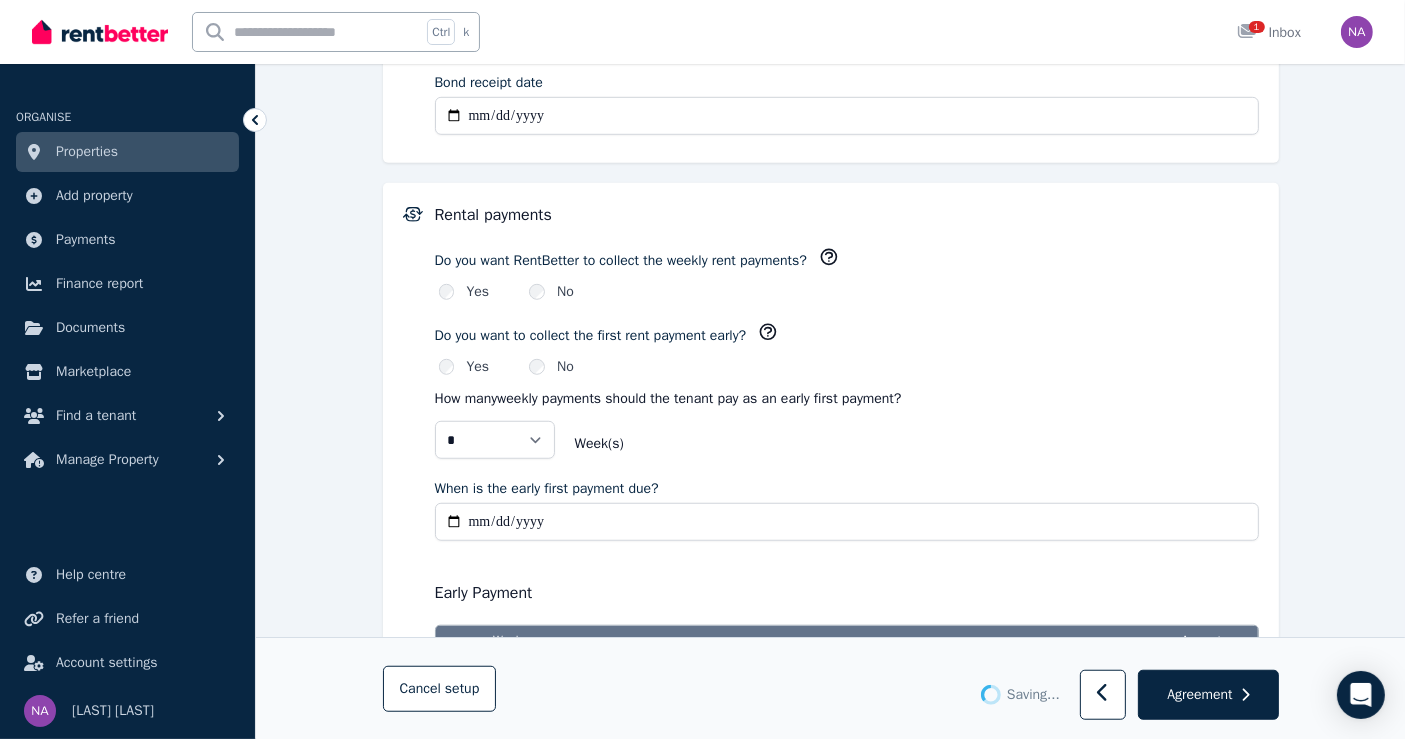 scroll, scrollTop: 1333, scrollLeft: 0, axis: vertical 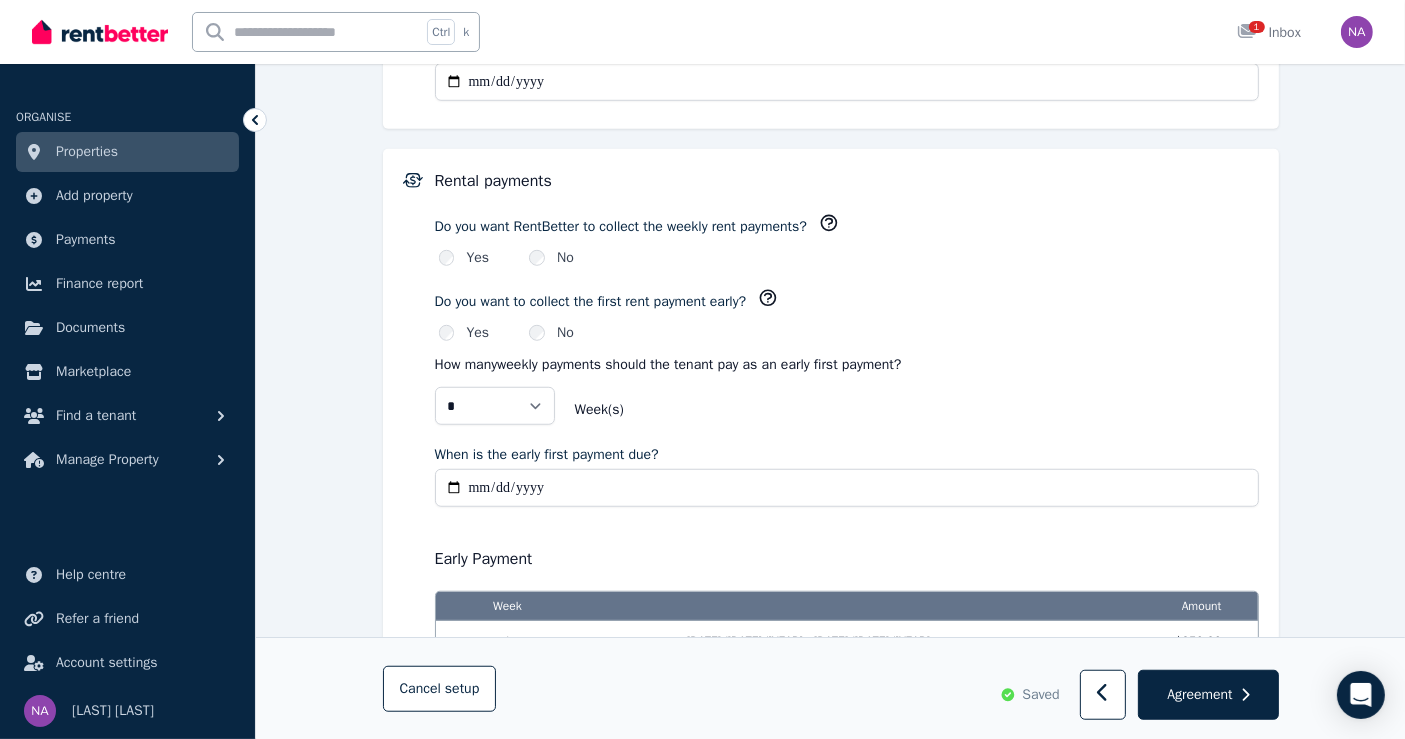 click on "Week (s)" at bounding box center (917, 410) 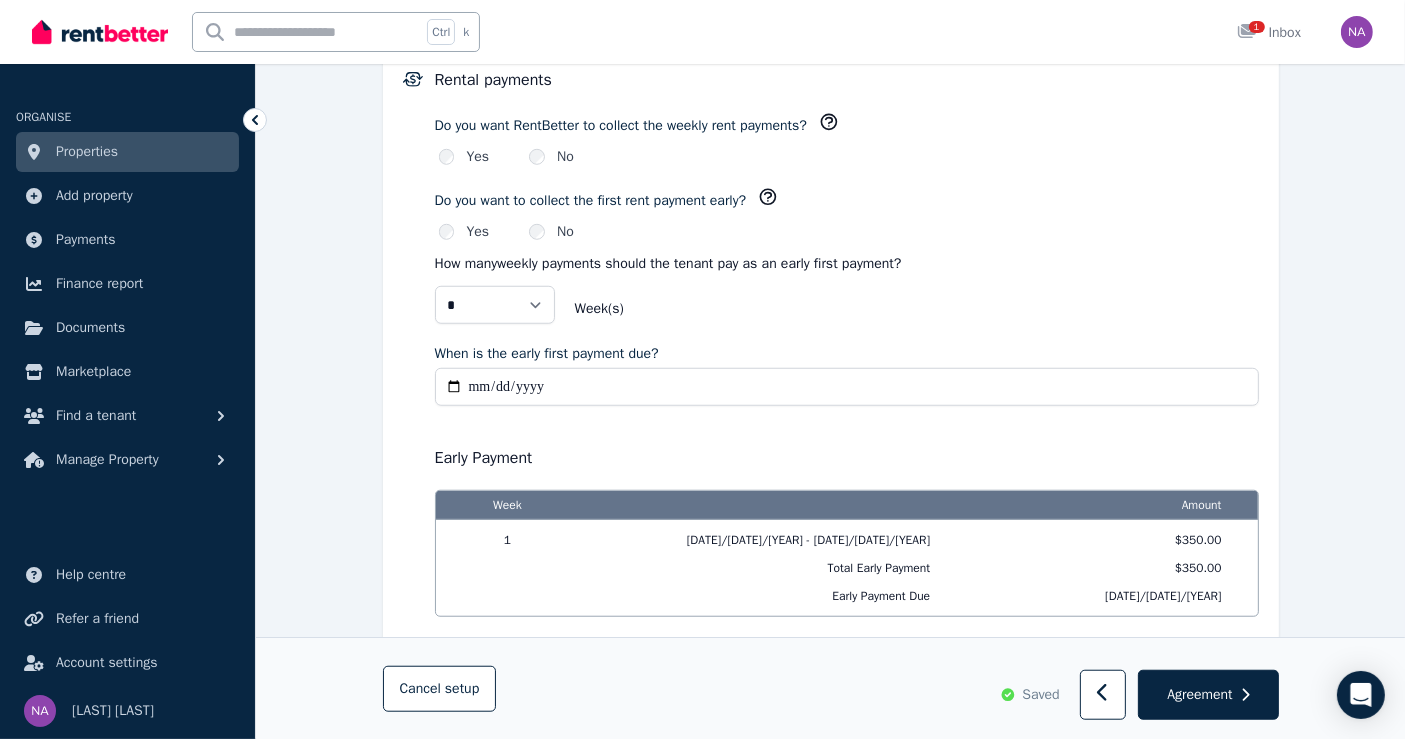 scroll, scrollTop: 1323, scrollLeft: 0, axis: vertical 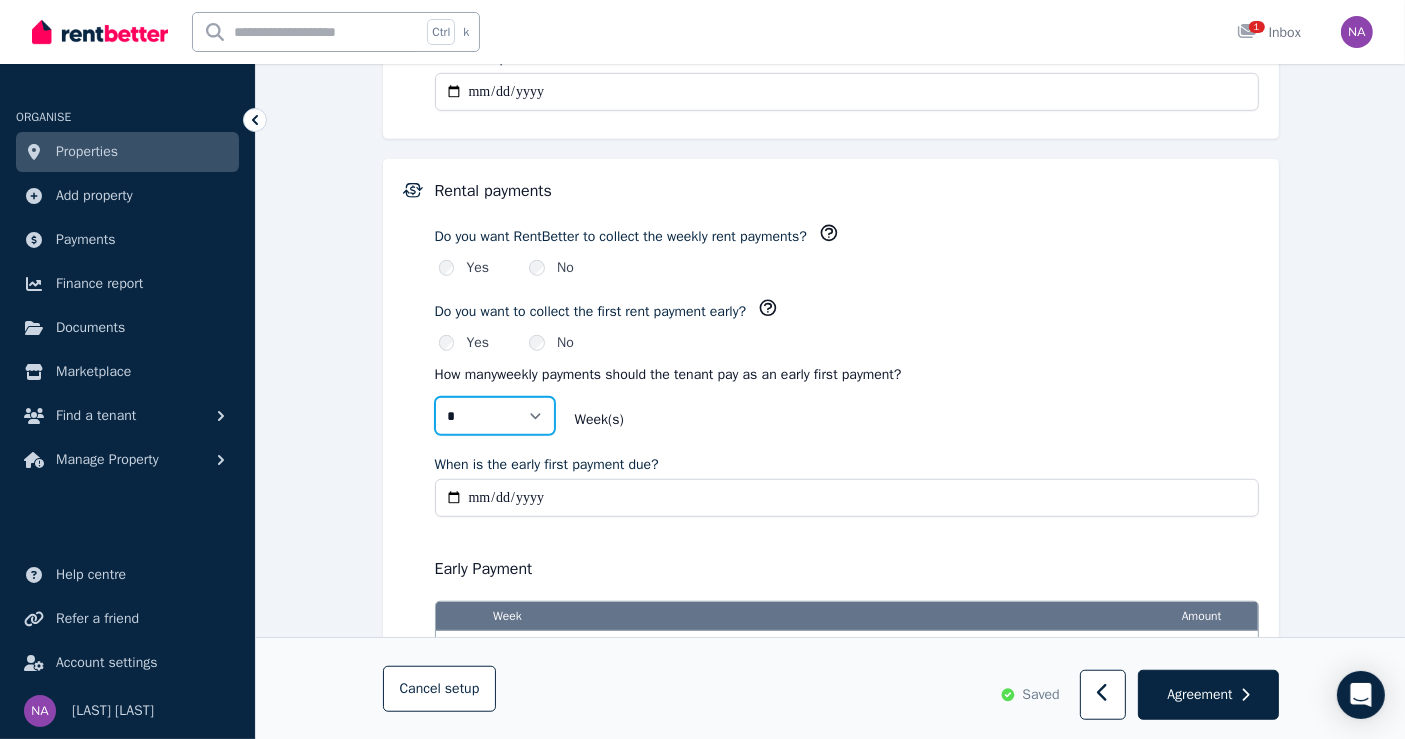 click on "* *" at bounding box center (495, 416) 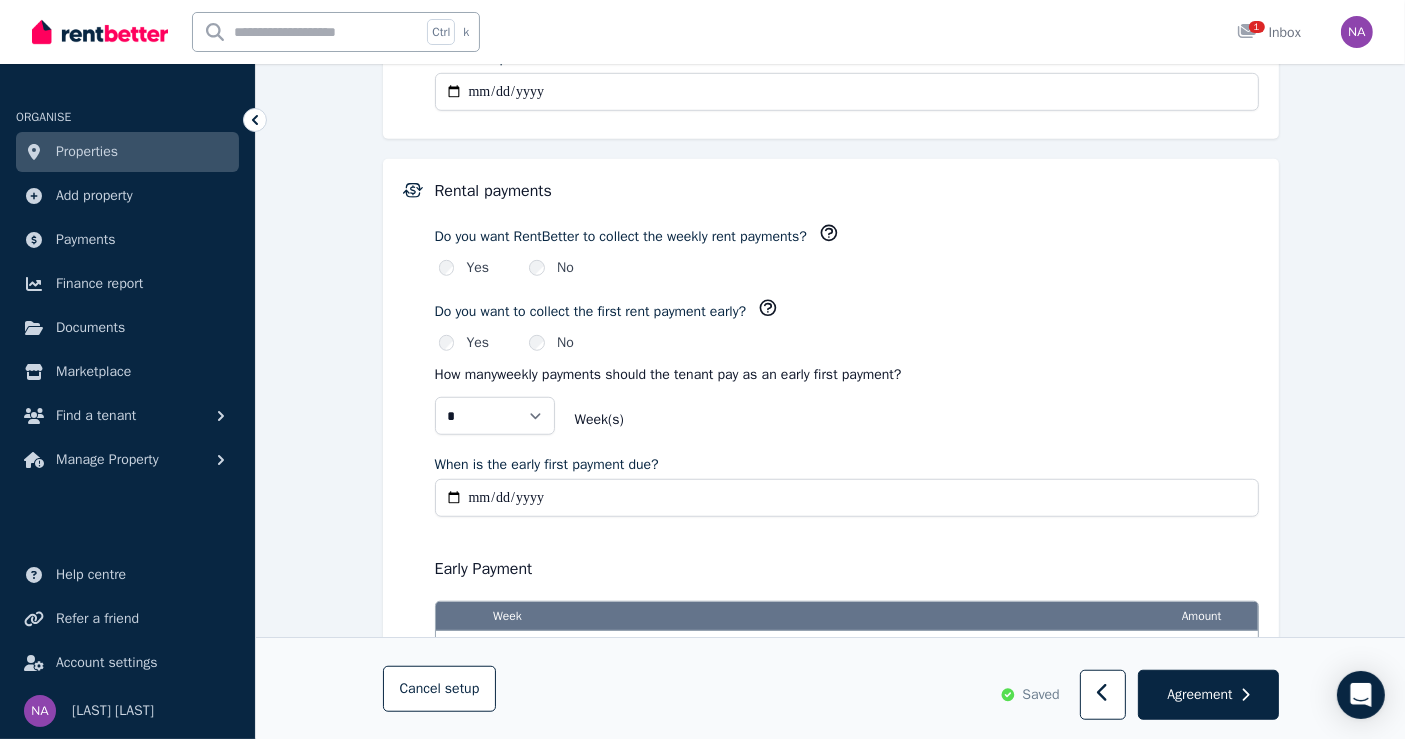 click on "How many  weekly   payments should the tenant pay as an early first payment? * * Week (s)" at bounding box center [847, 404] 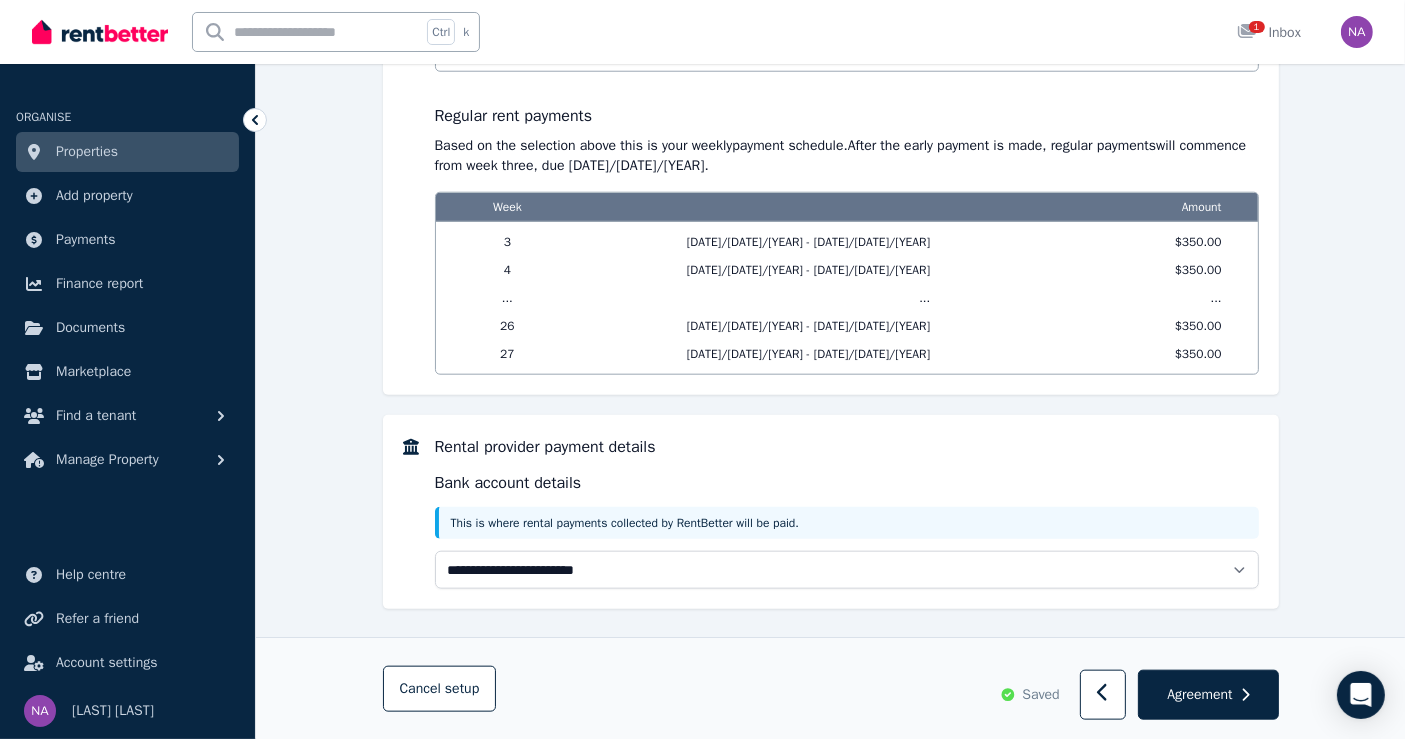 scroll, scrollTop: 2017, scrollLeft: 0, axis: vertical 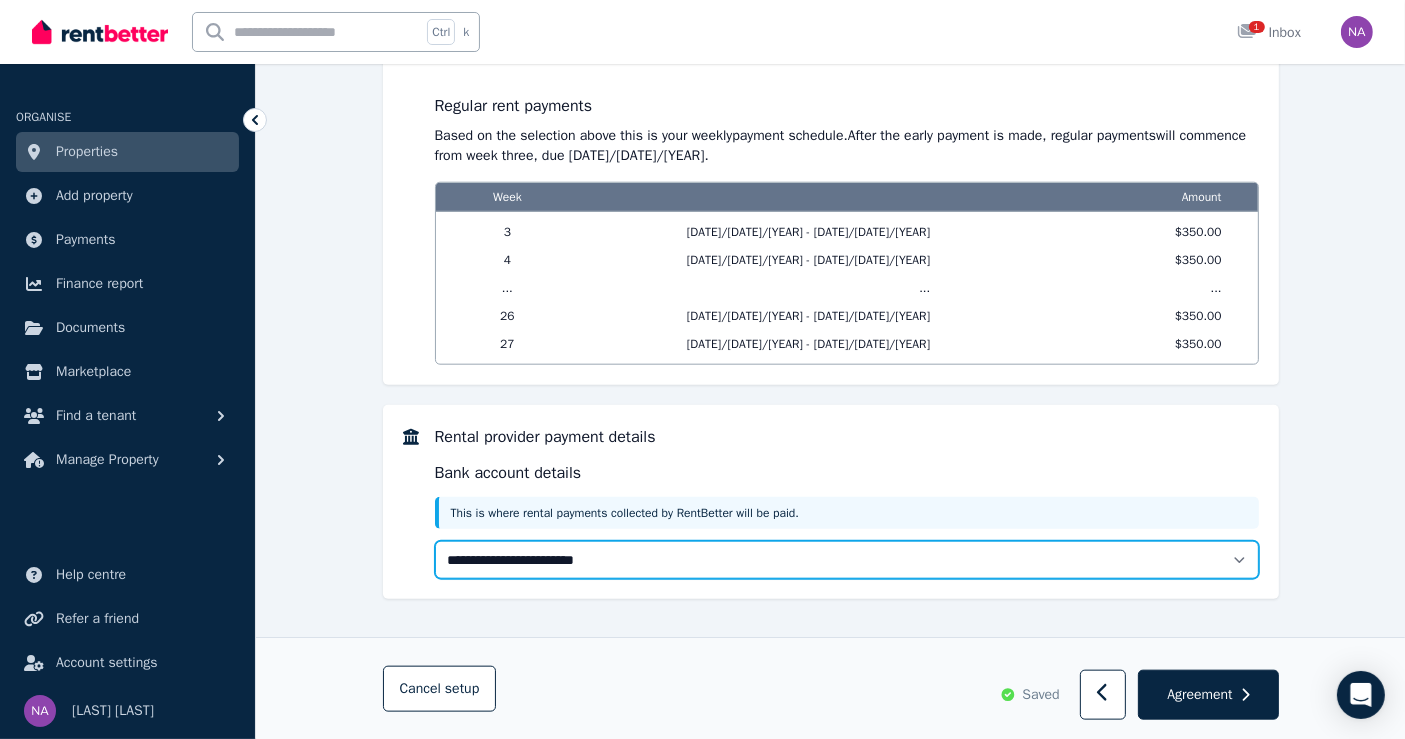 click on "**********" at bounding box center (847, 560) 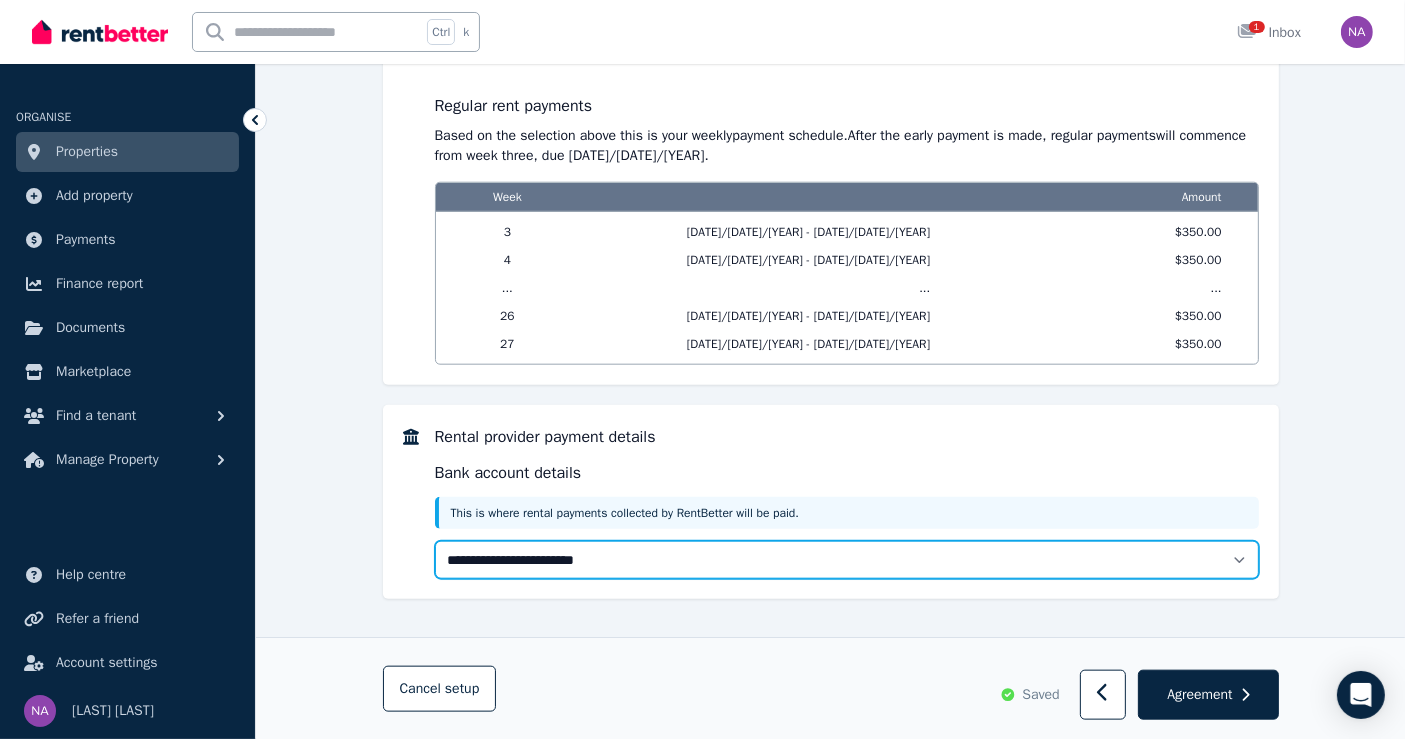 select on "**********" 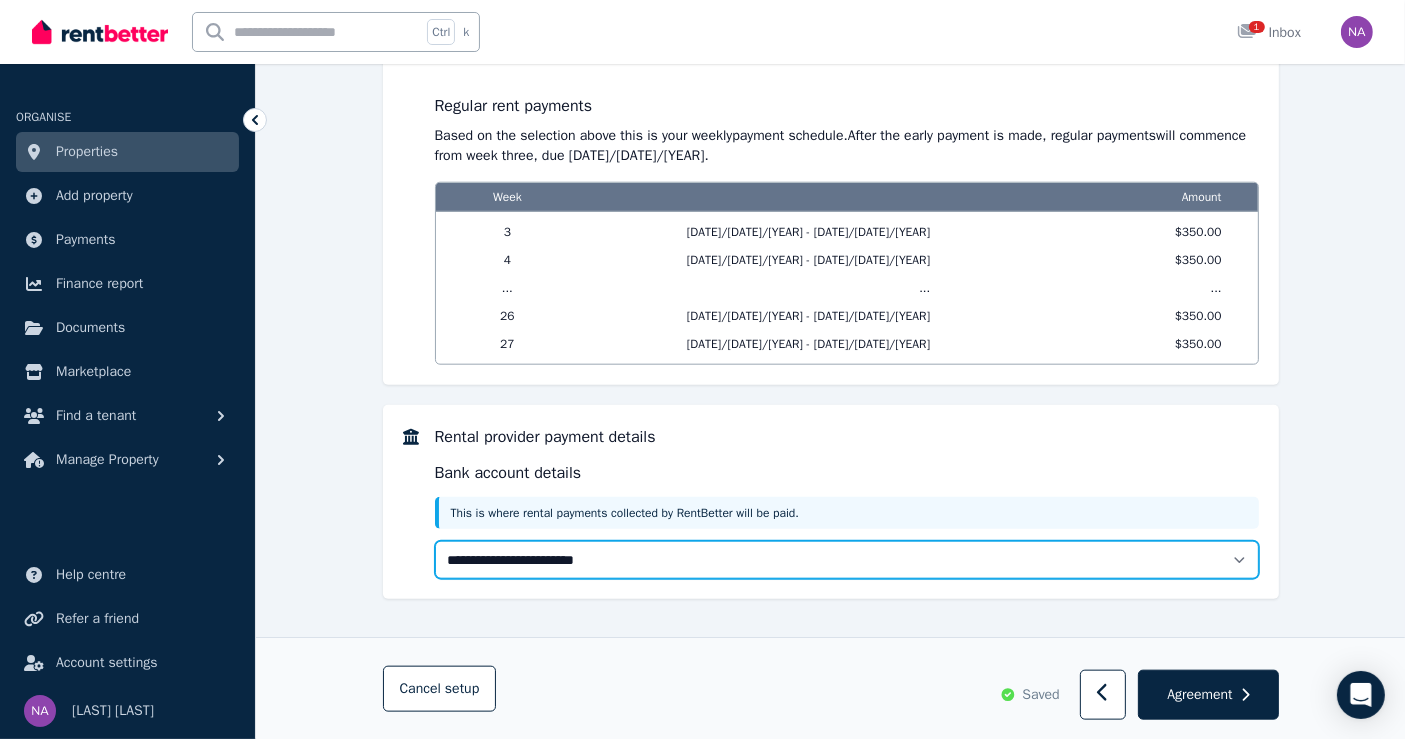 click on "**********" at bounding box center (847, 560) 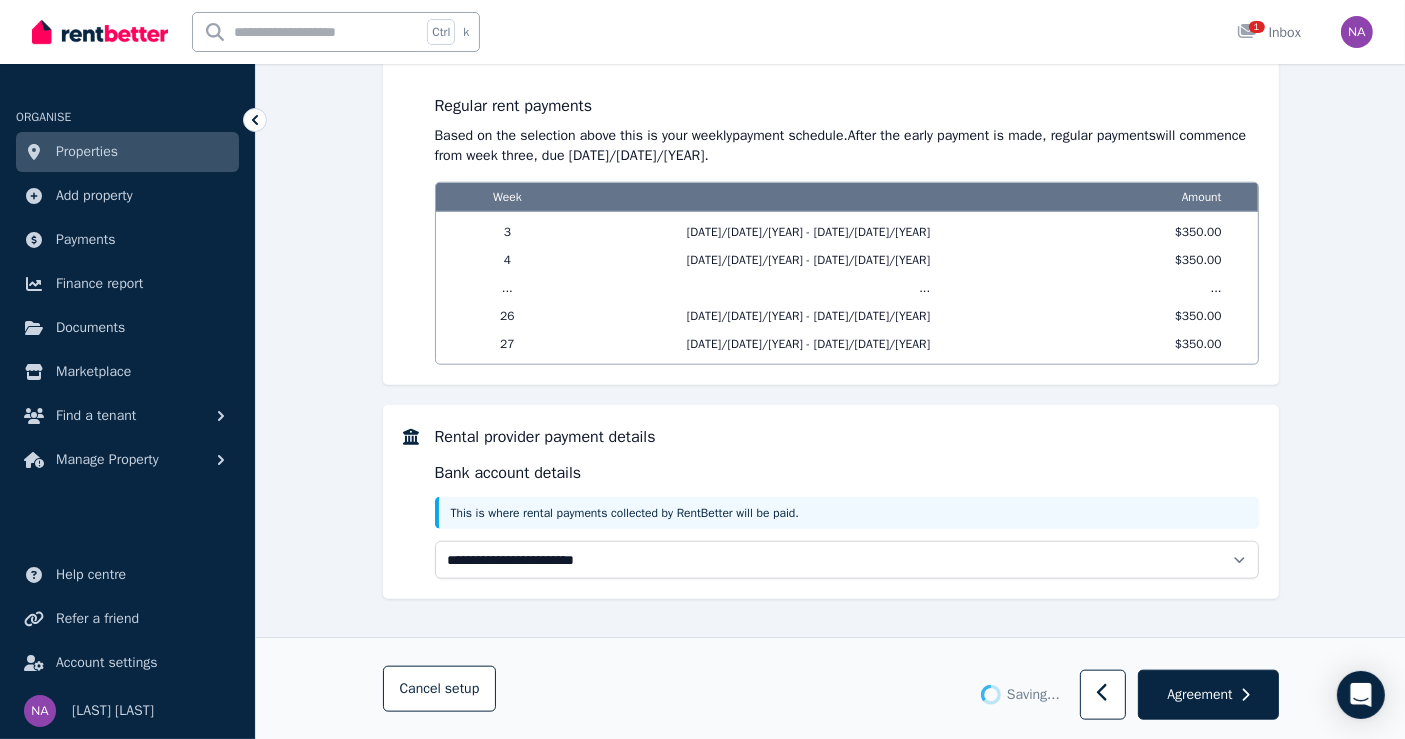 click on "Rental provider payment details" at bounding box center [847, 437] 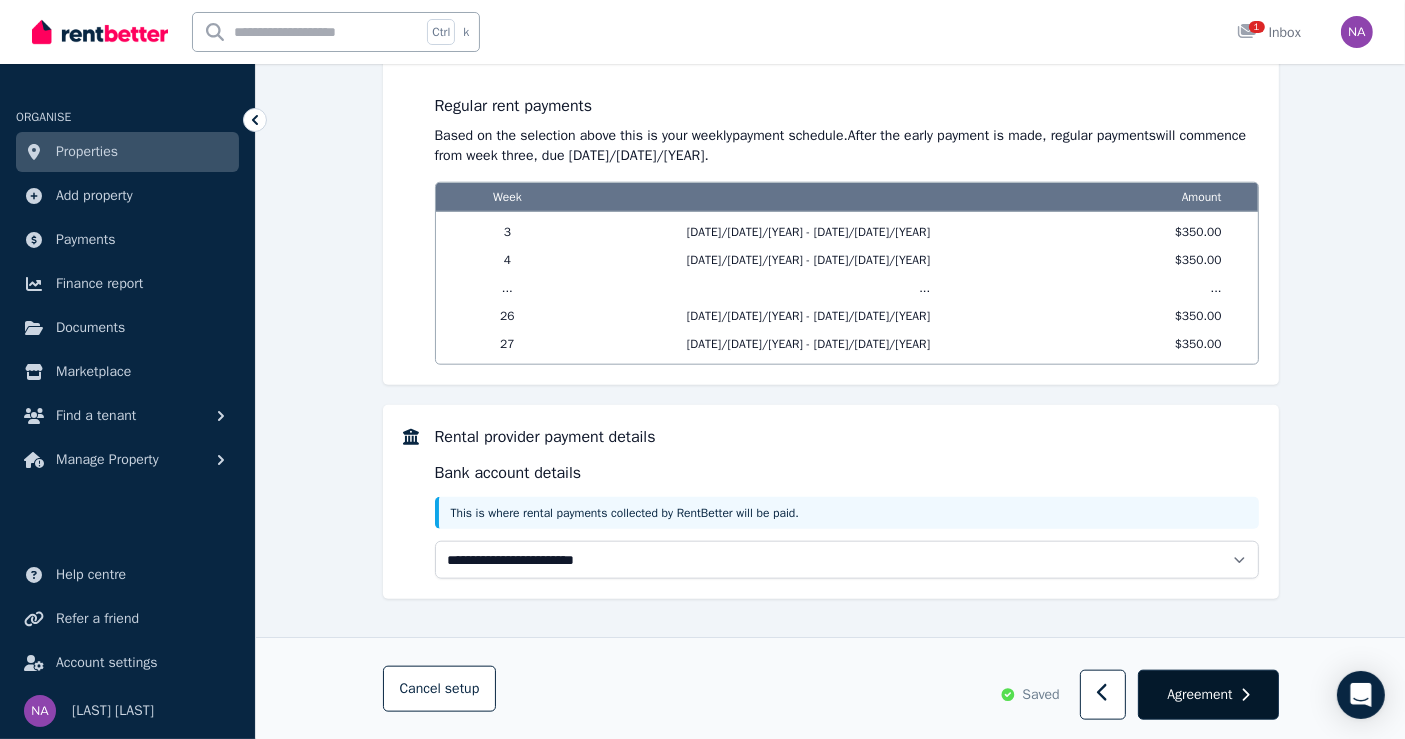 click on "Agreement" at bounding box center [1208, 695] 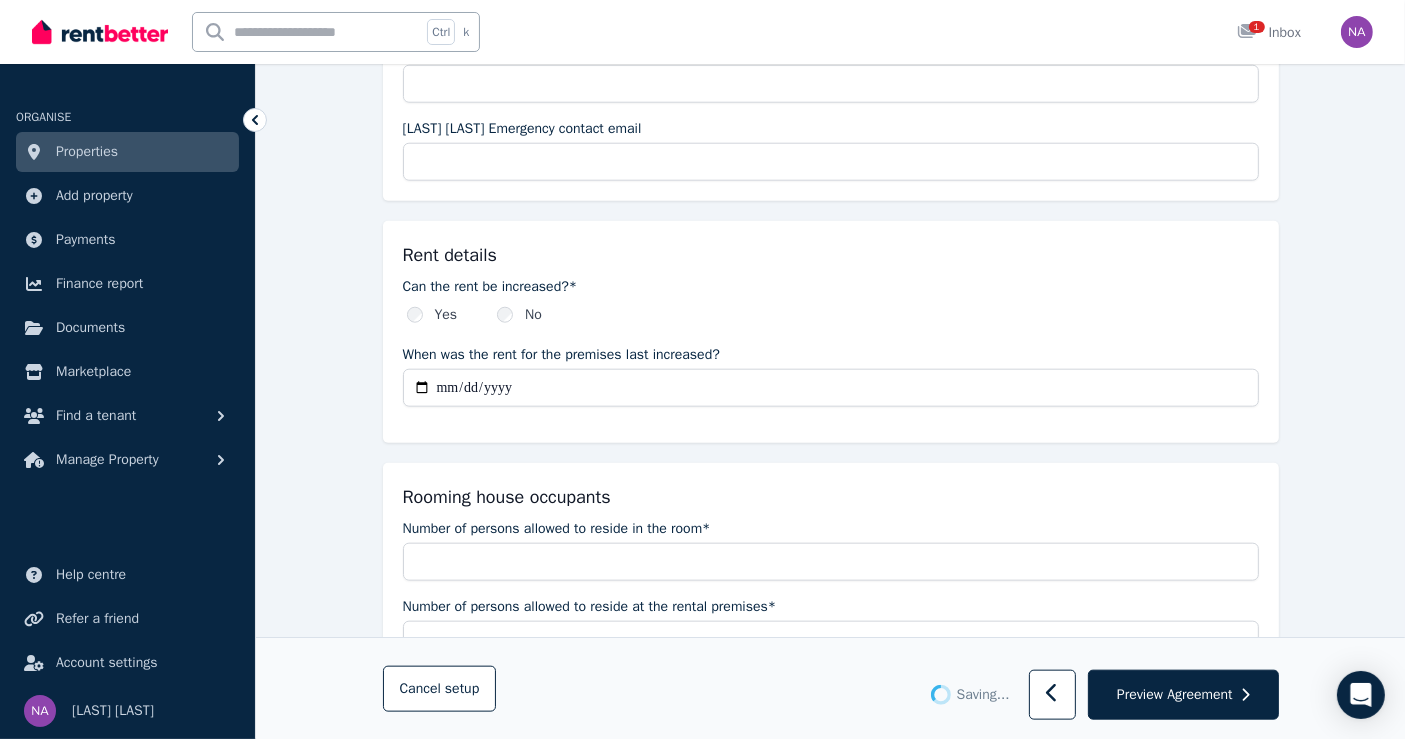 scroll, scrollTop: 0, scrollLeft: 0, axis: both 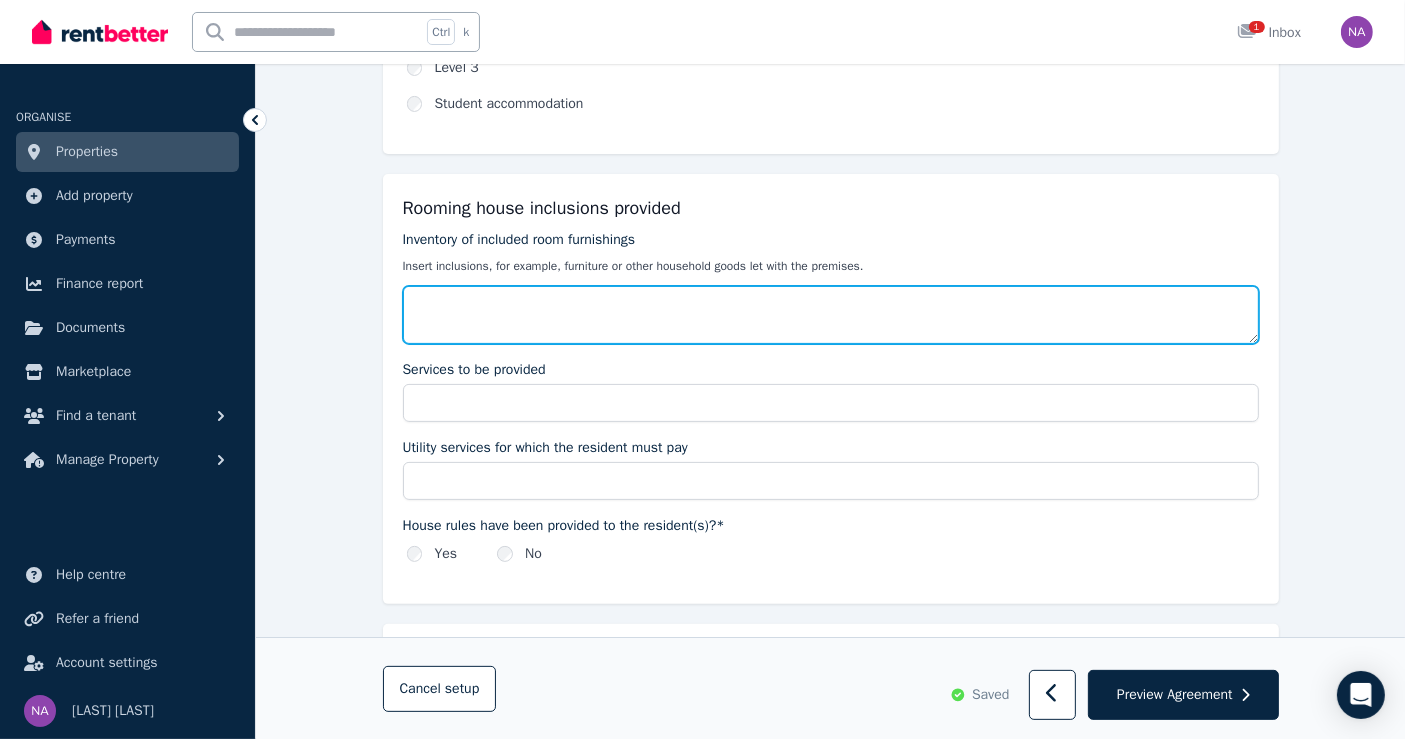 click on "Inventory of included room furnishings" at bounding box center [831, 315] 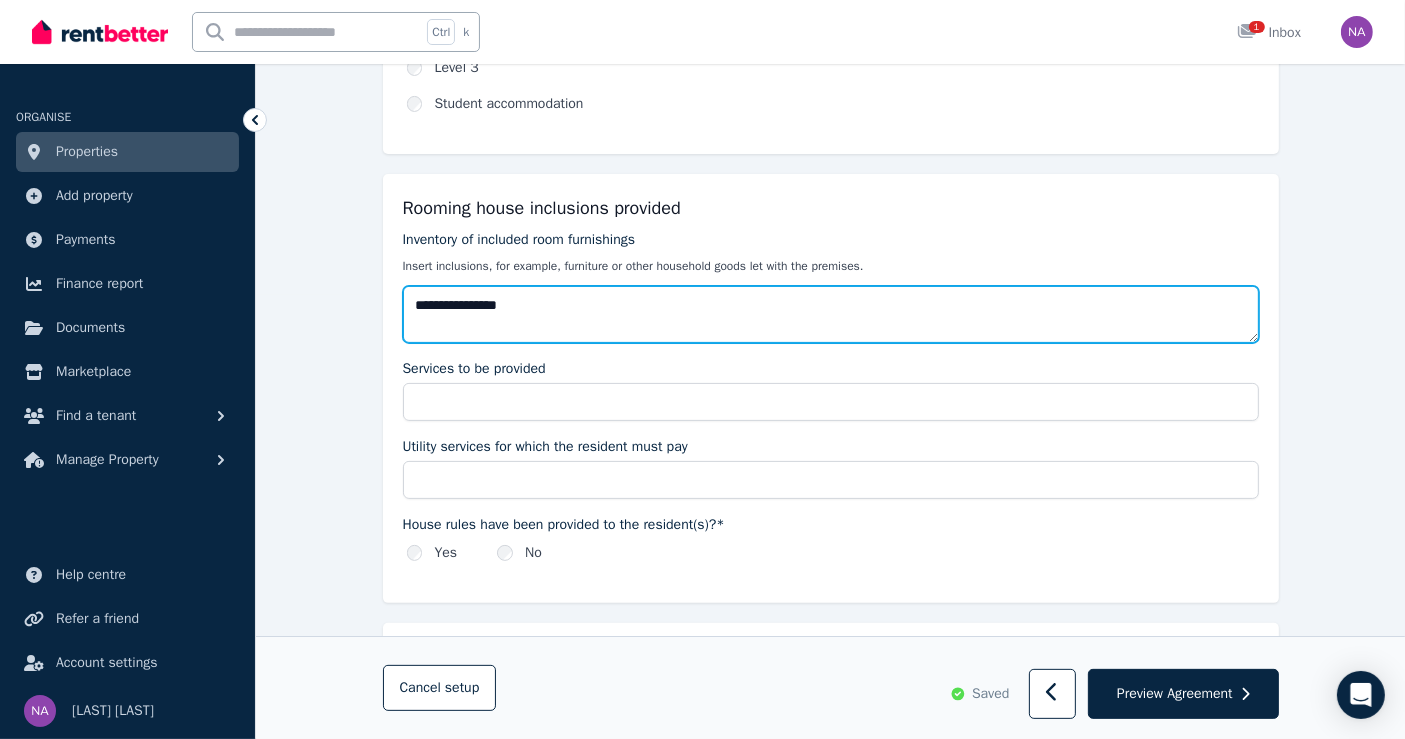 type on "**********" 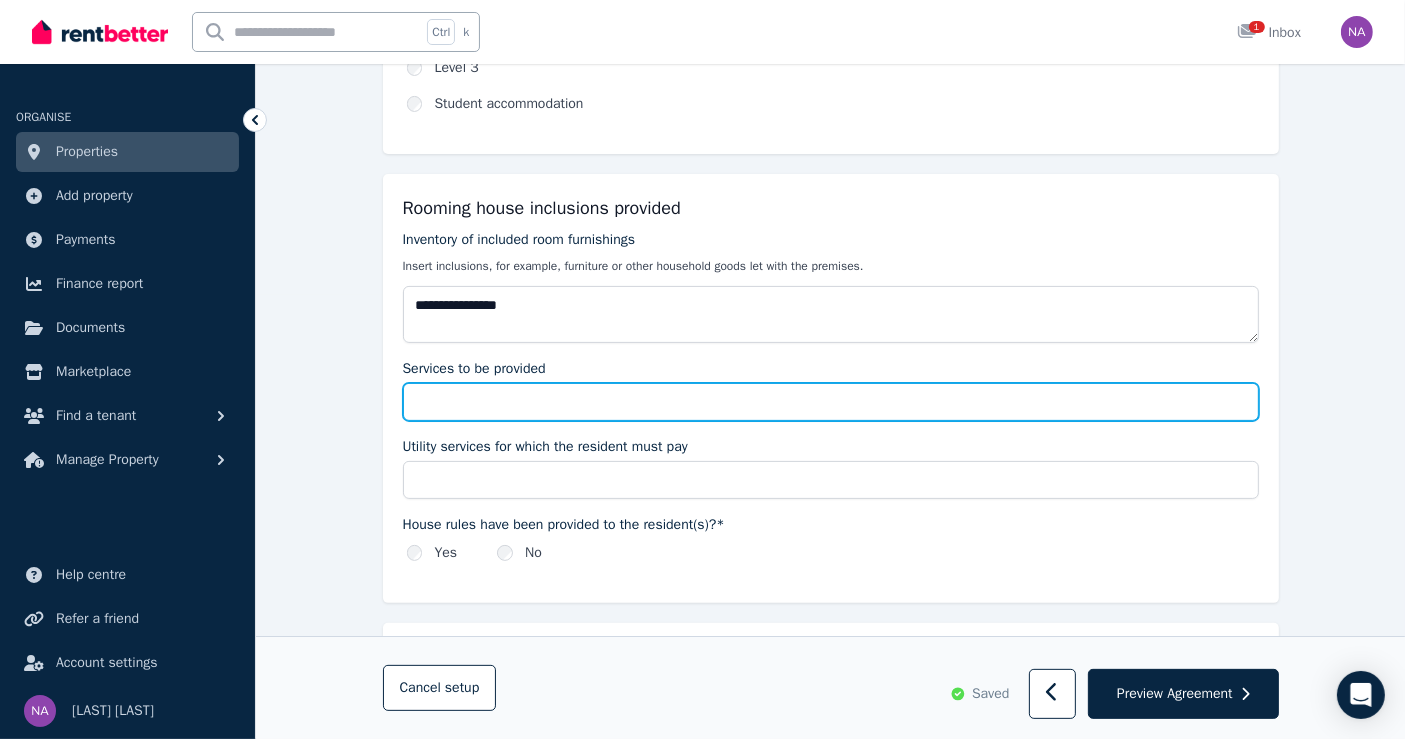 click on "Services to be provided" at bounding box center (831, 402) 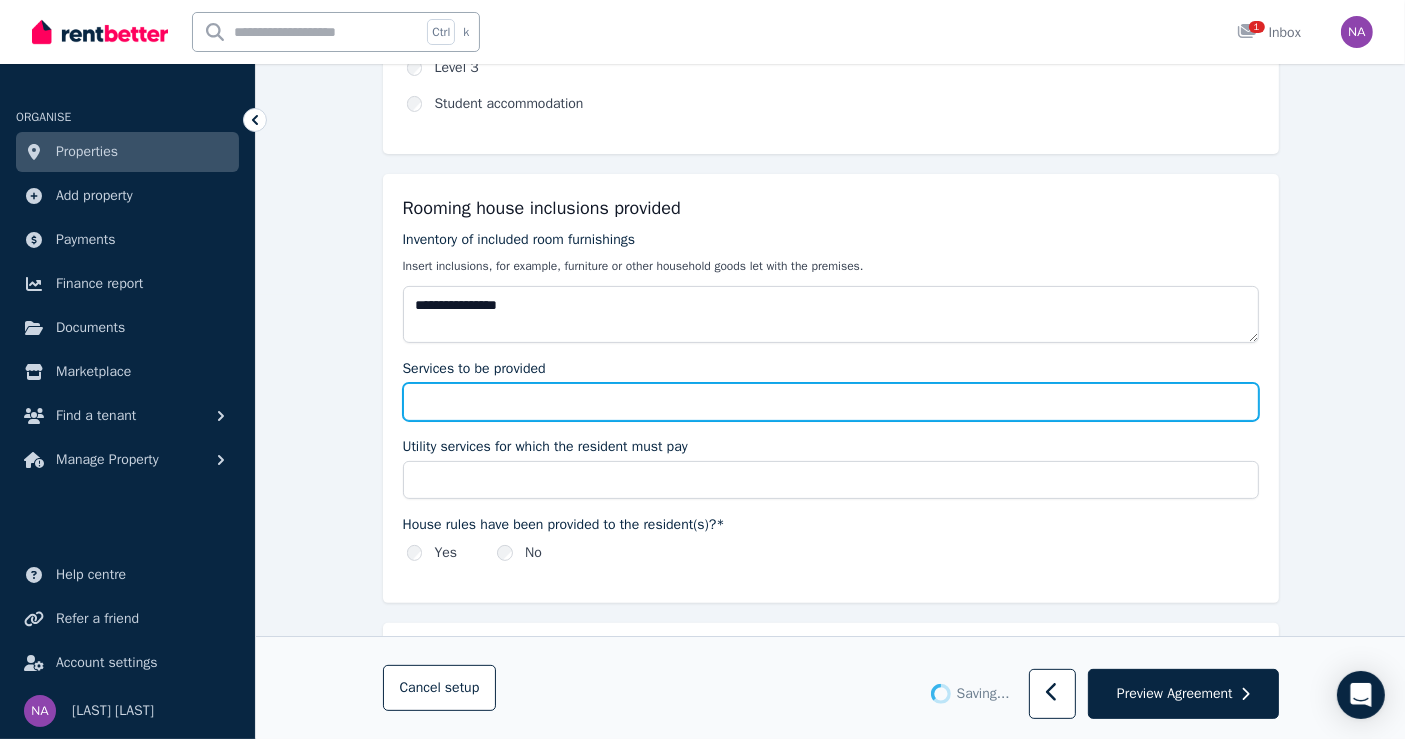 type on "**********" 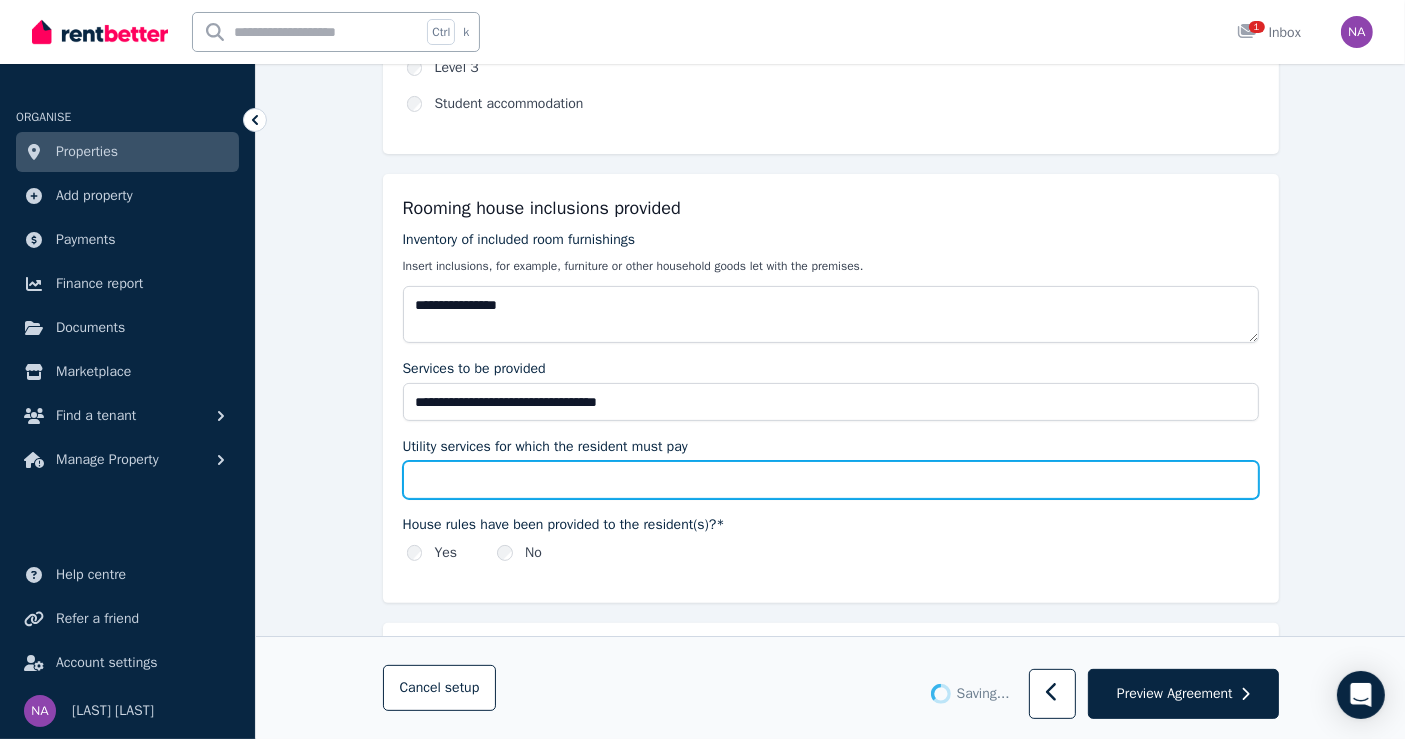 click on "Utility services for which the resident must pay" at bounding box center [831, 480] 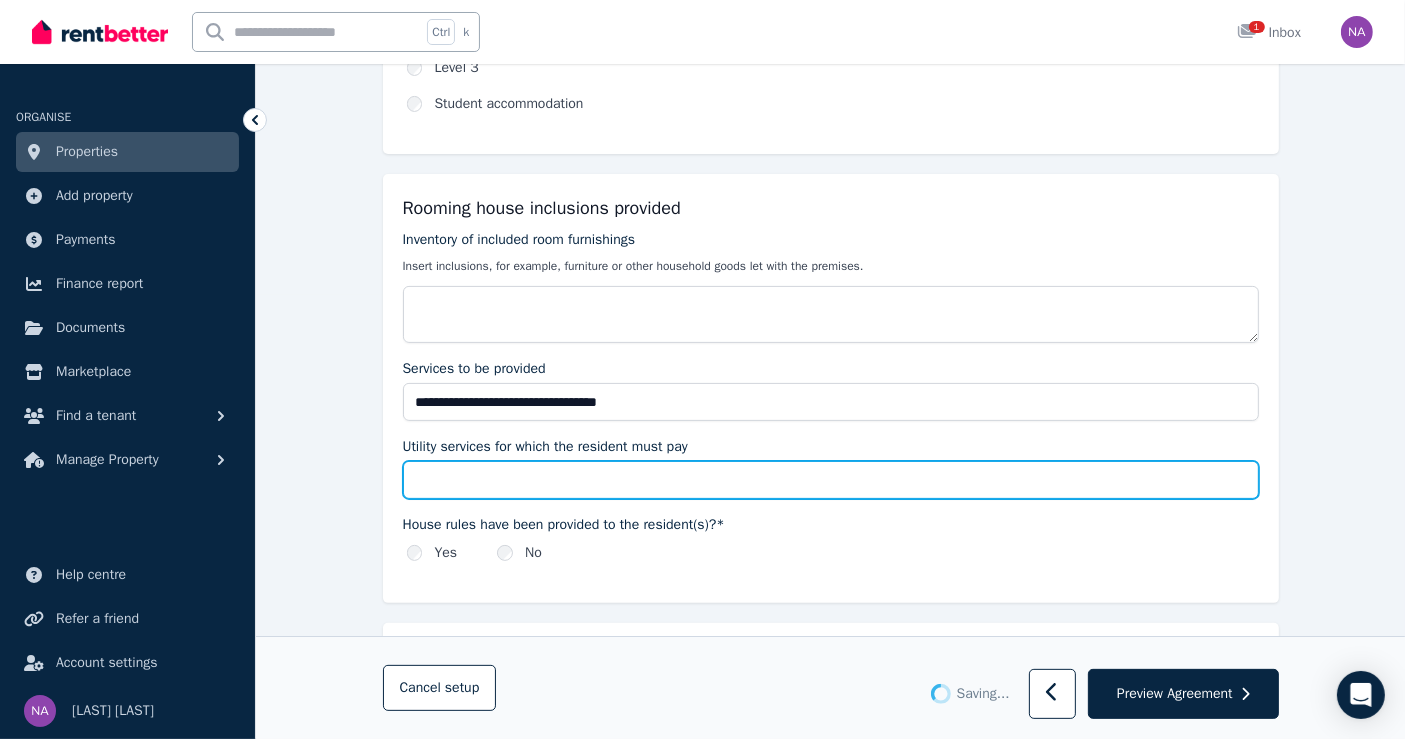 type on "**********" 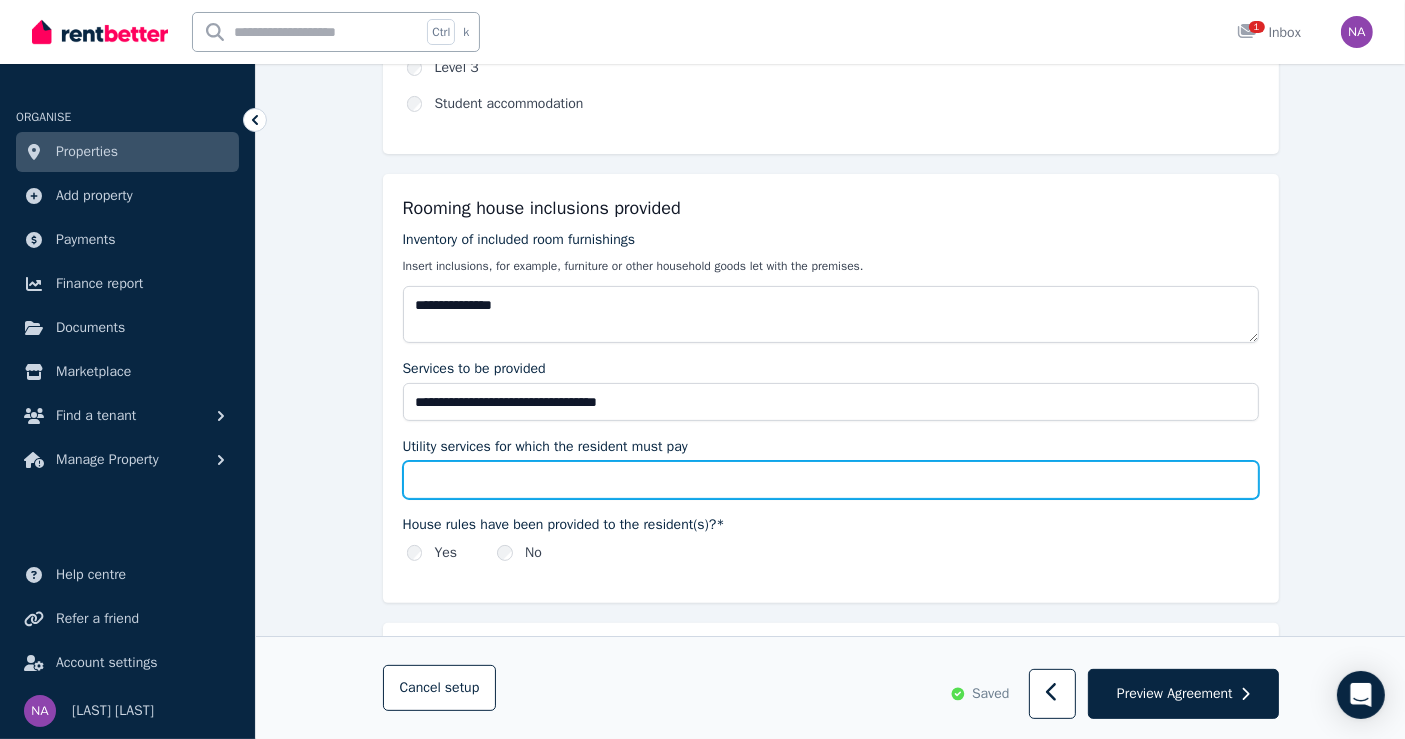 type on "**********" 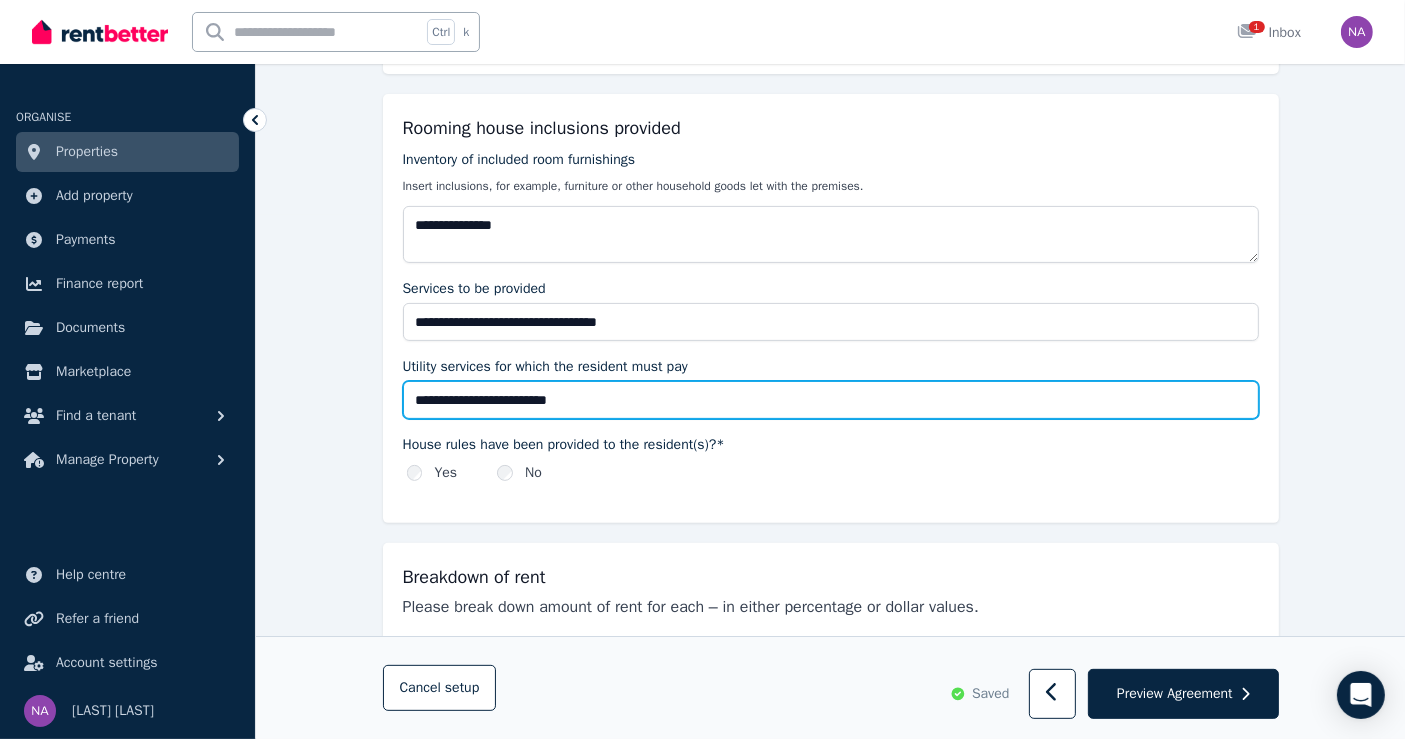 scroll, scrollTop: 555, scrollLeft: 0, axis: vertical 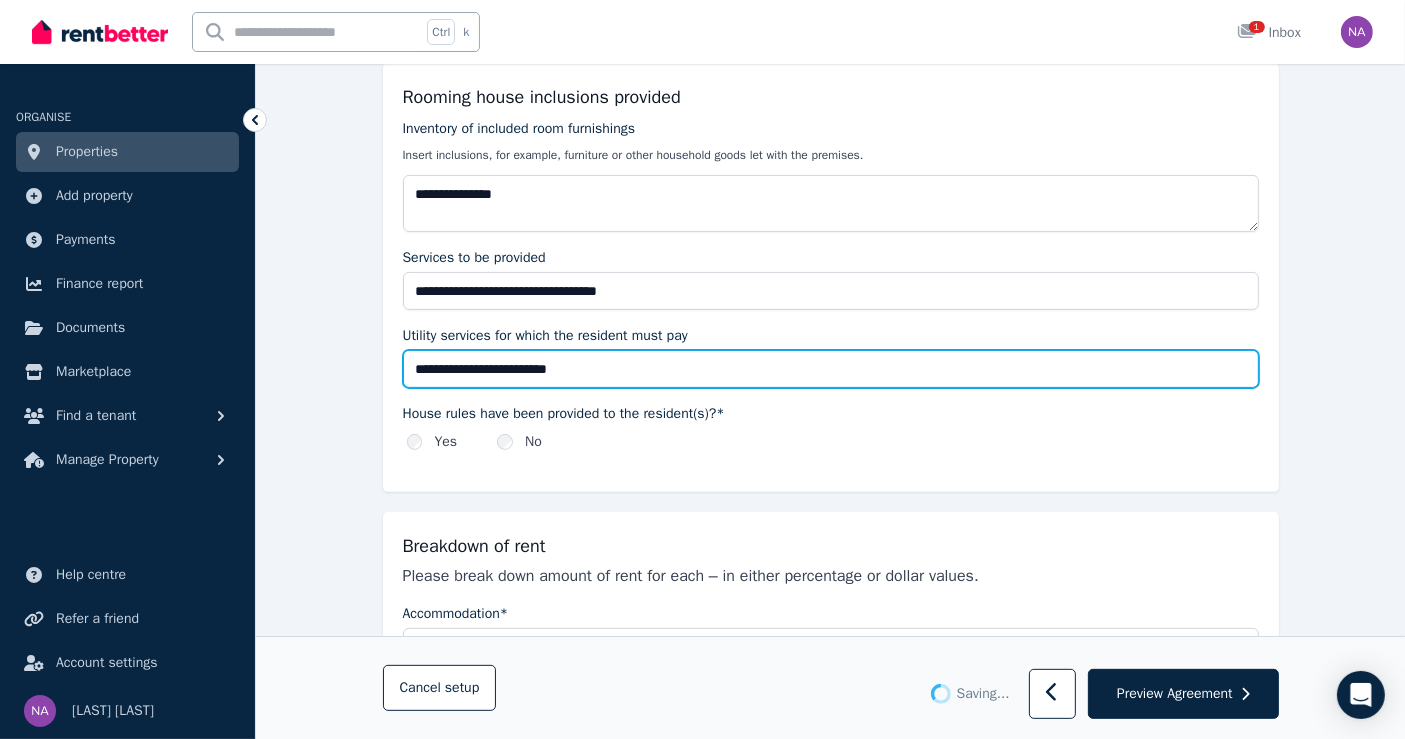 type 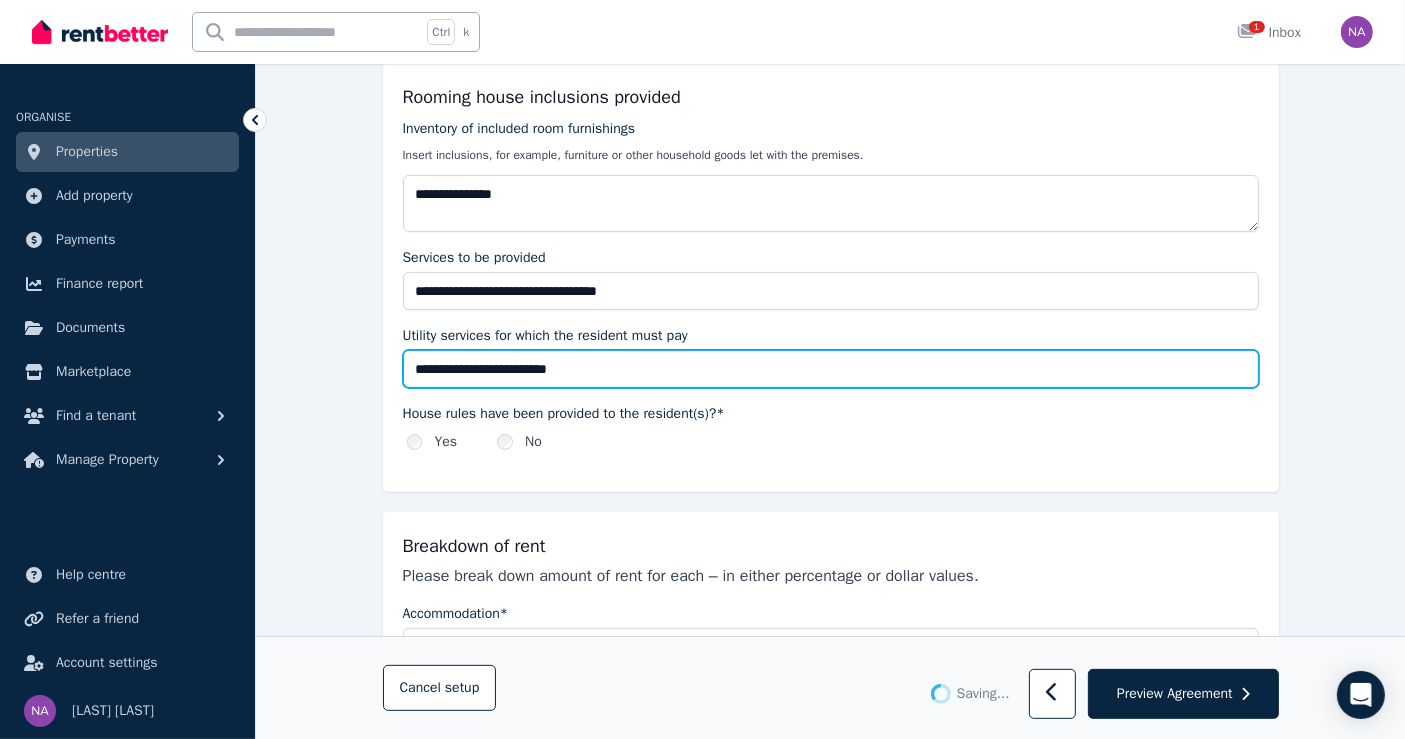 type 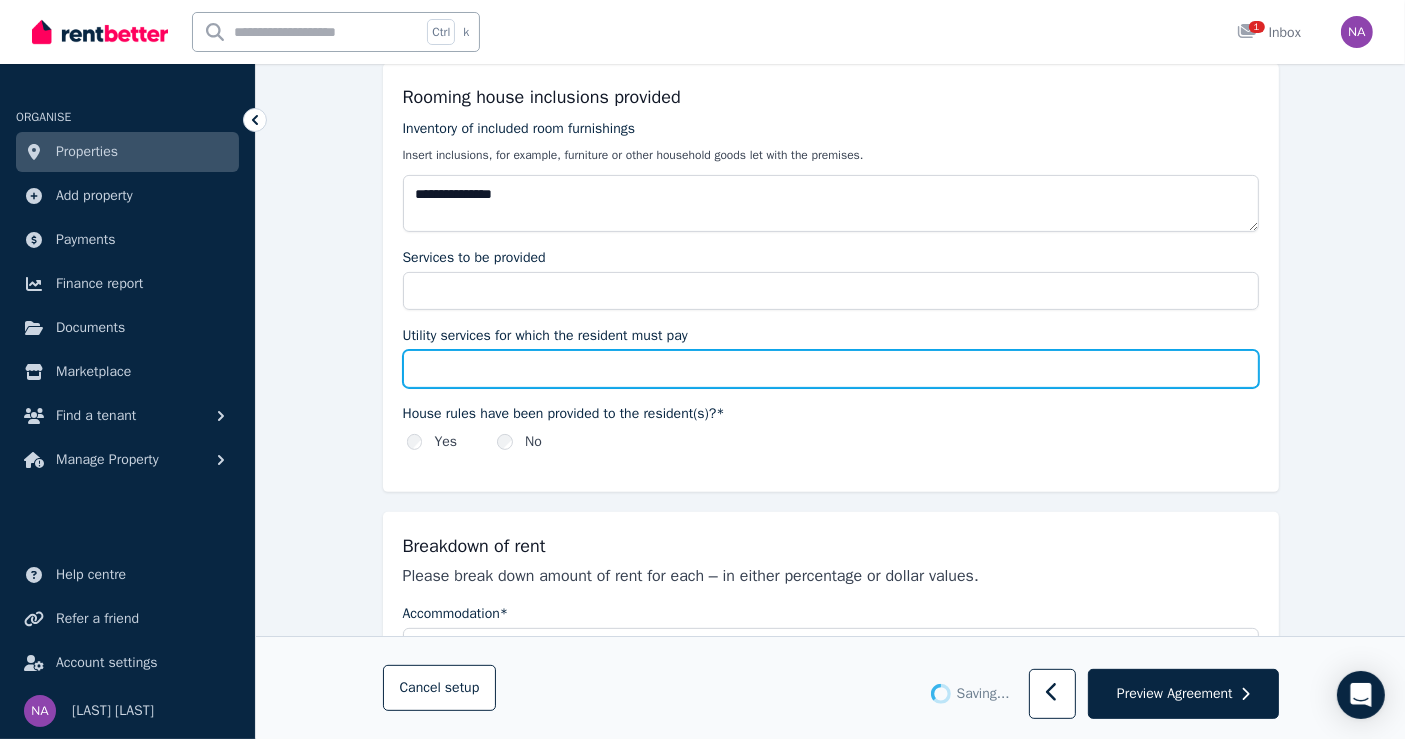 type on "**********" 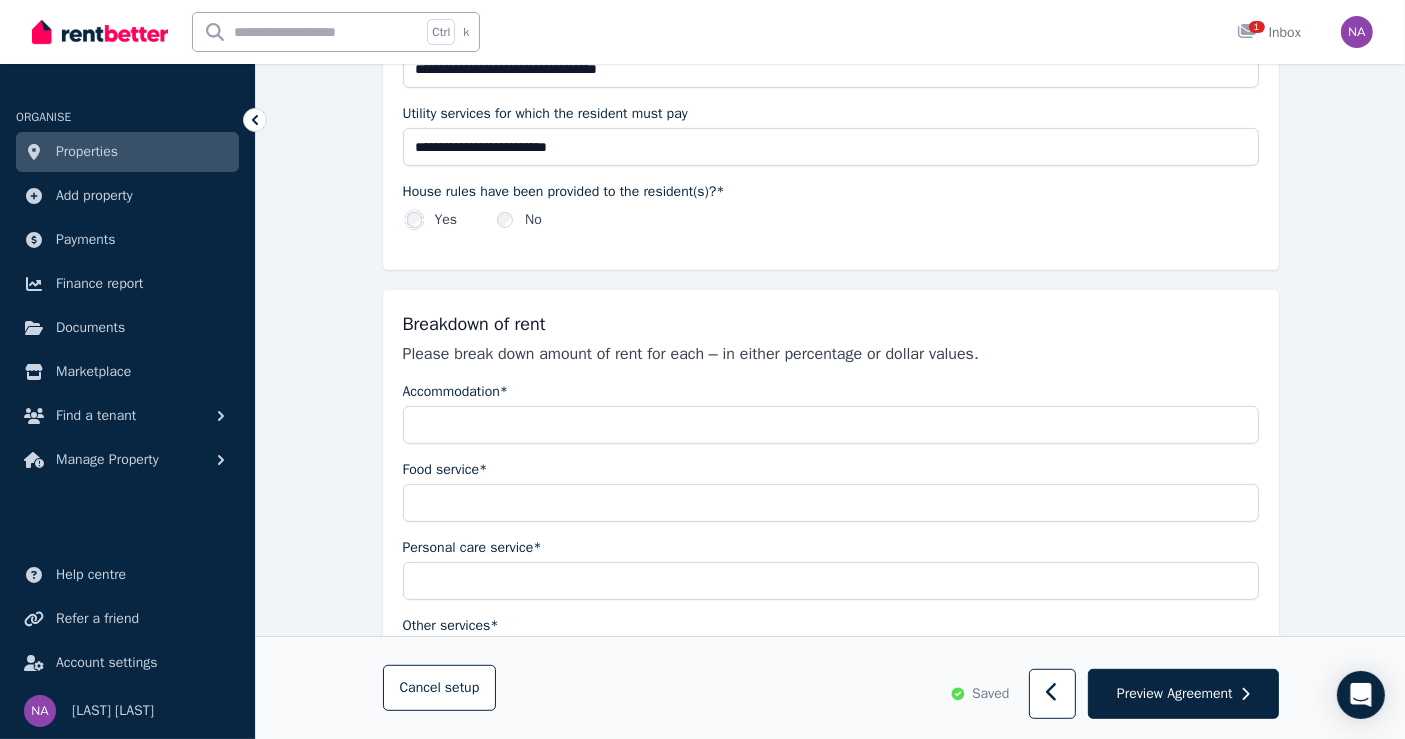 scroll, scrollTop: 888, scrollLeft: 0, axis: vertical 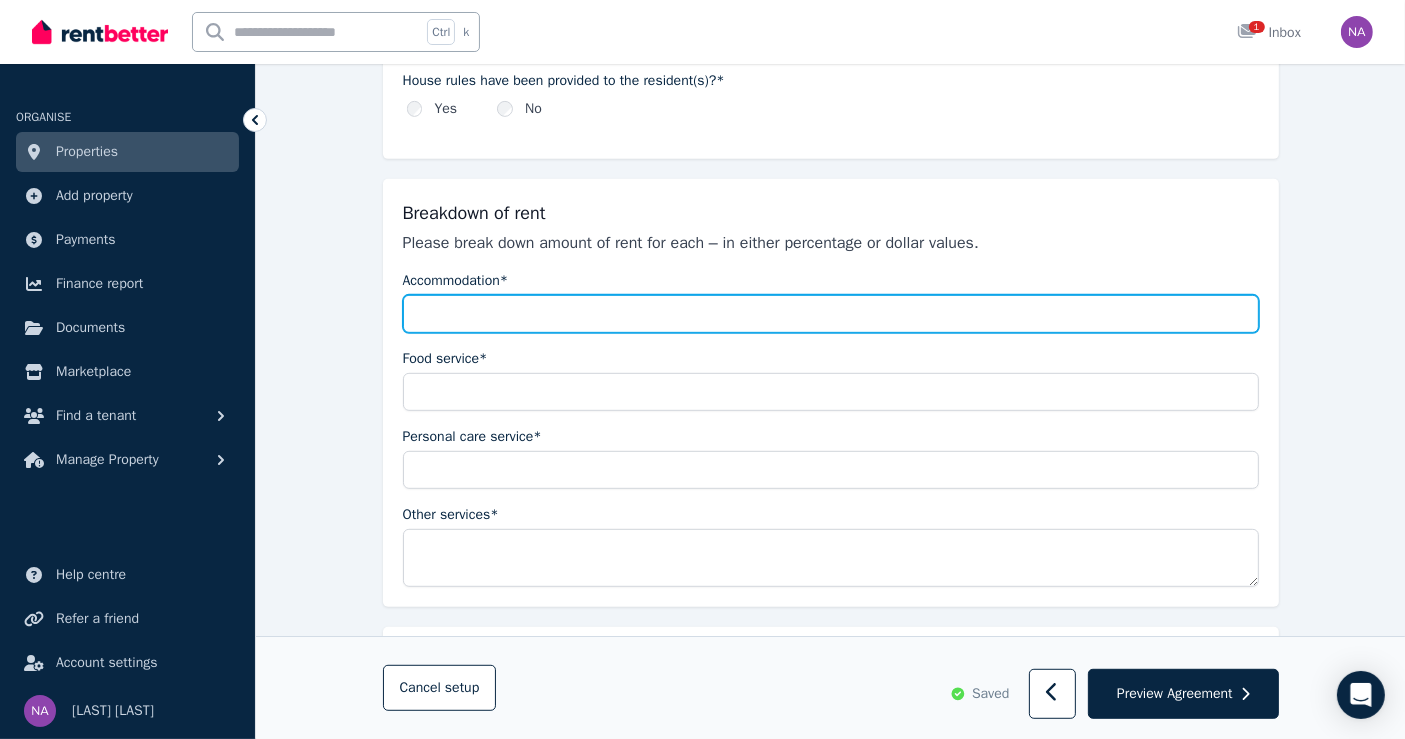click on "Accommodation*" at bounding box center (831, 314) 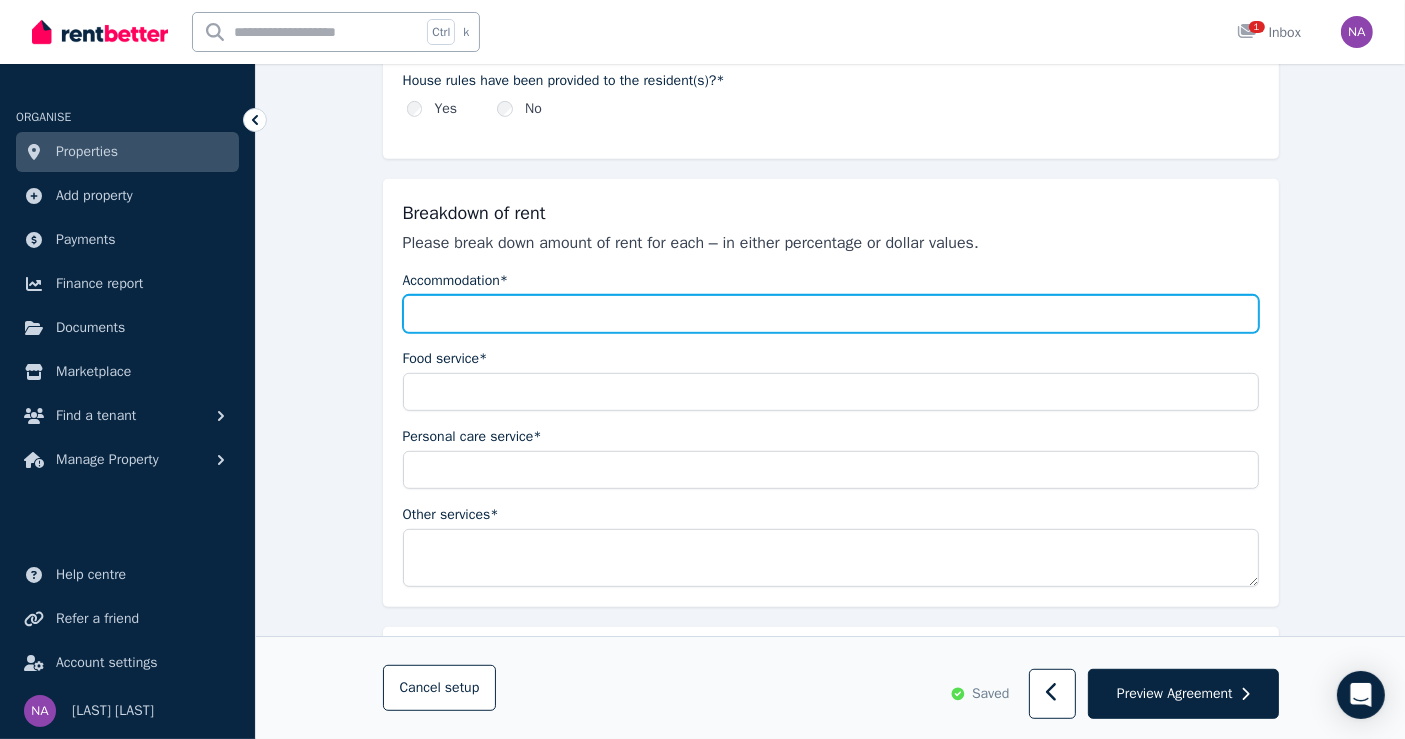 type on "****" 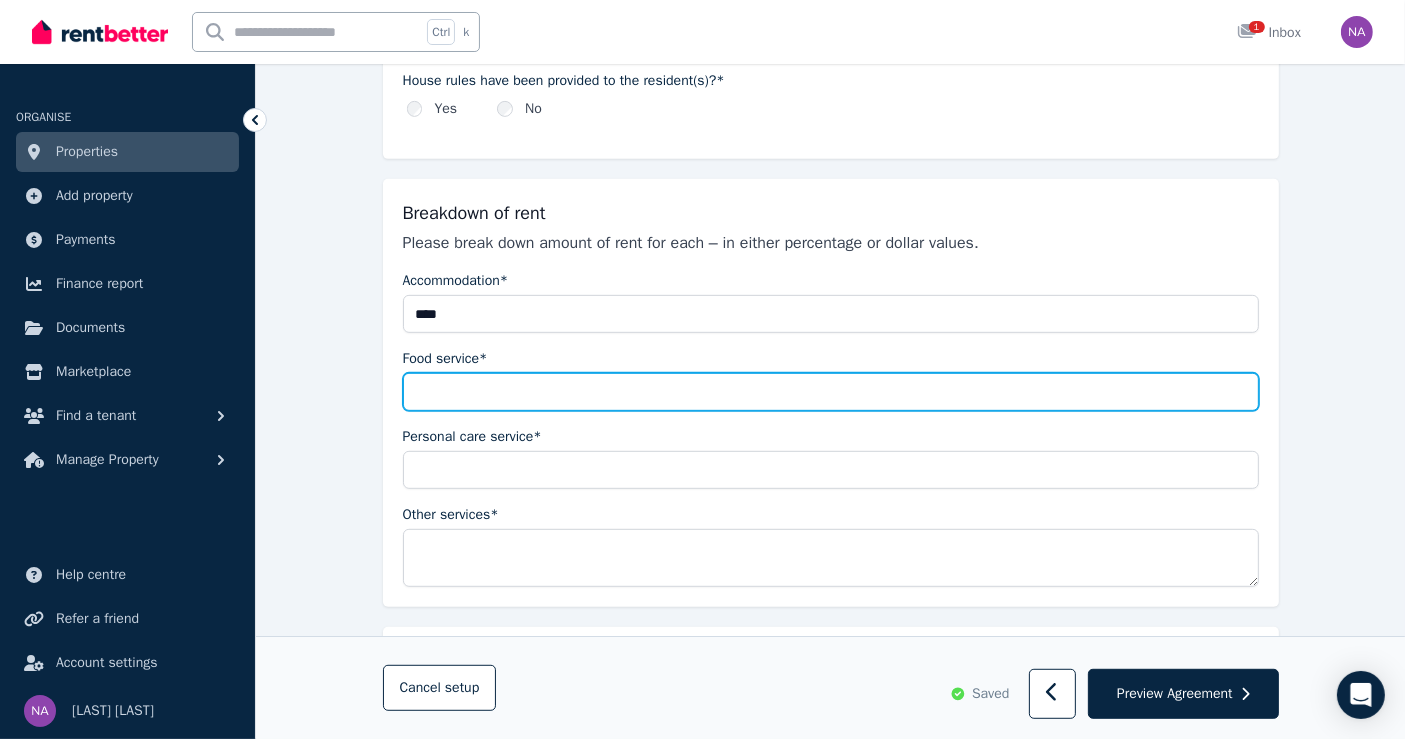 click on "Food service*" at bounding box center (831, 392) 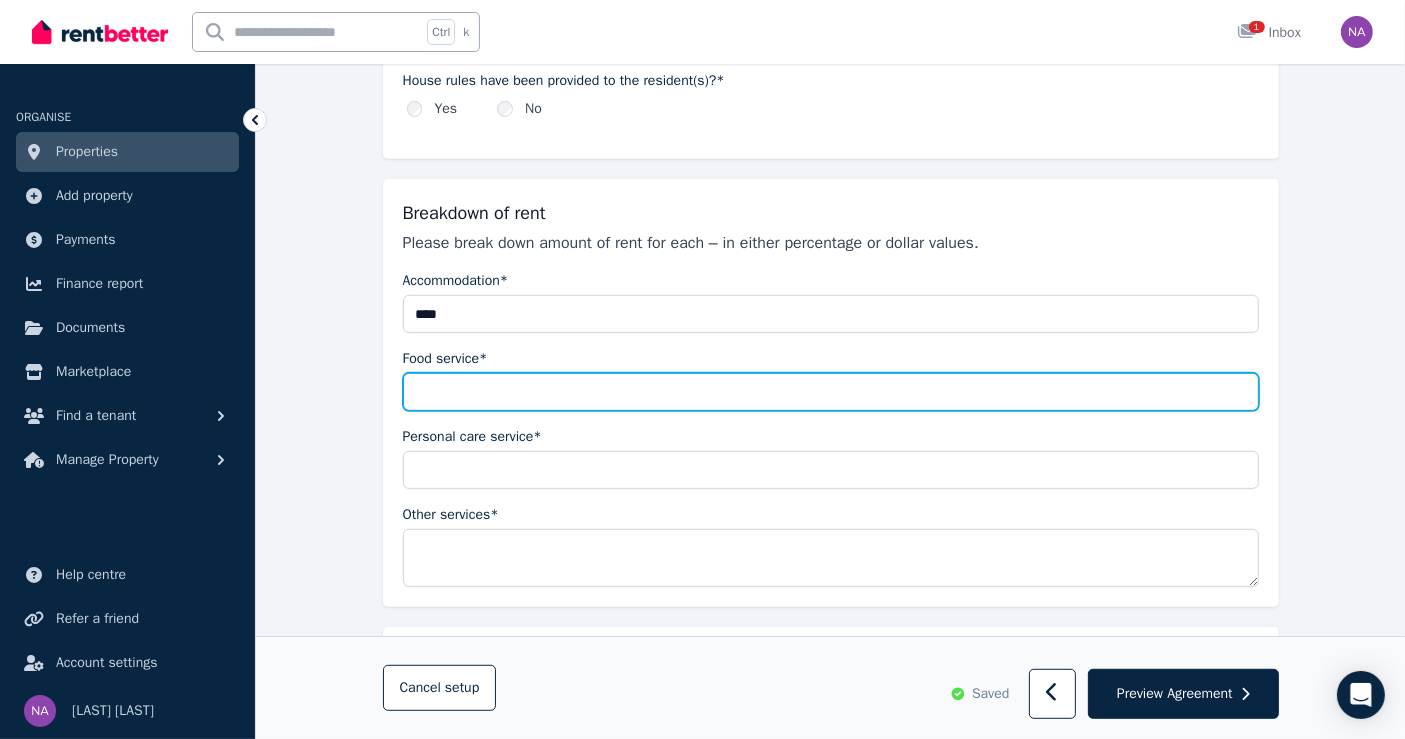 type on "*" 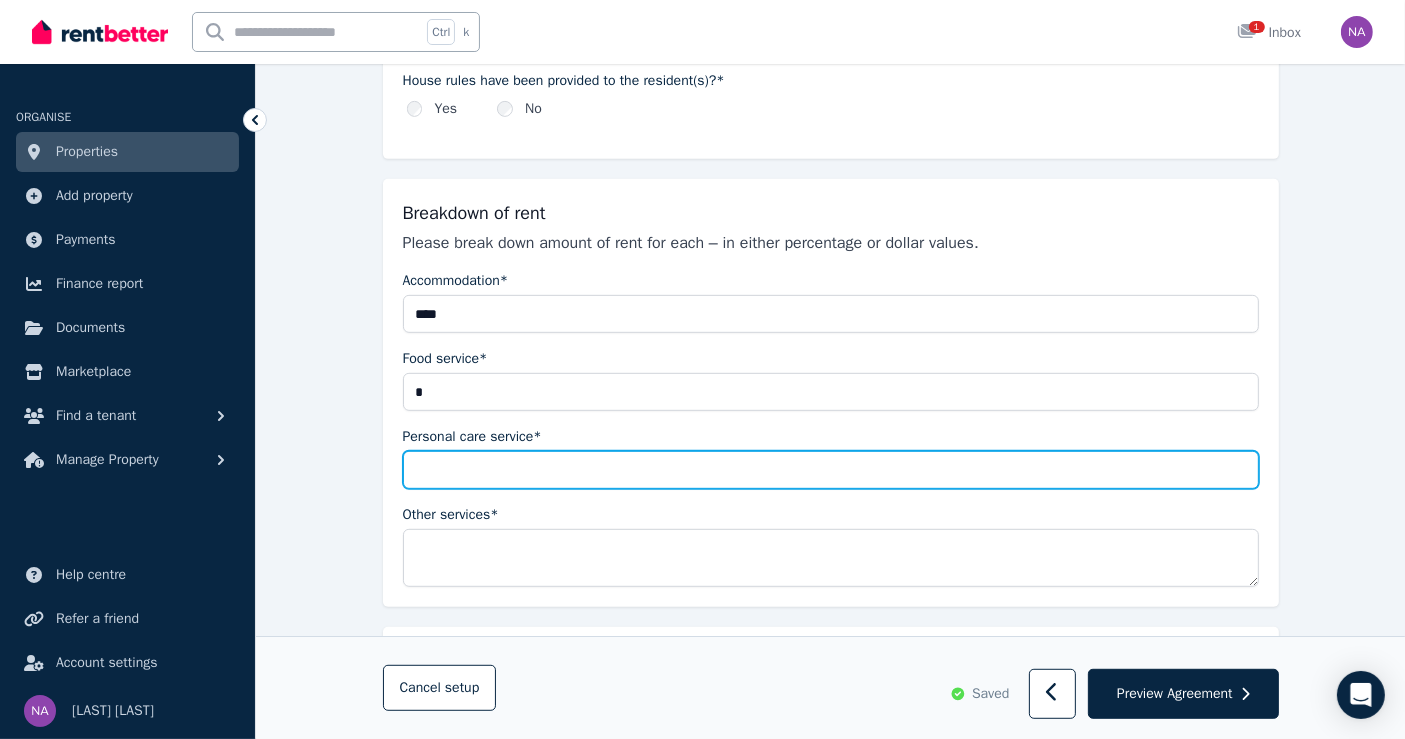 click on "Personal care service*" at bounding box center (831, 470) 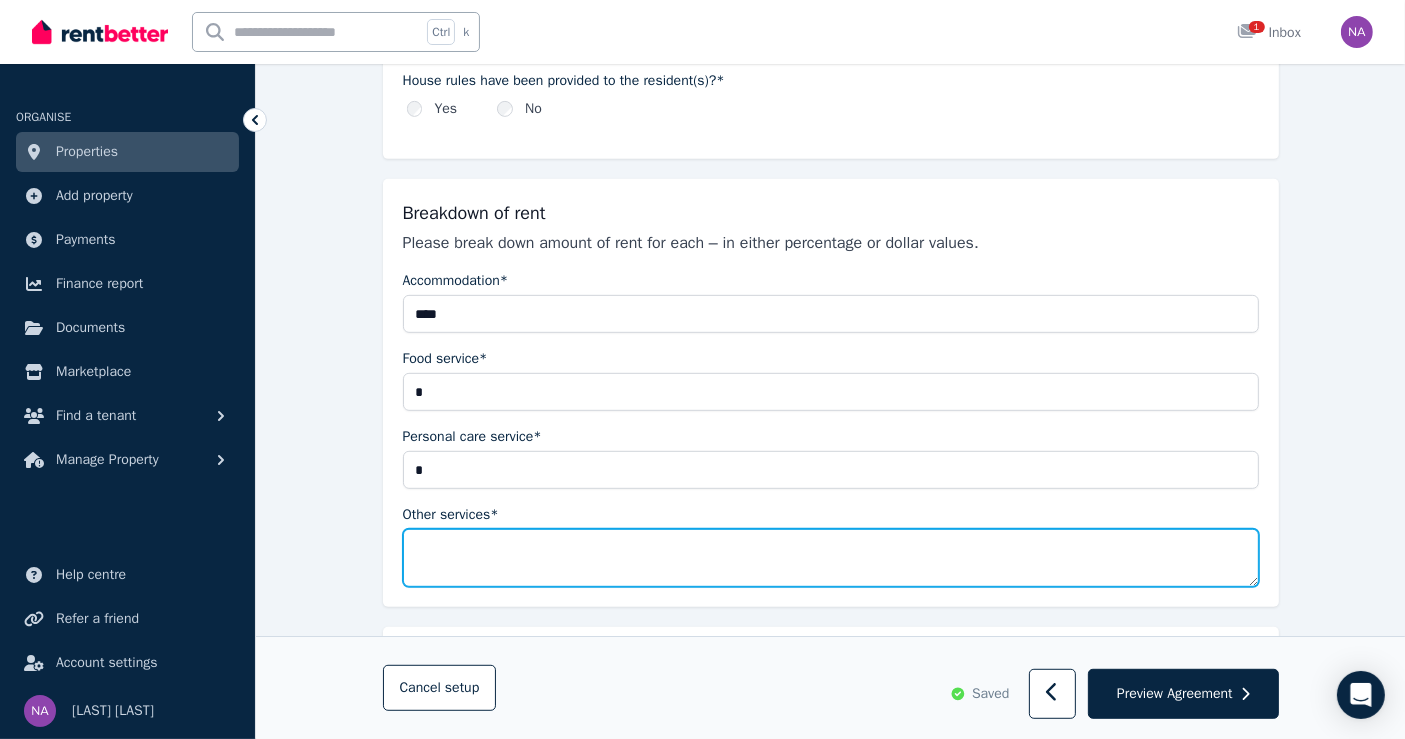click on "Other services*" at bounding box center [831, 558] 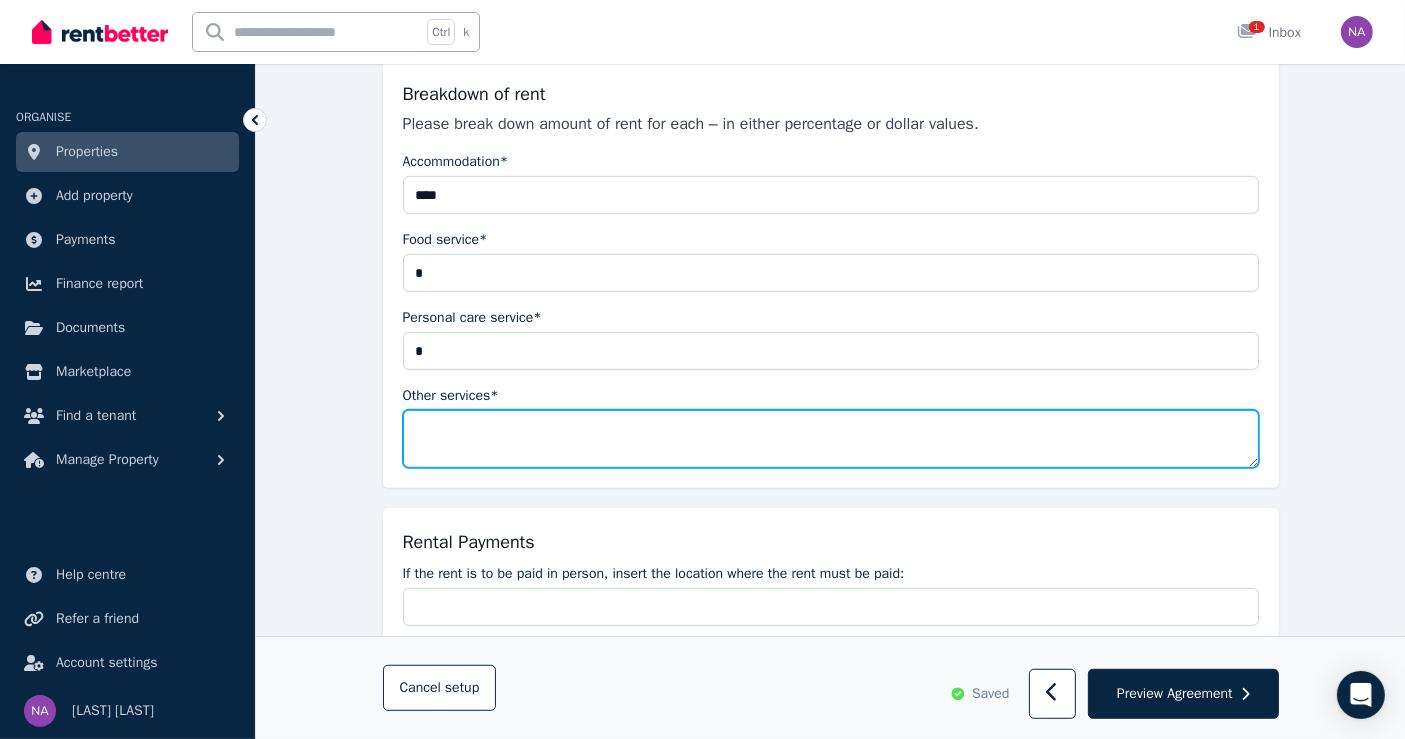 scroll, scrollTop: 1111, scrollLeft: 0, axis: vertical 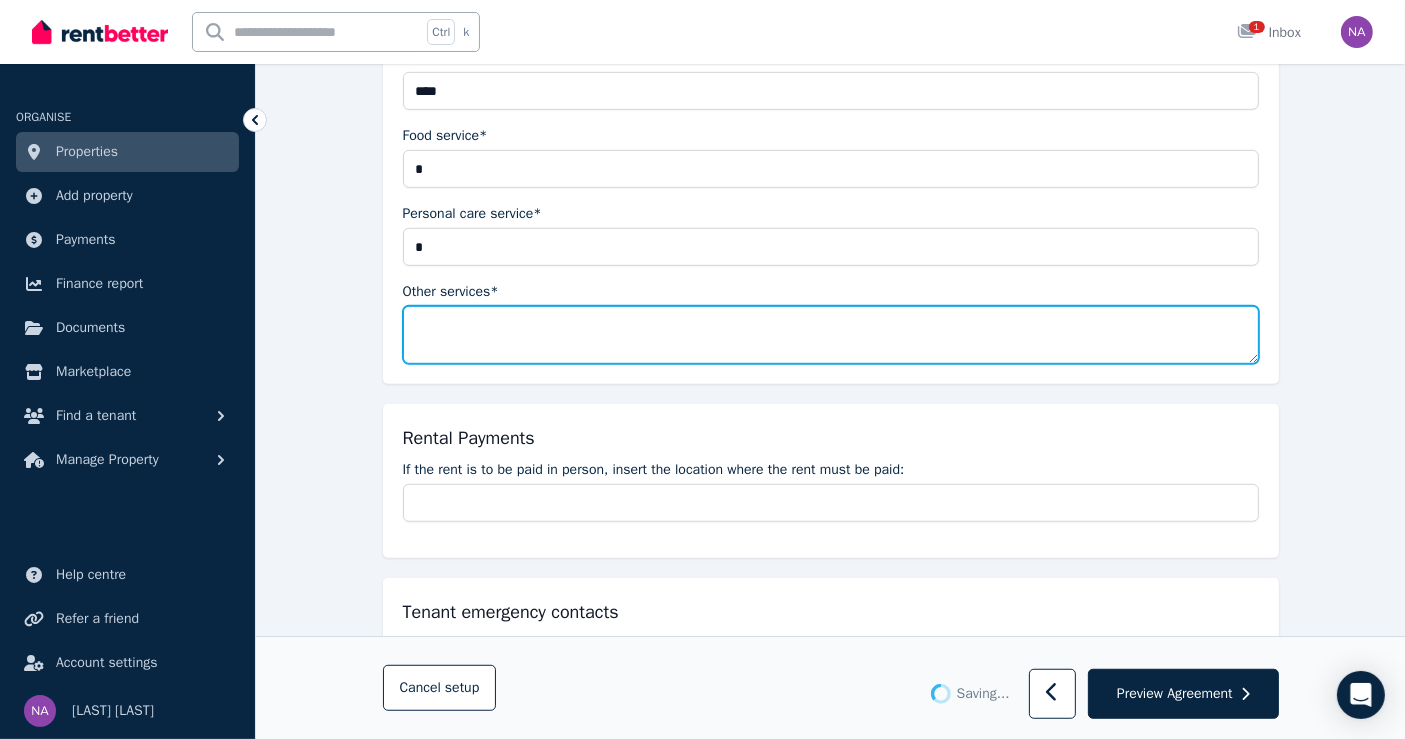type 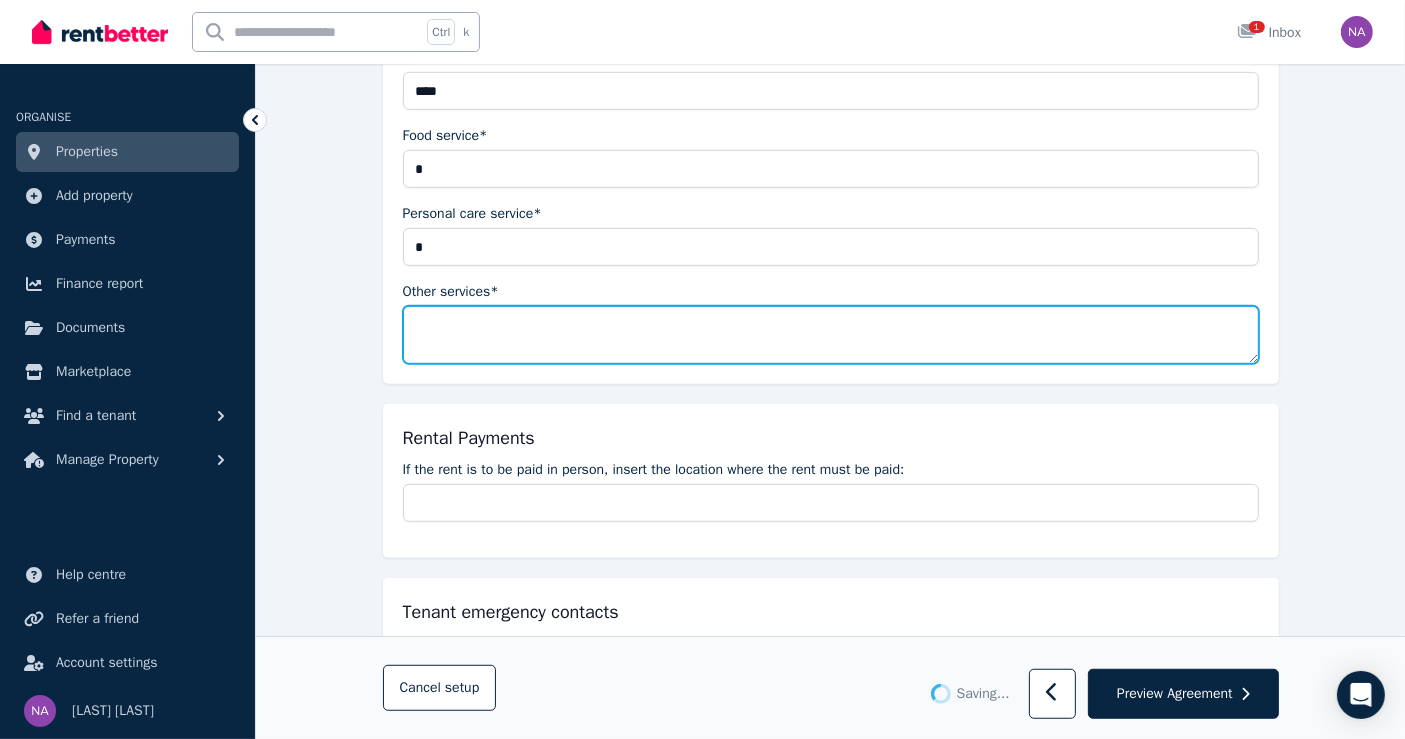 type 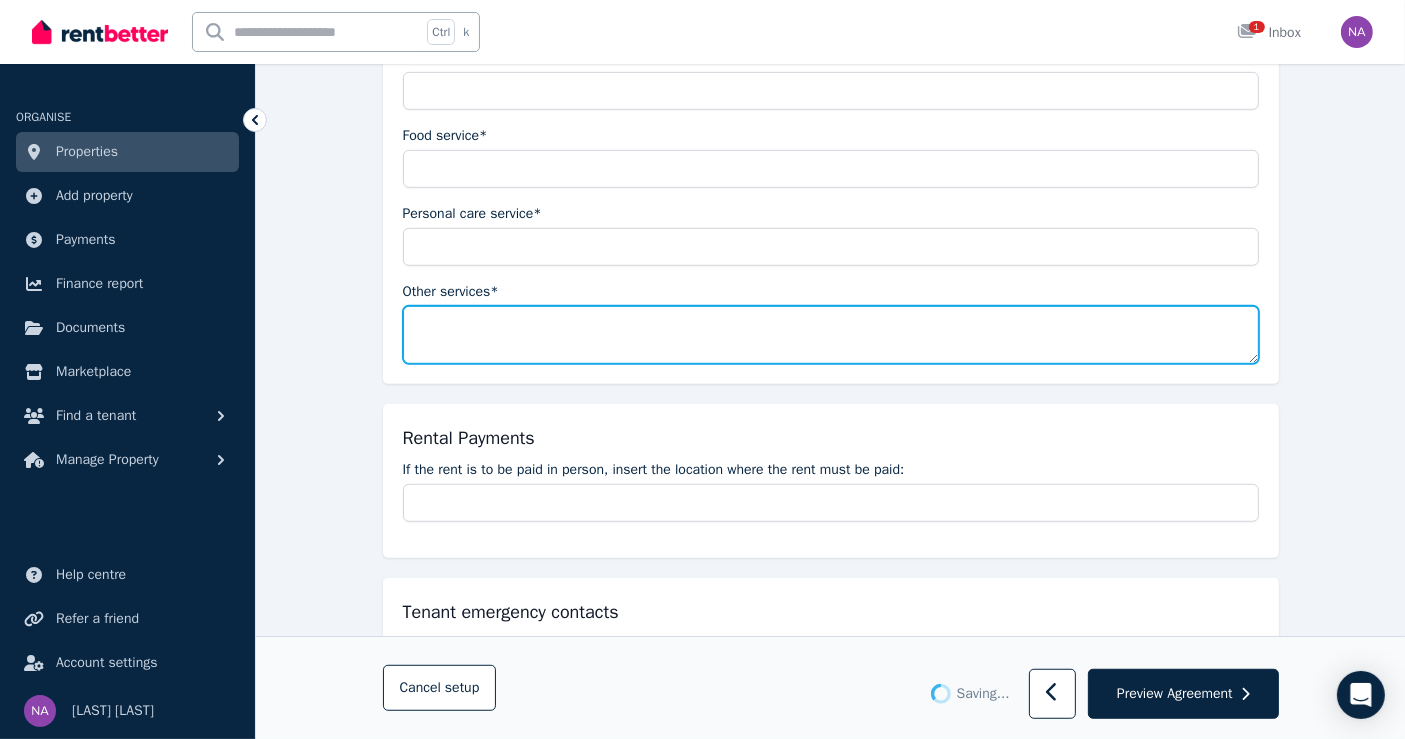 type on "****" 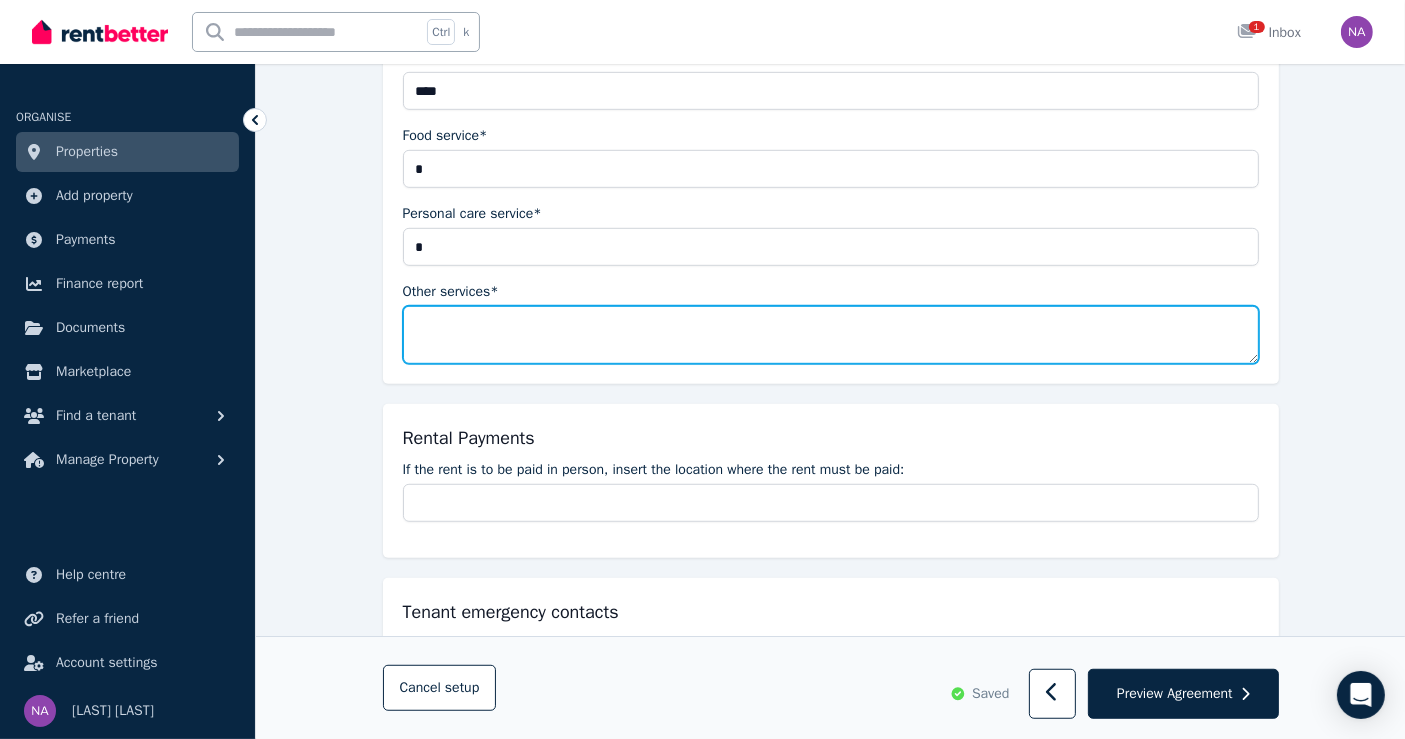 type on "*" 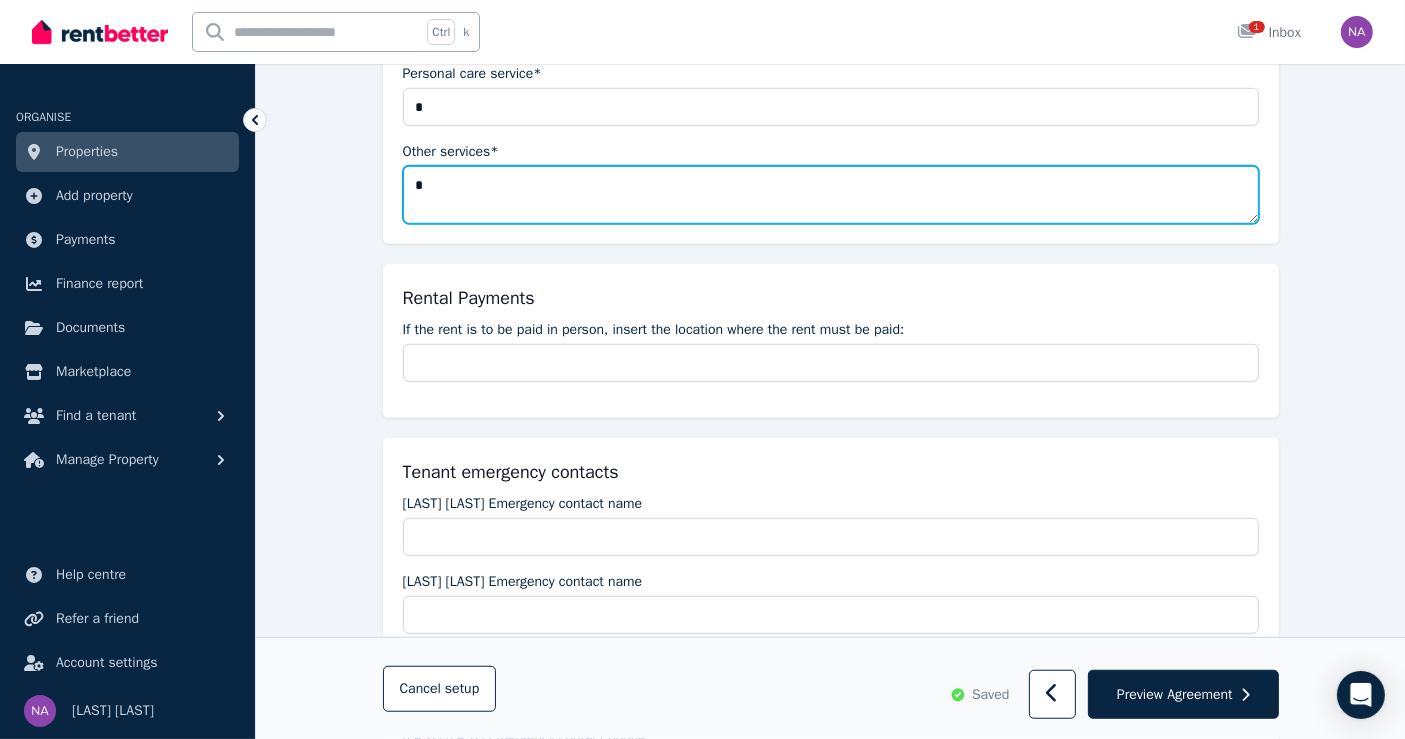 scroll, scrollTop: 1222, scrollLeft: 0, axis: vertical 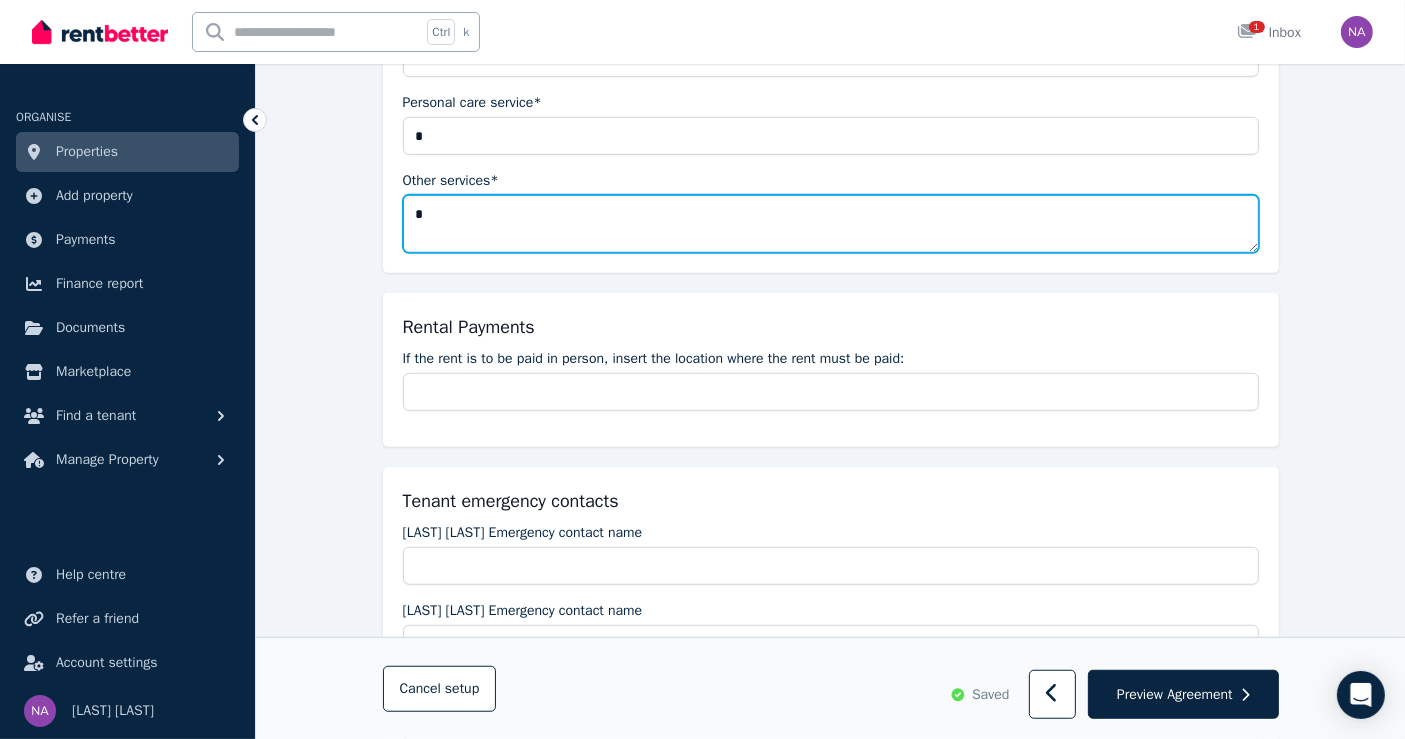 type on "*" 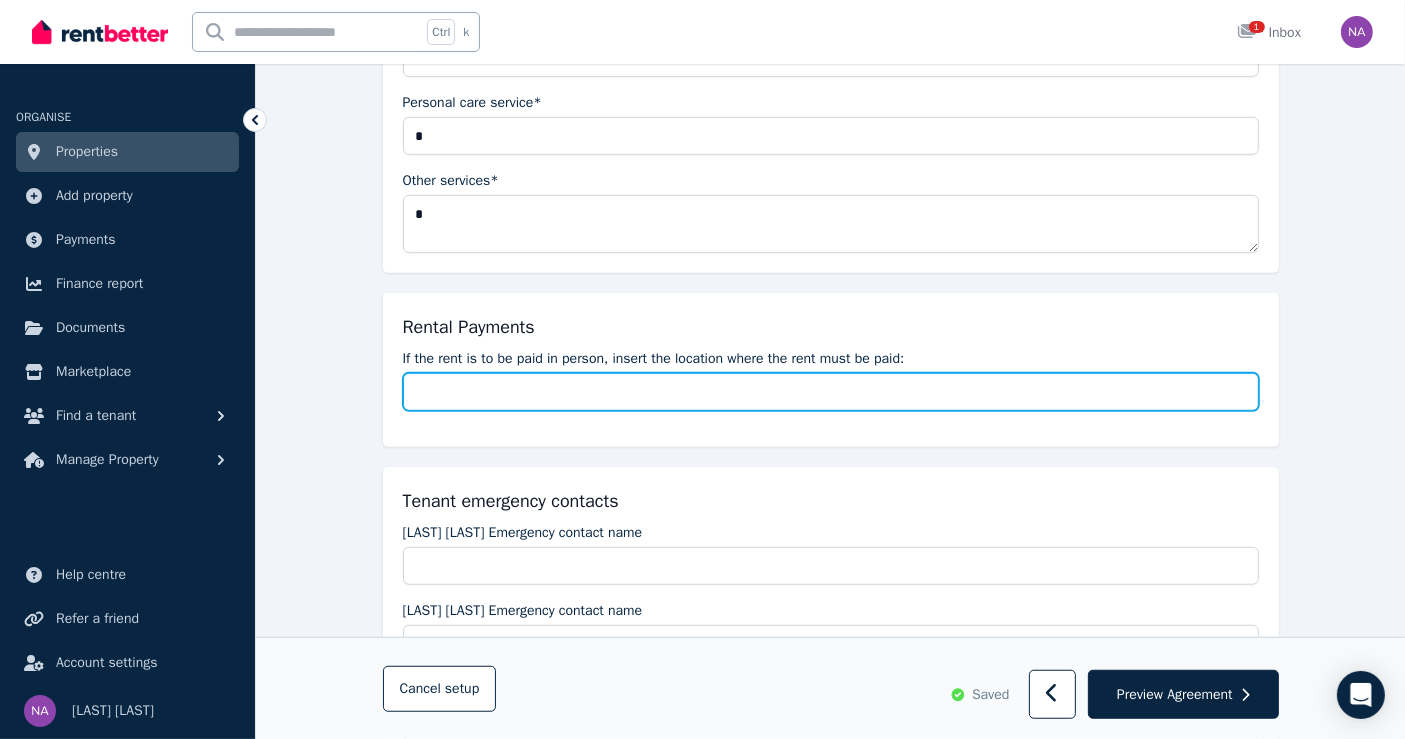 click on "If the rent is to be paid in person, insert the location where the rent must be paid:" at bounding box center [831, 392] 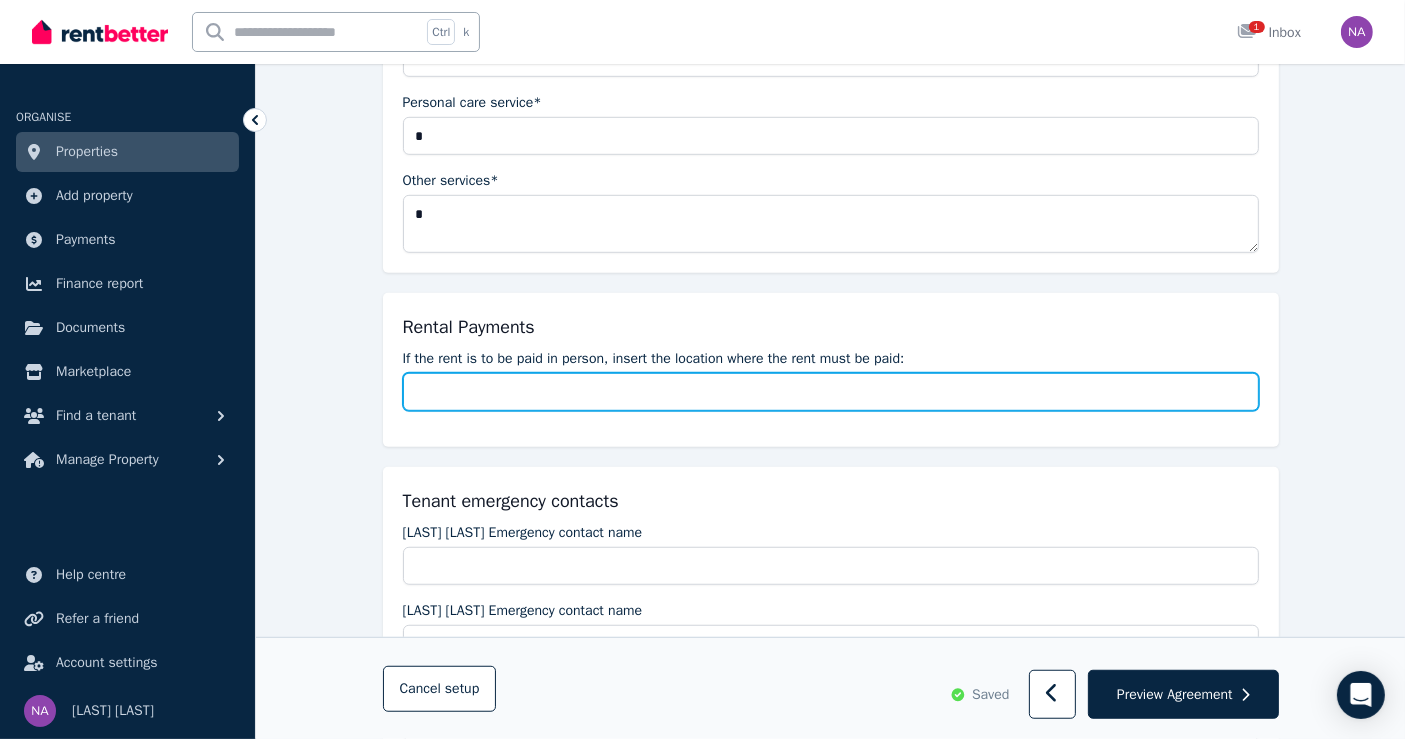 type on "**********" 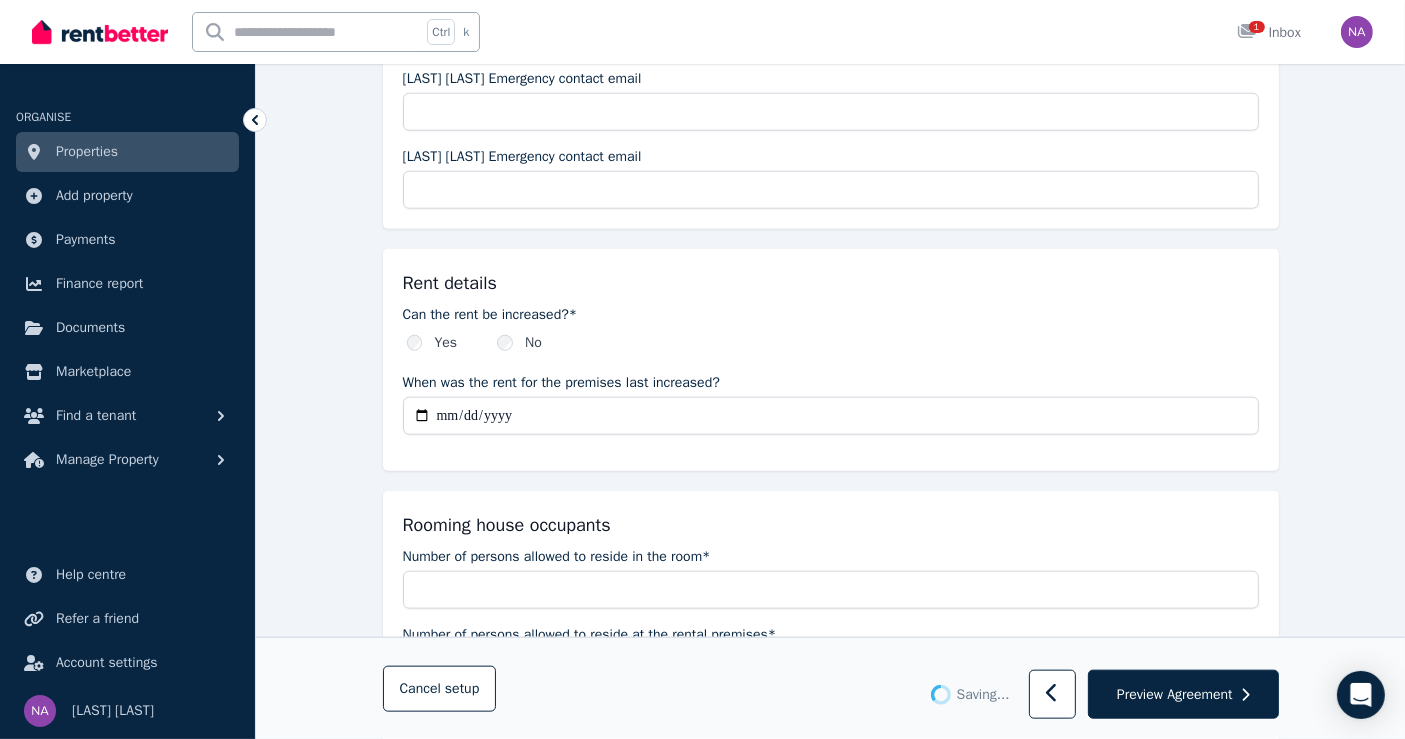 scroll, scrollTop: 2000, scrollLeft: 0, axis: vertical 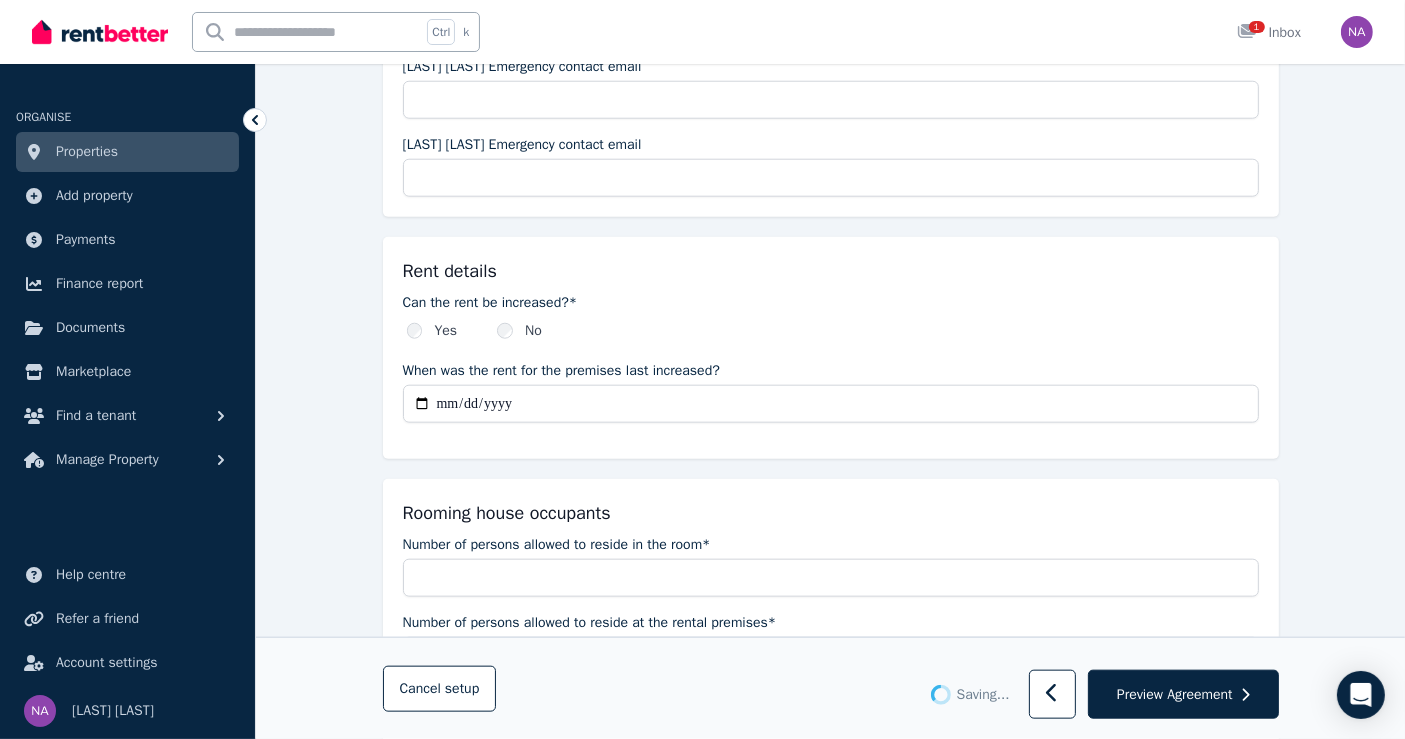 type on "**********" 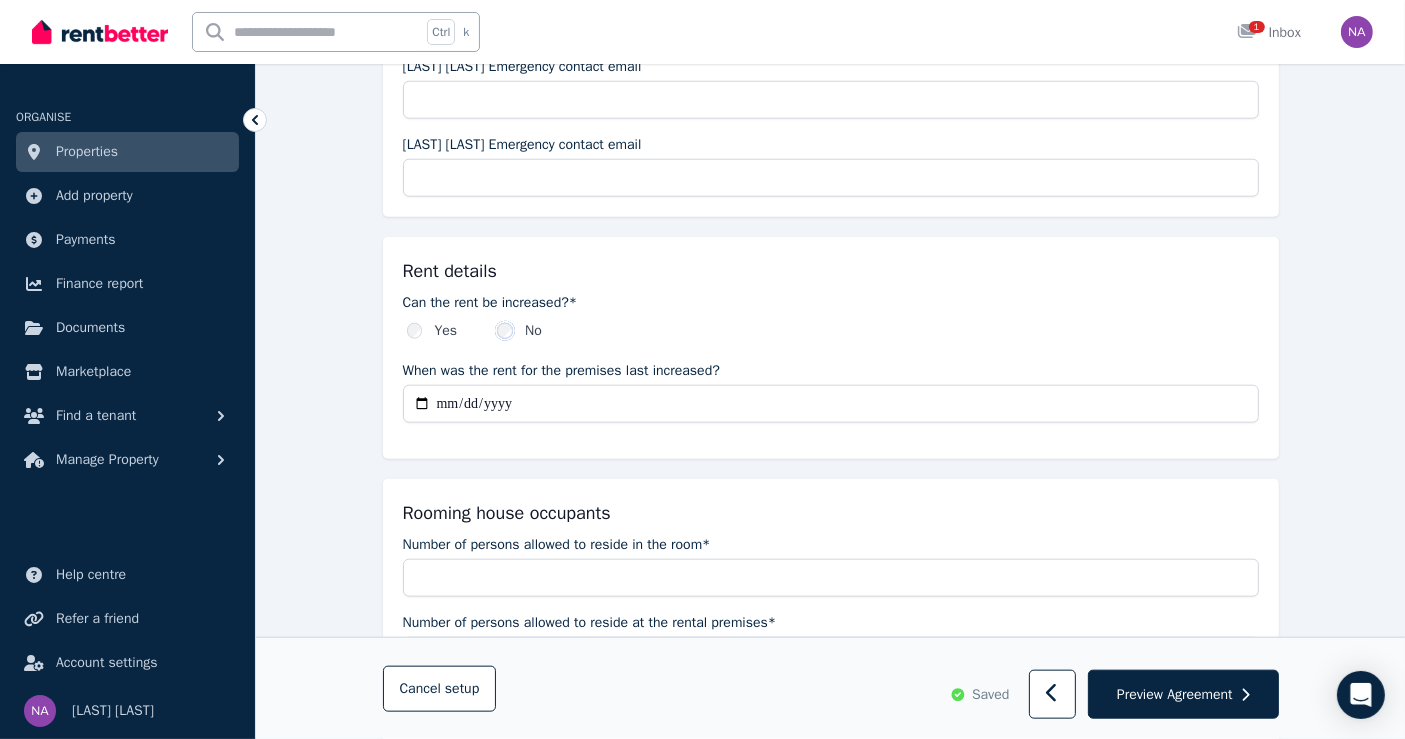 scroll, scrollTop: 2222, scrollLeft: 0, axis: vertical 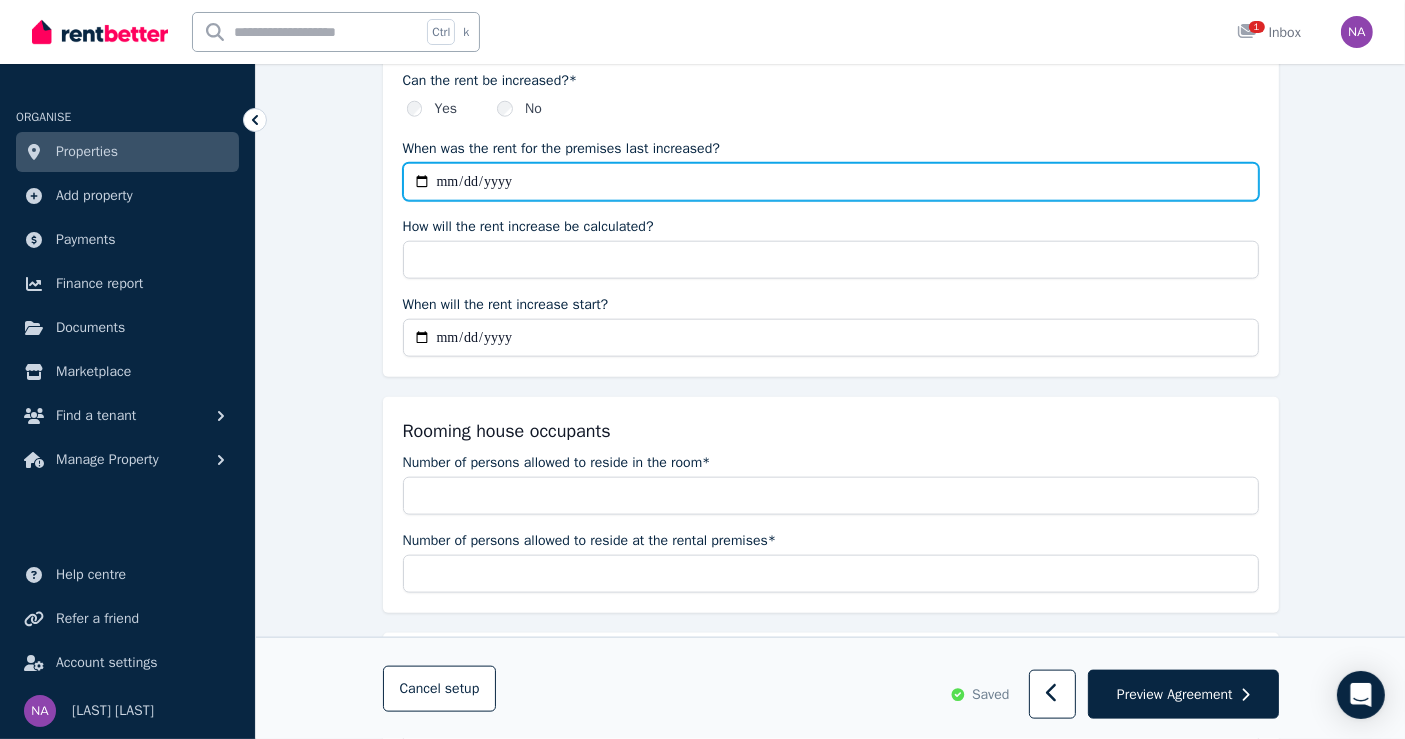 click on "When was the rent for the premises last increased?" at bounding box center [831, 182] 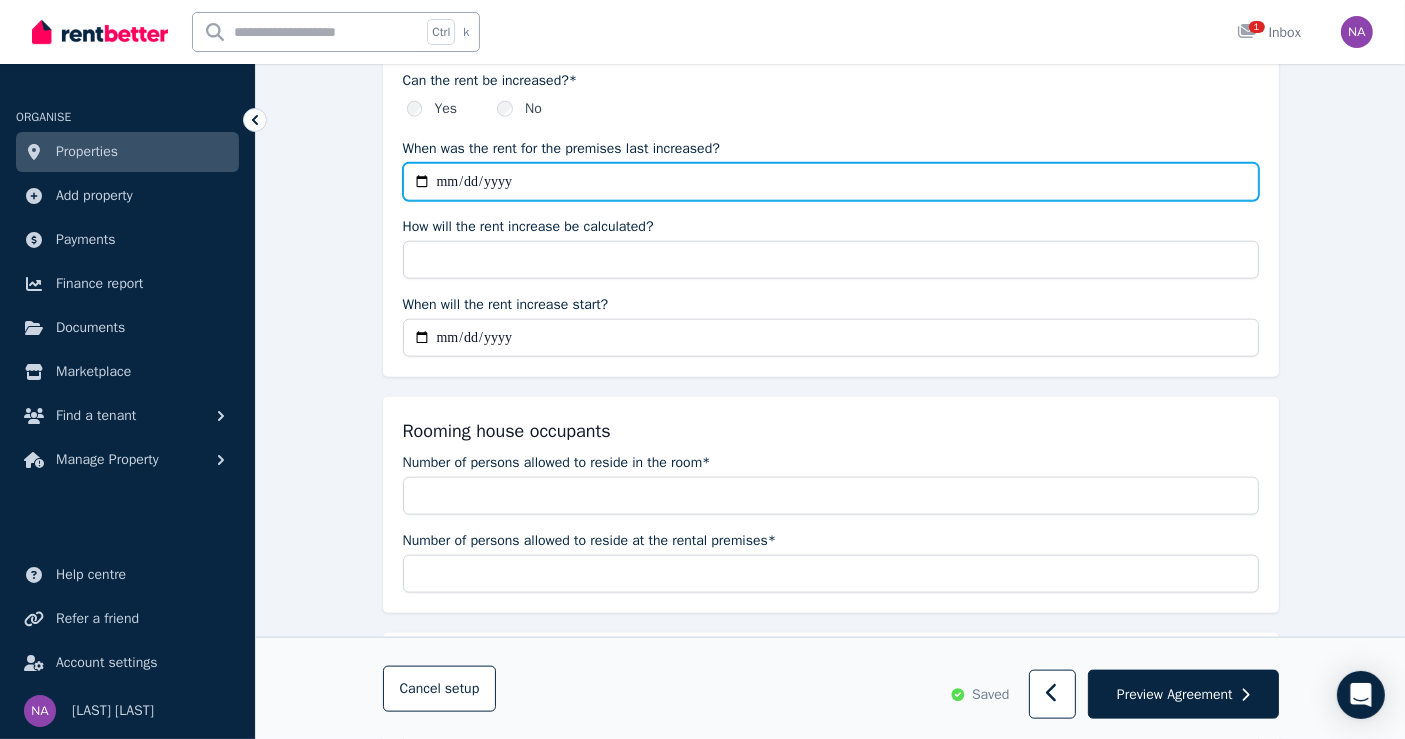 type on "**********" 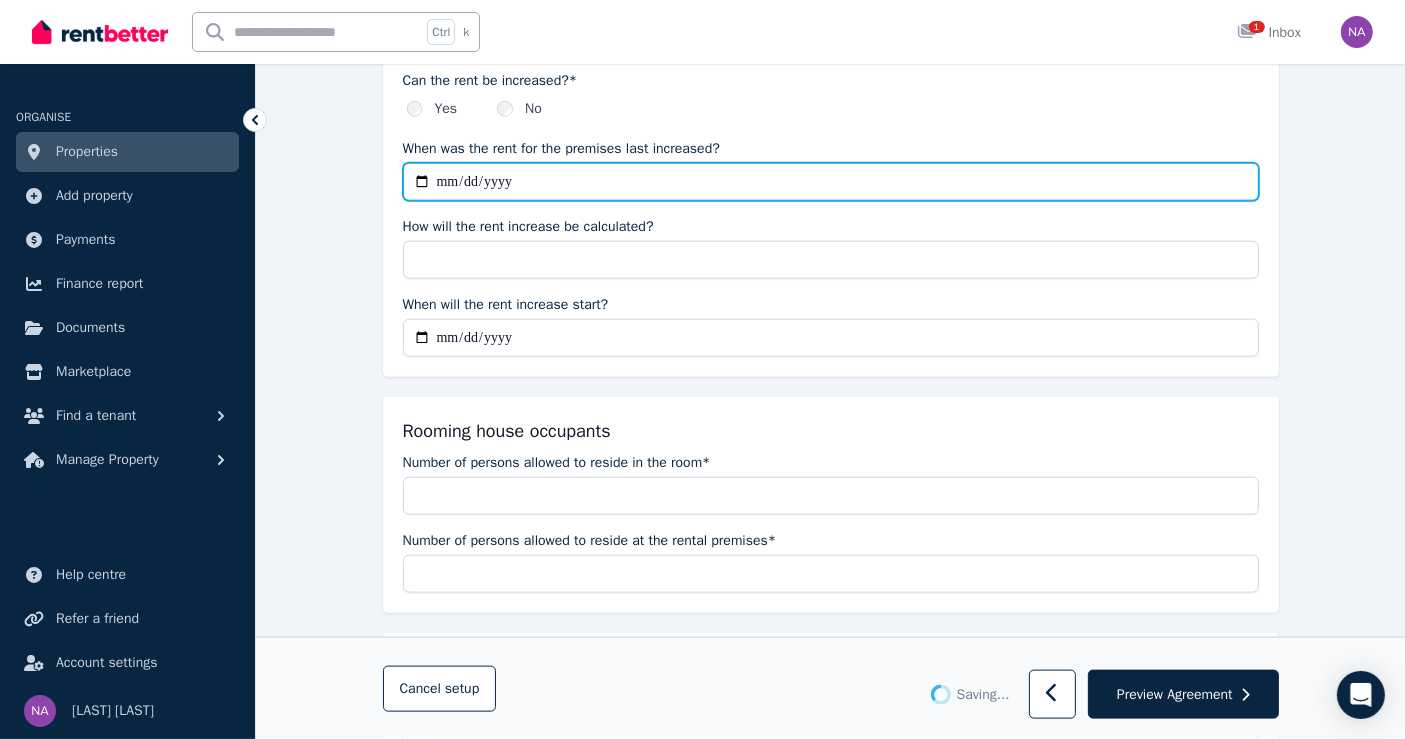 type on "**********" 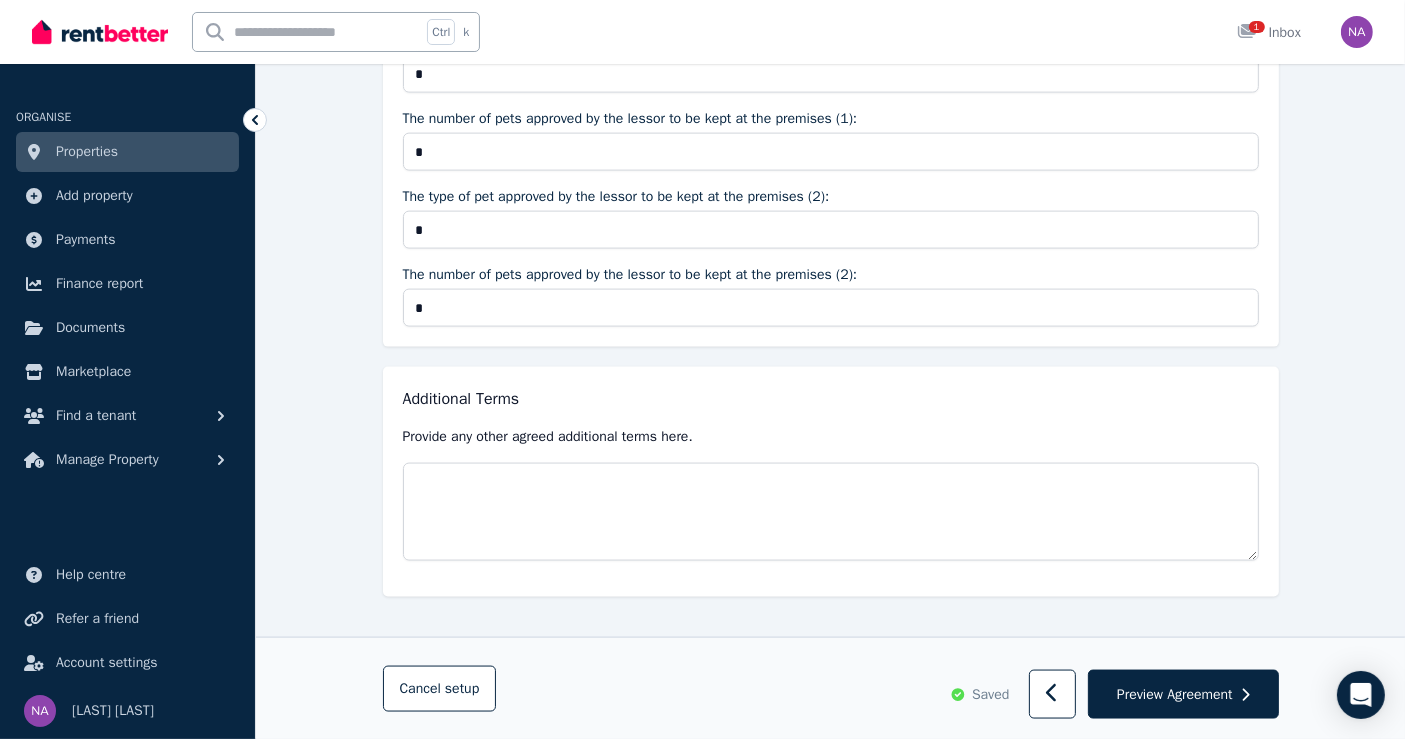 scroll, scrollTop: 2741, scrollLeft: 0, axis: vertical 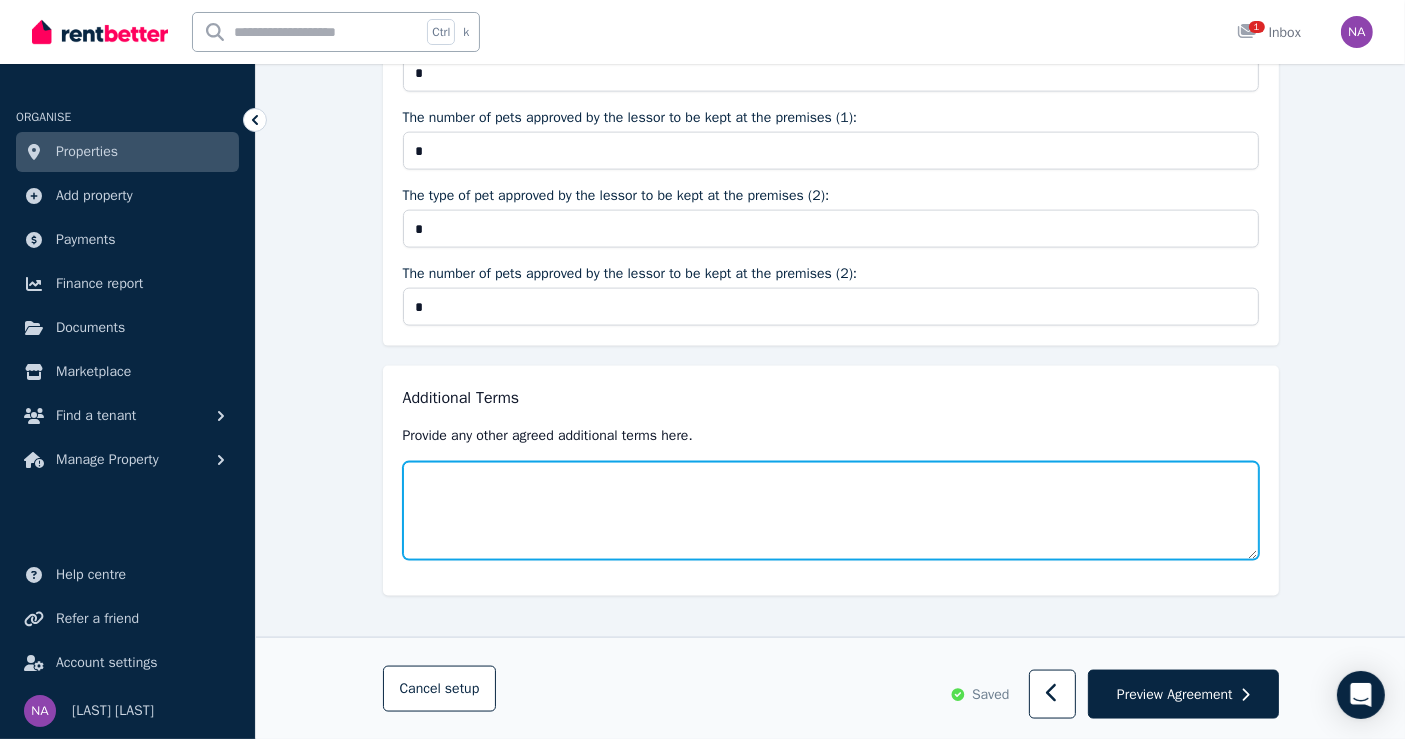 click at bounding box center [831, 511] 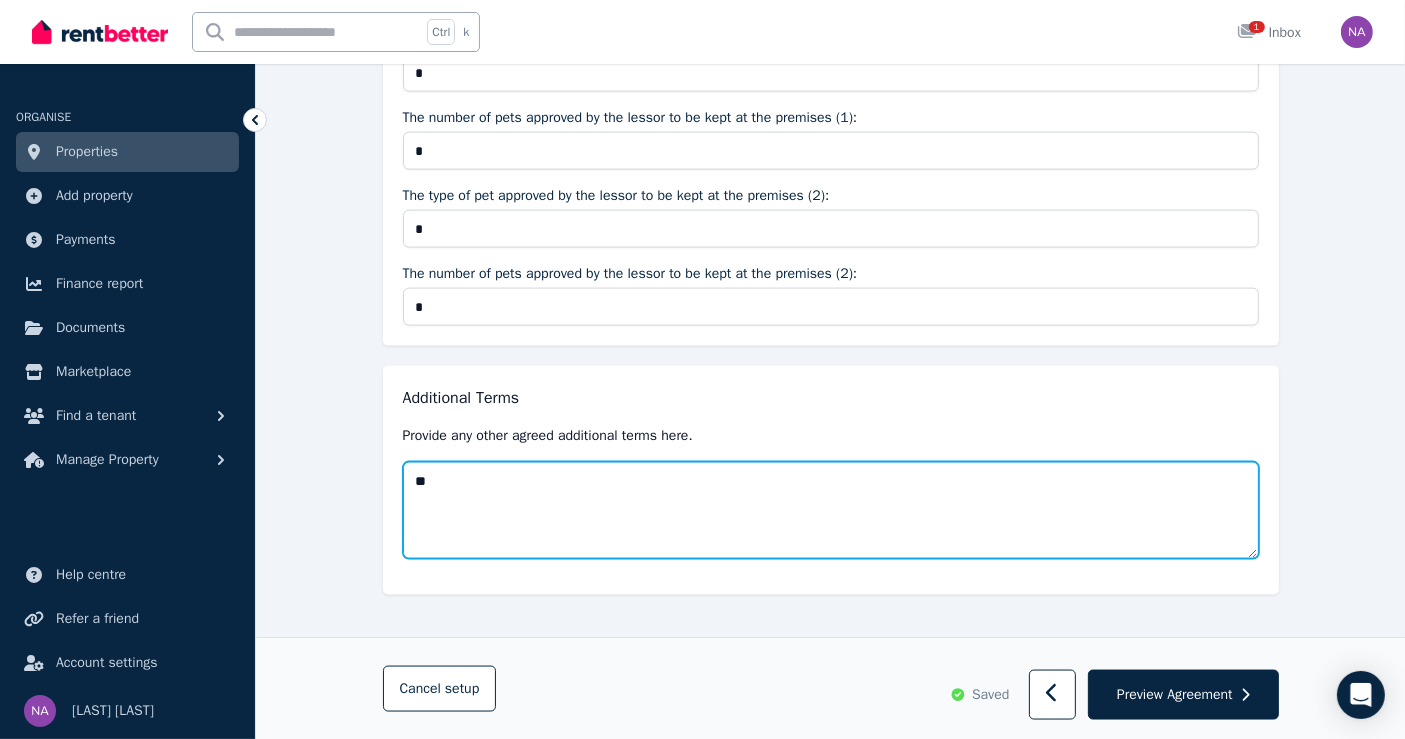 type on "*" 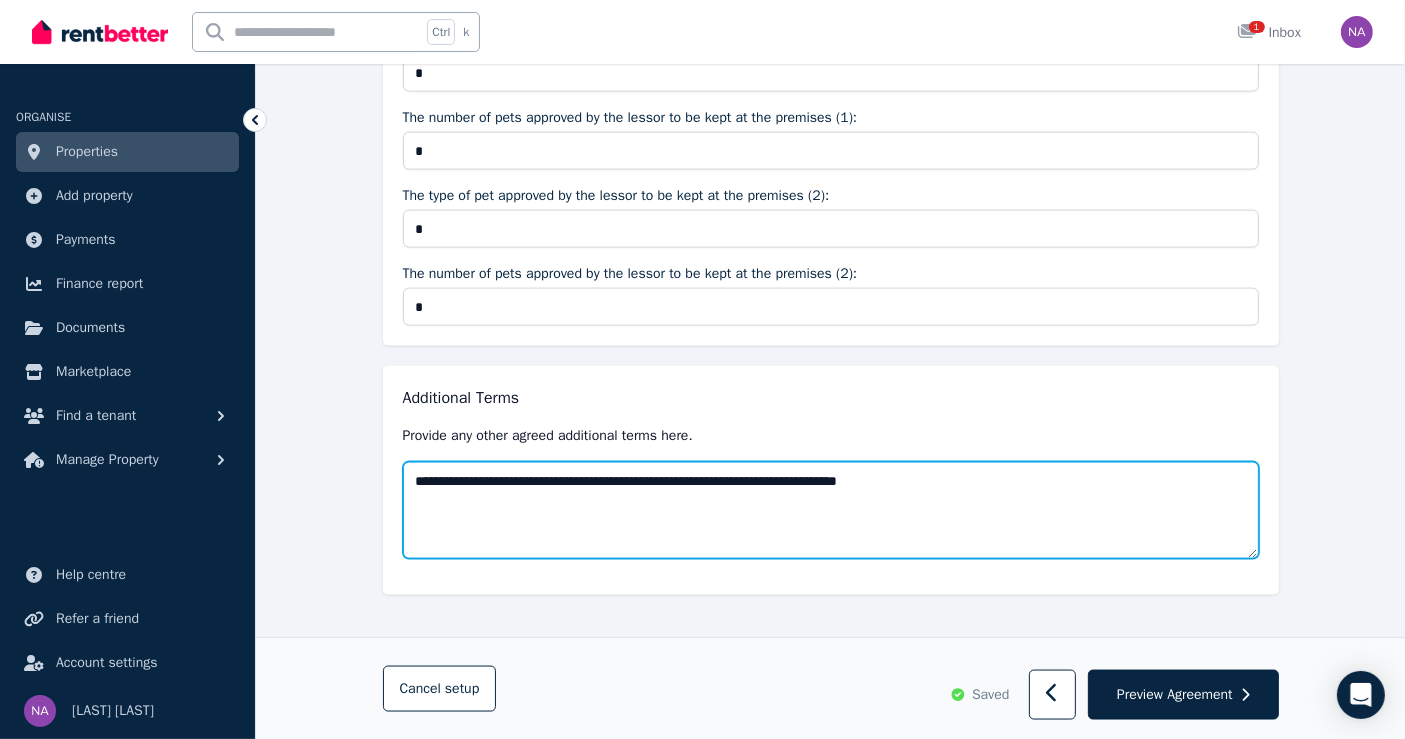 click on "**********" at bounding box center (831, 510) 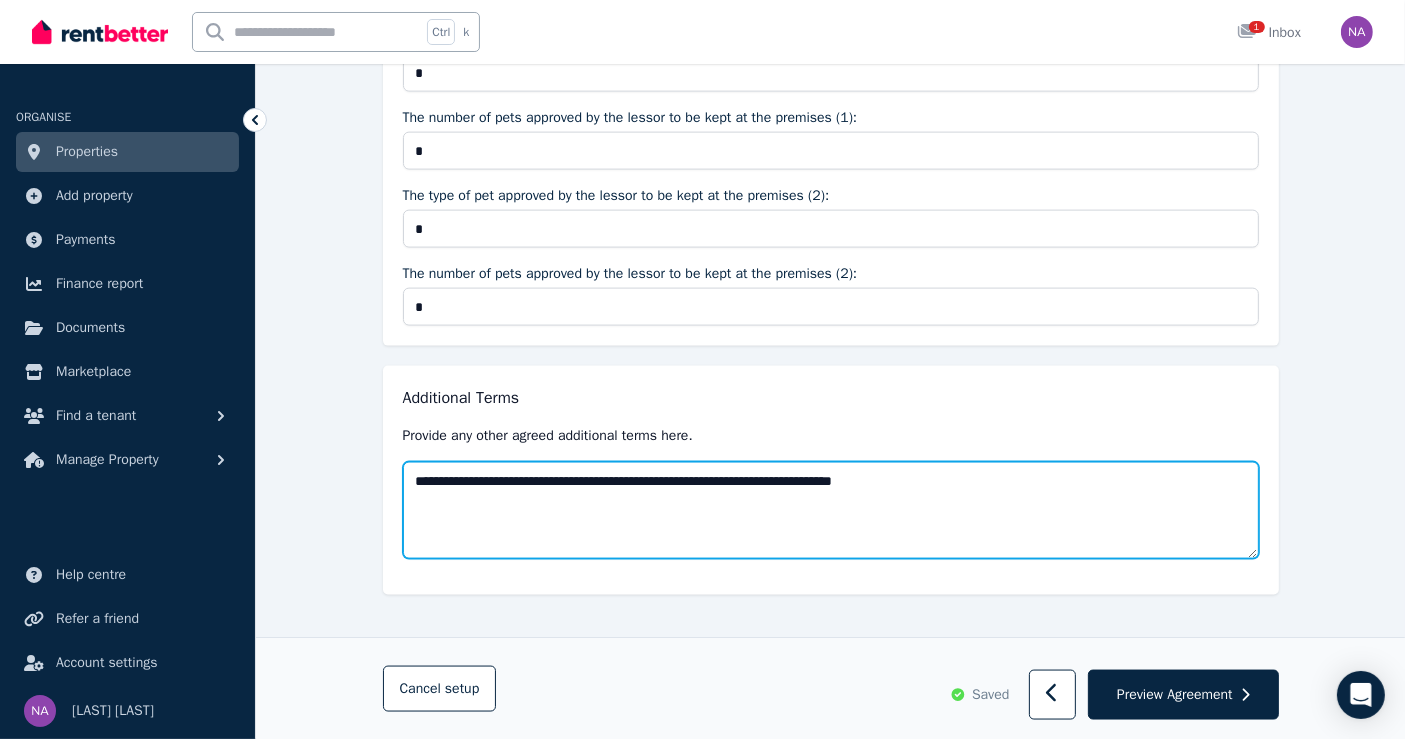 click on "**********" at bounding box center [831, 510] 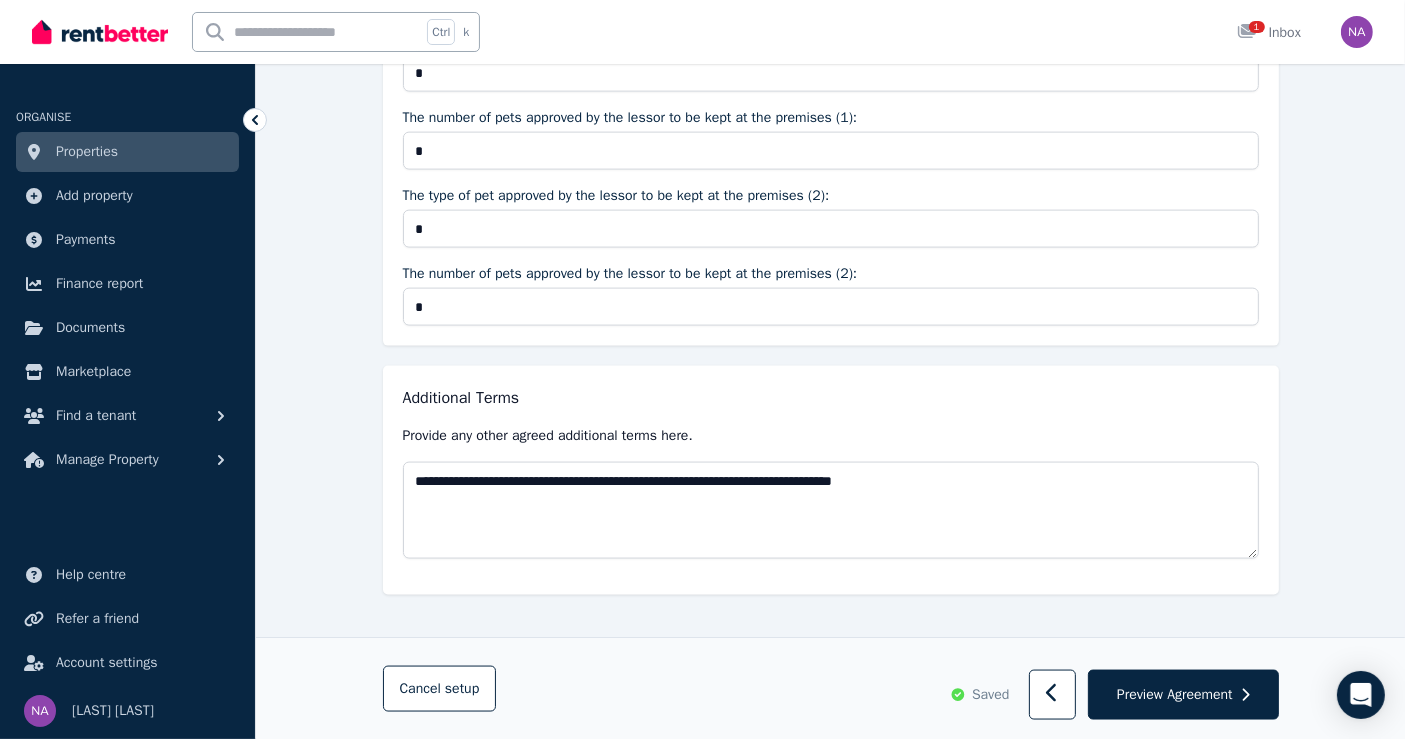 click on "**********" at bounding box center [831, 480] 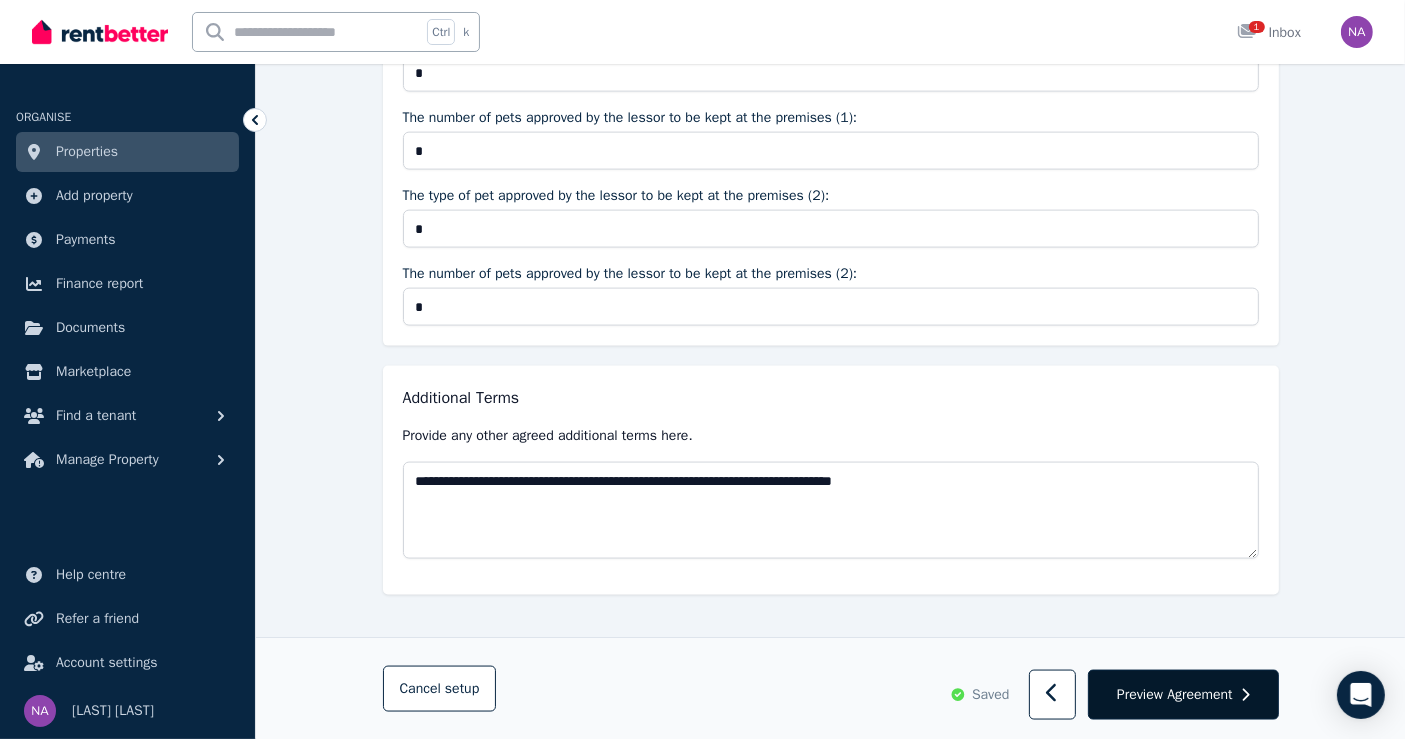 click on "Preview Agreement" at bounding box center (1175, 694) 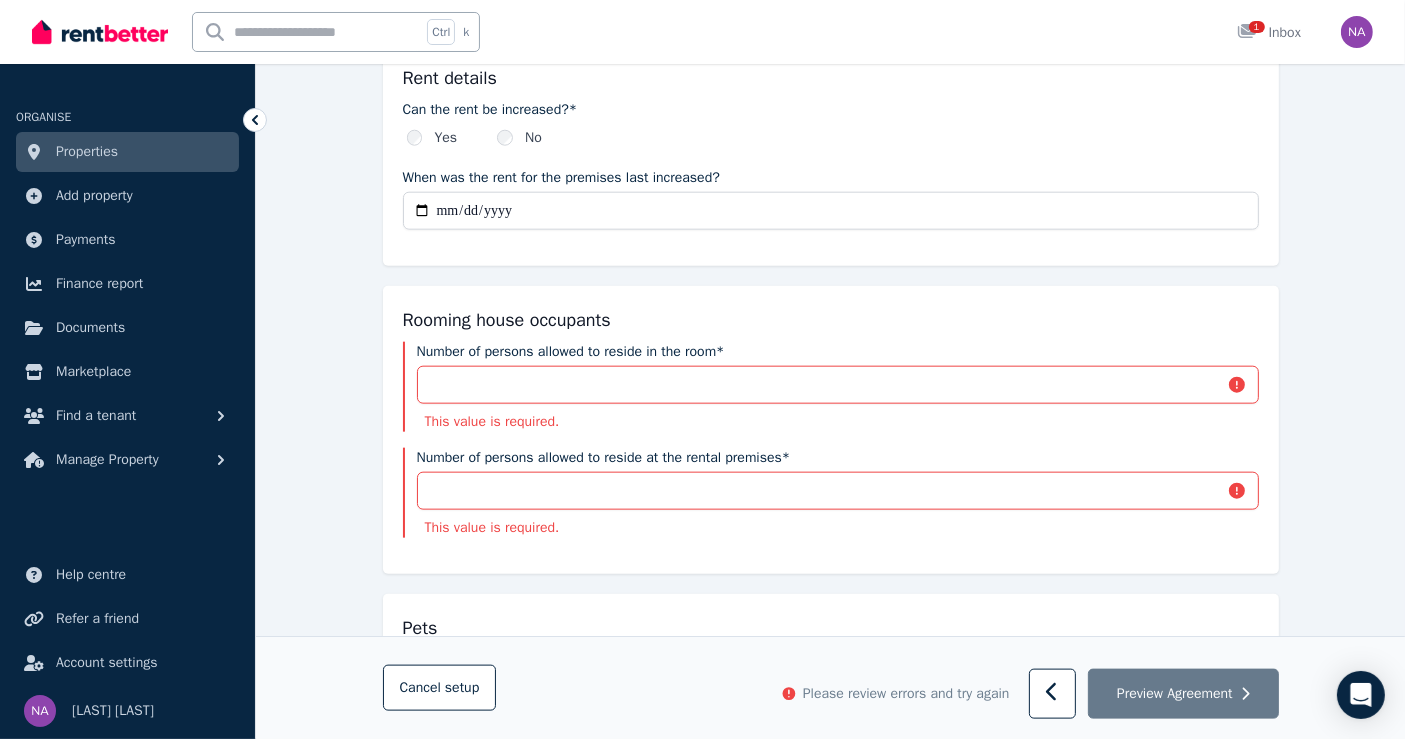 scroll, scrollTop: 2146, scrollLeft: 0, axis: vertical 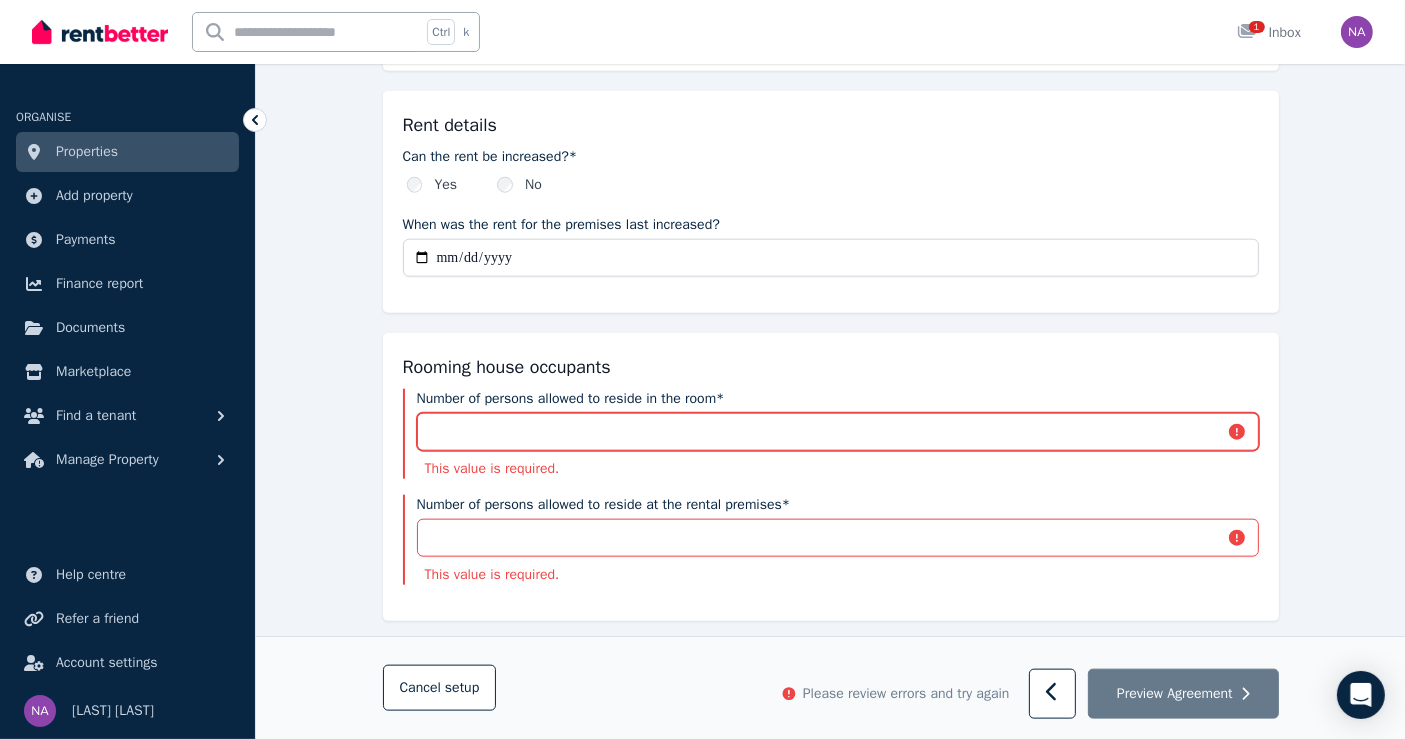 click on "Number of persons allowed to reside in the room*" at bounding box center (838, 432) 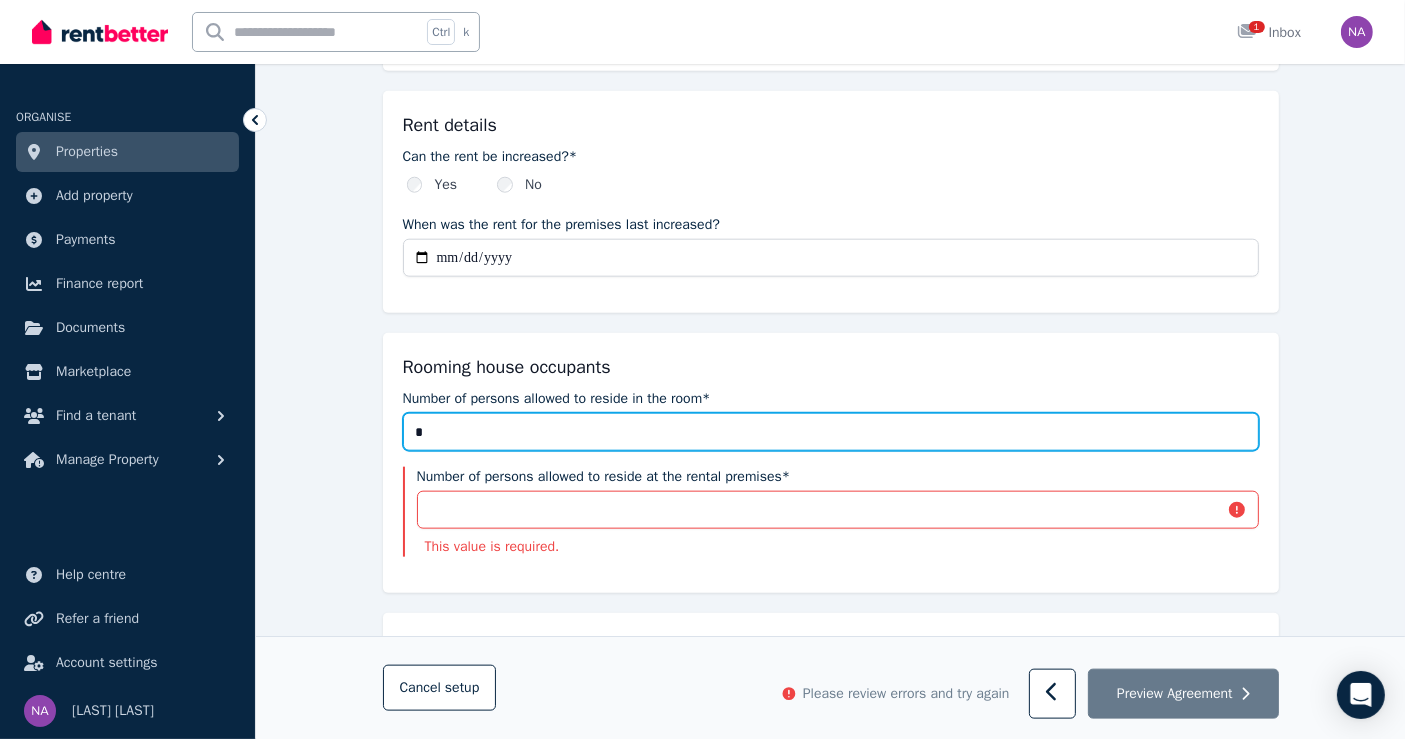 type on "*" 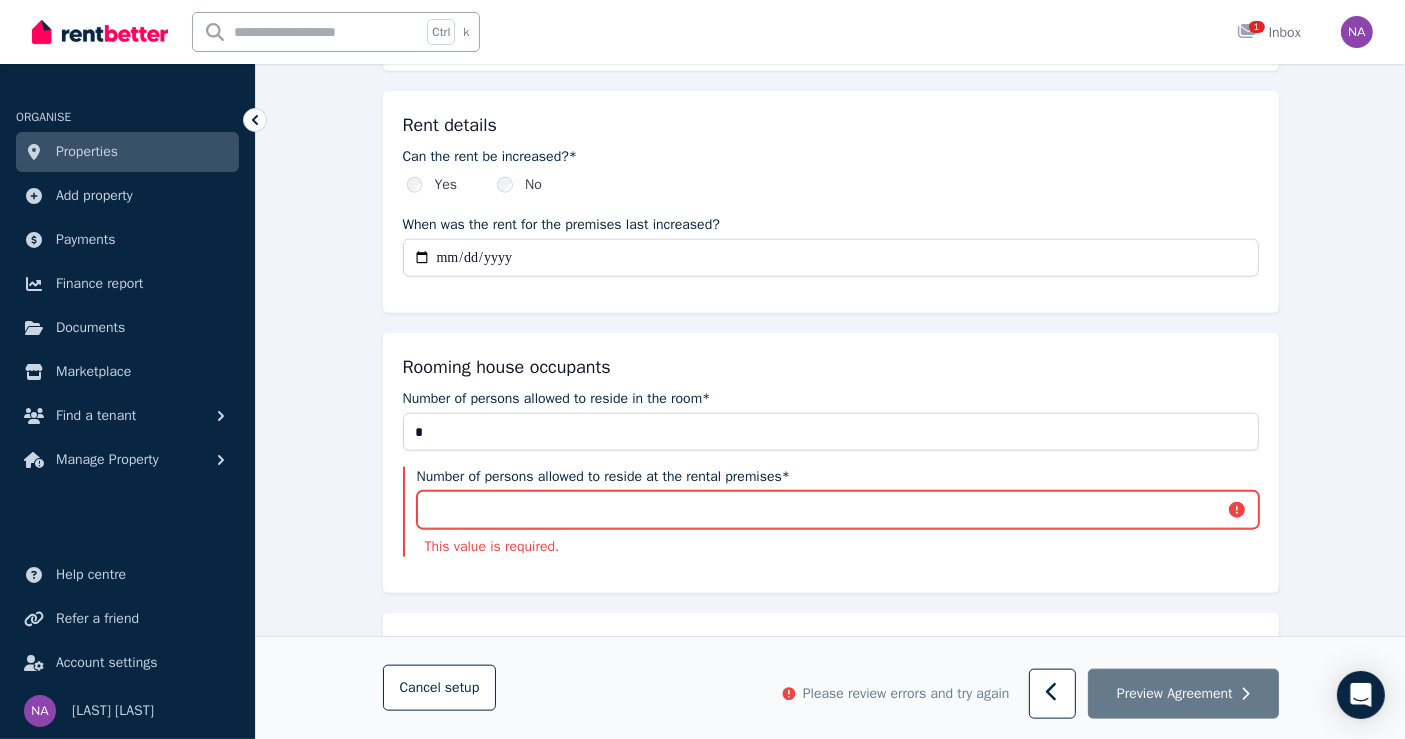 click on "Number of persons allowed to reside at the rental premises*" at bounding box center (838, 510) 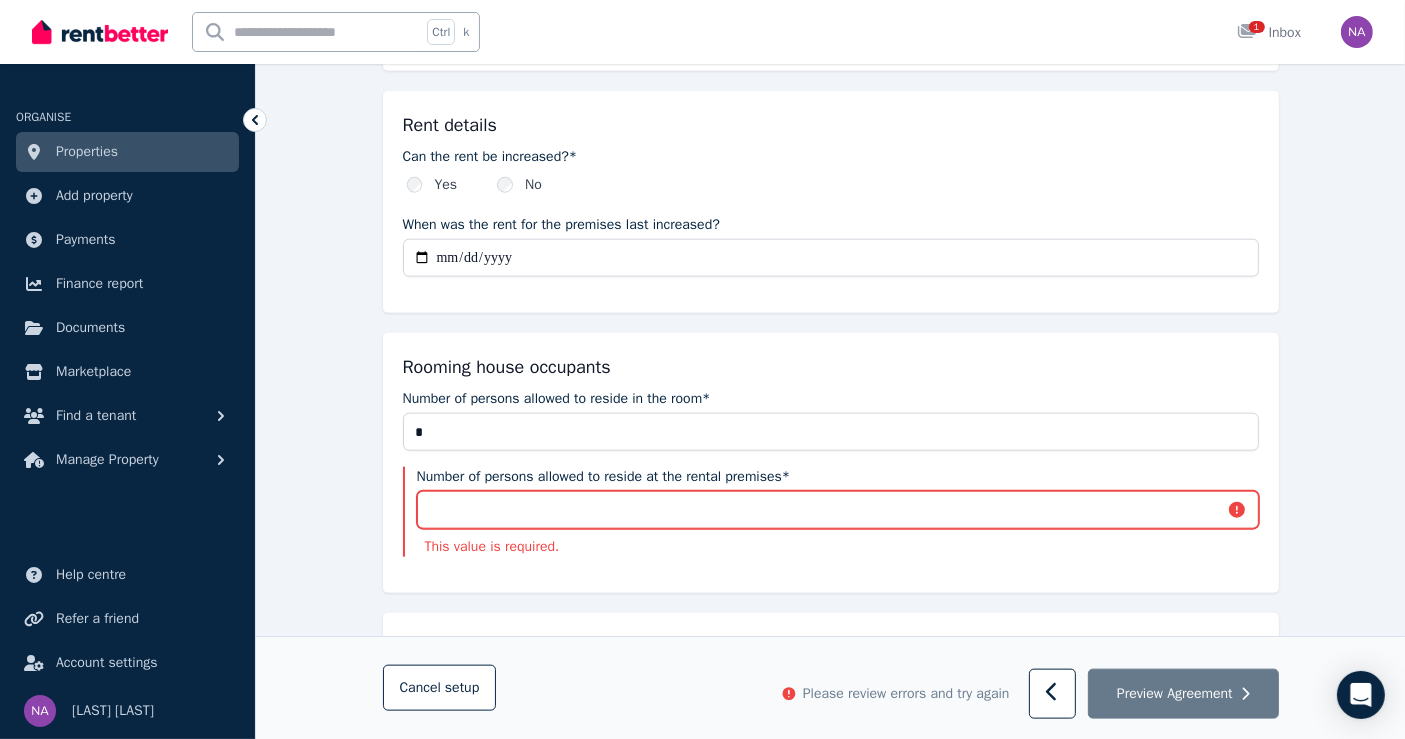 type on "*" 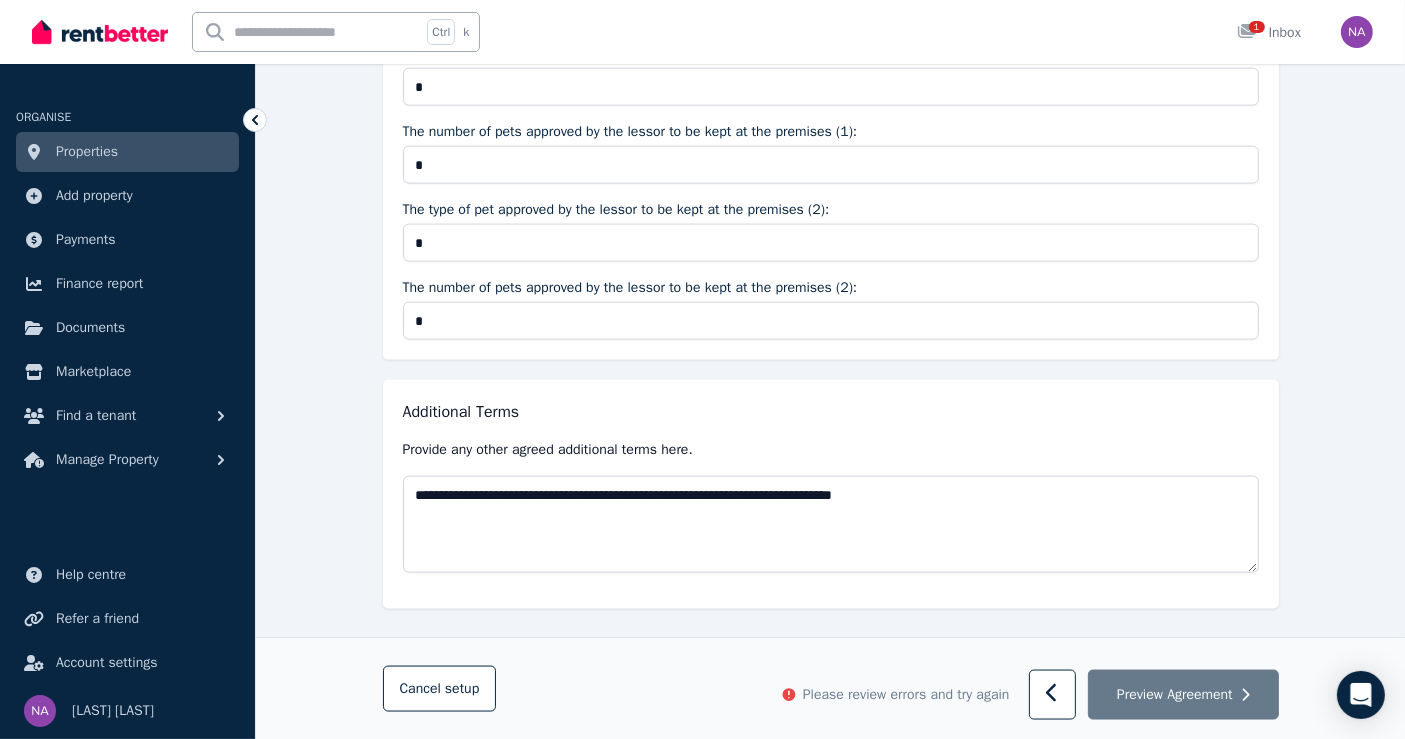 scroll, scrollTop: 2741, scrollLeft: 0, axis: vertical 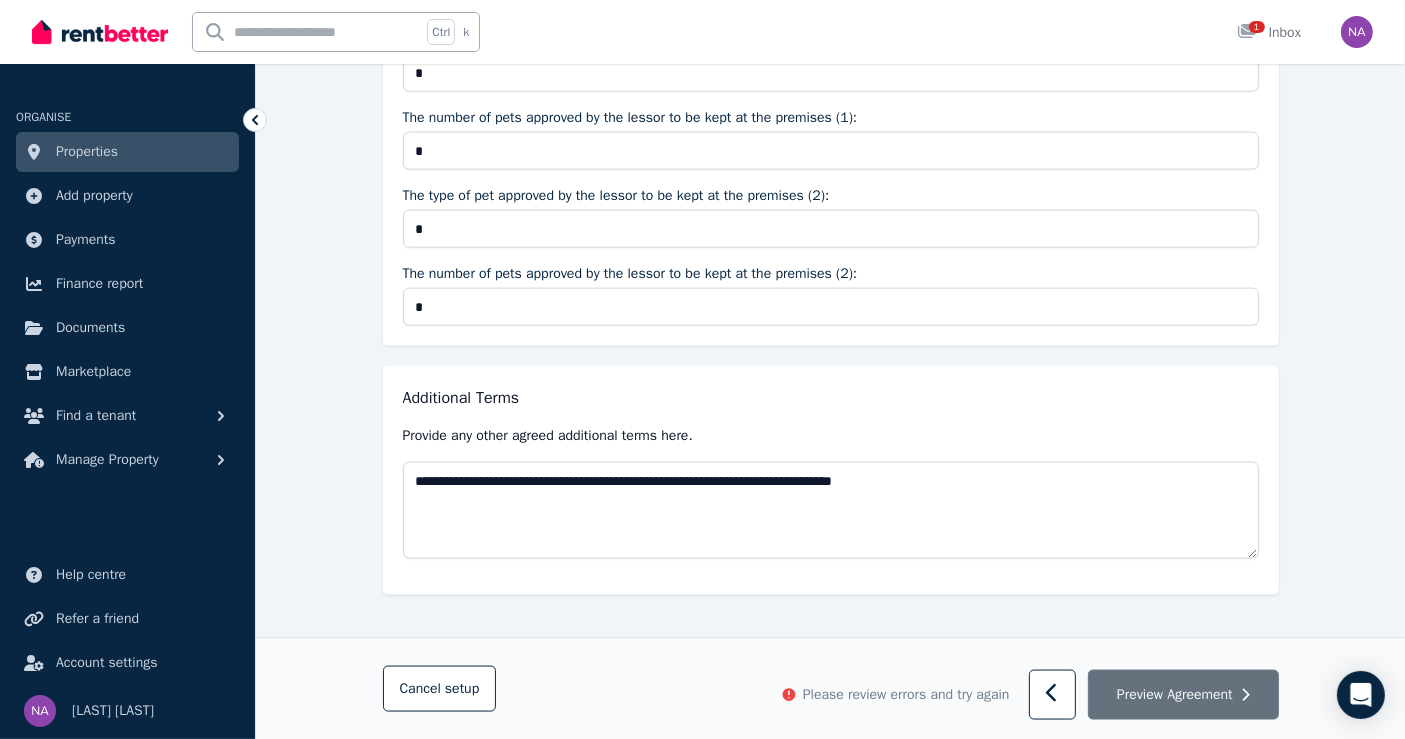 click on "Preview Agreement" at bounding box center [1175, 694] 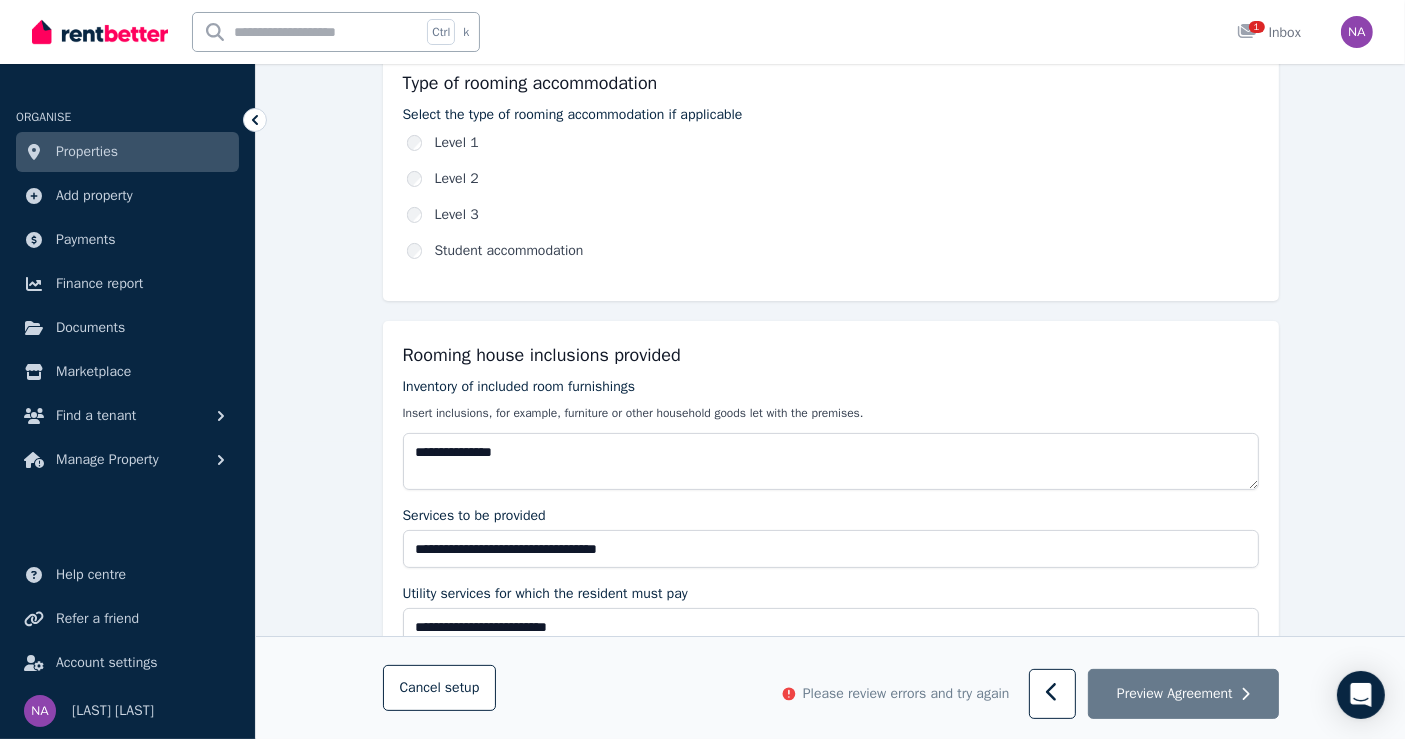 scroll, scrollTop: 0, scrollLeft: 0, axis: both 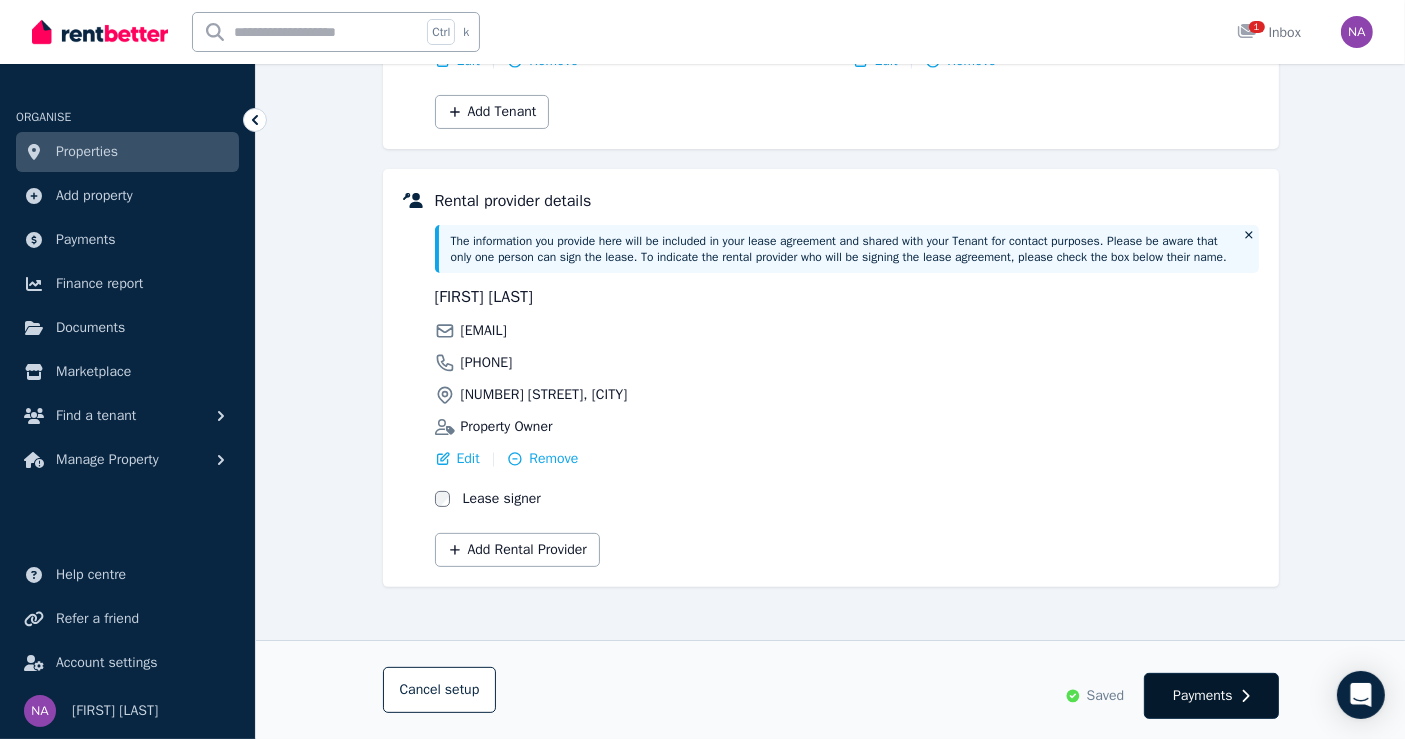 click on "Payments" at bounding box center [1211, 696] 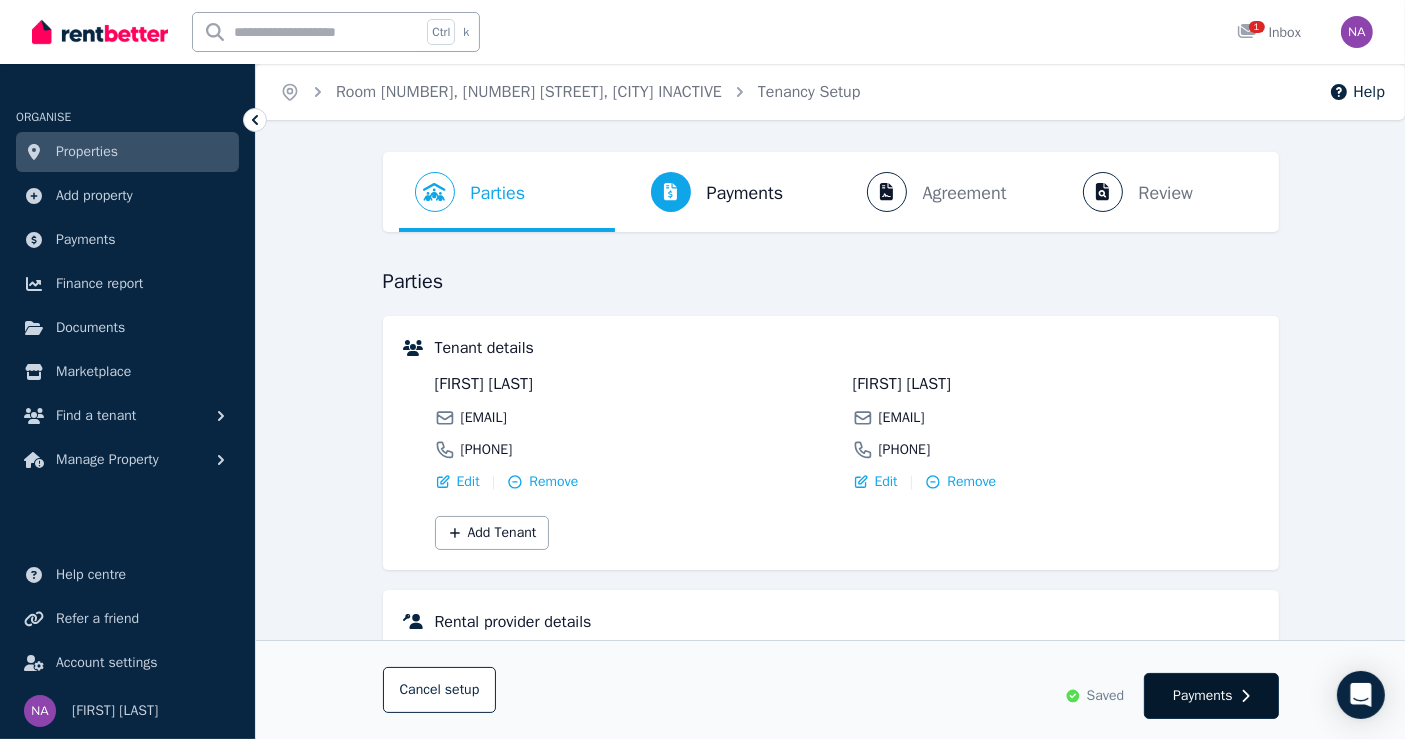 select on "**********" 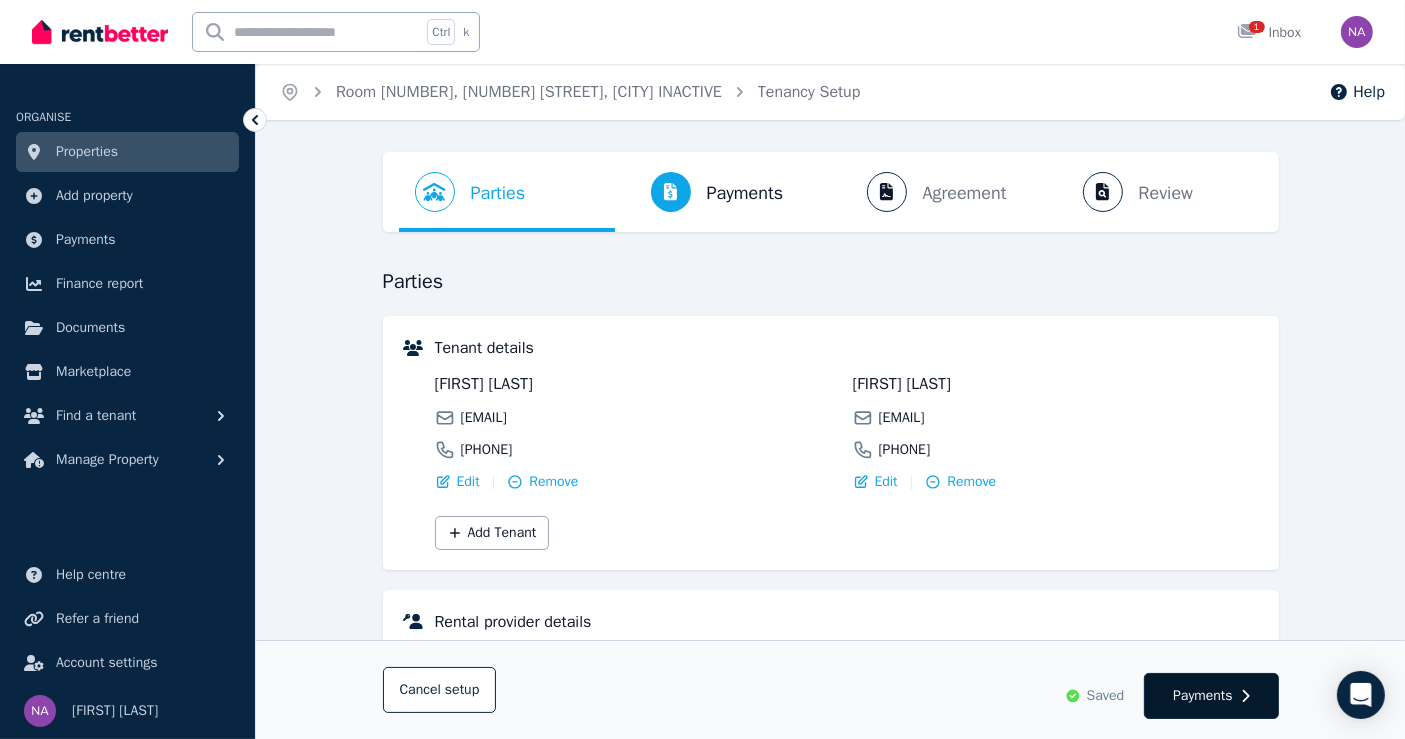 select on "*" 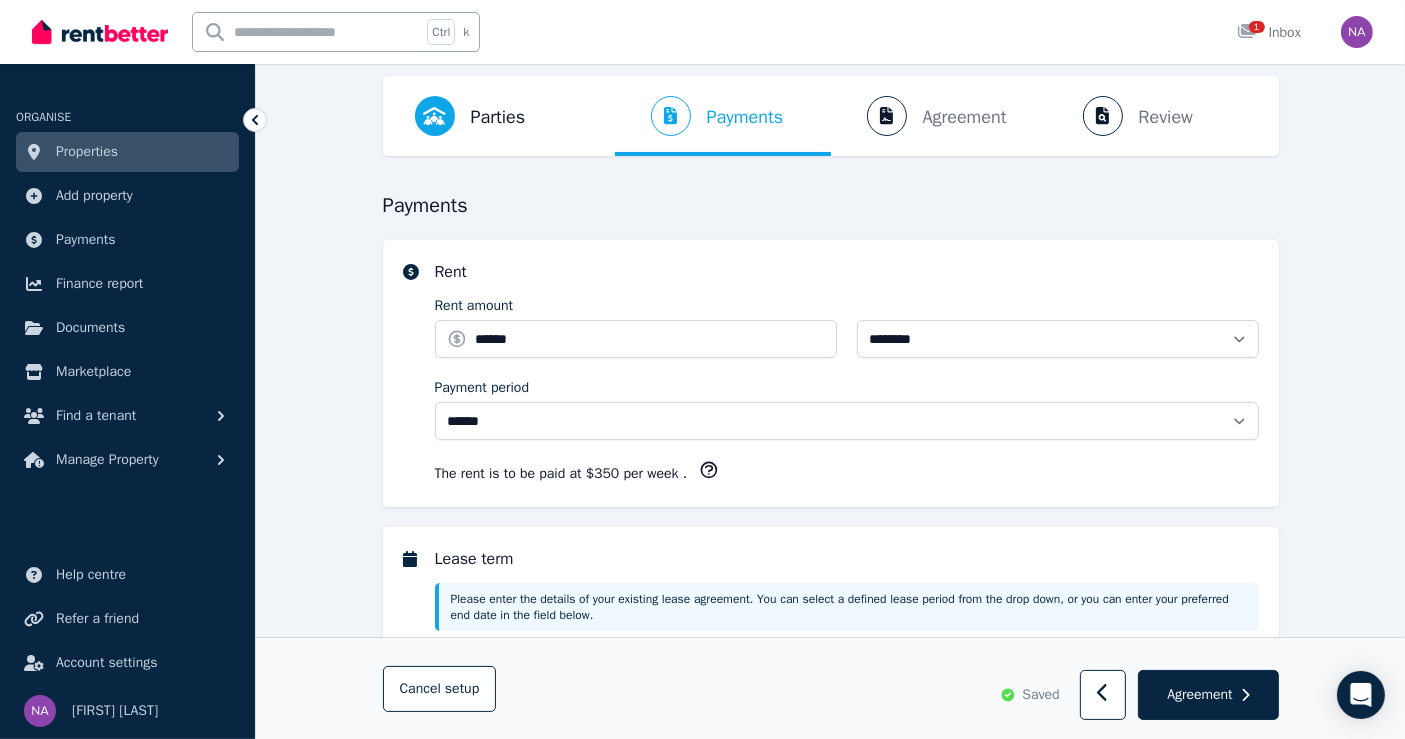select on "**********" 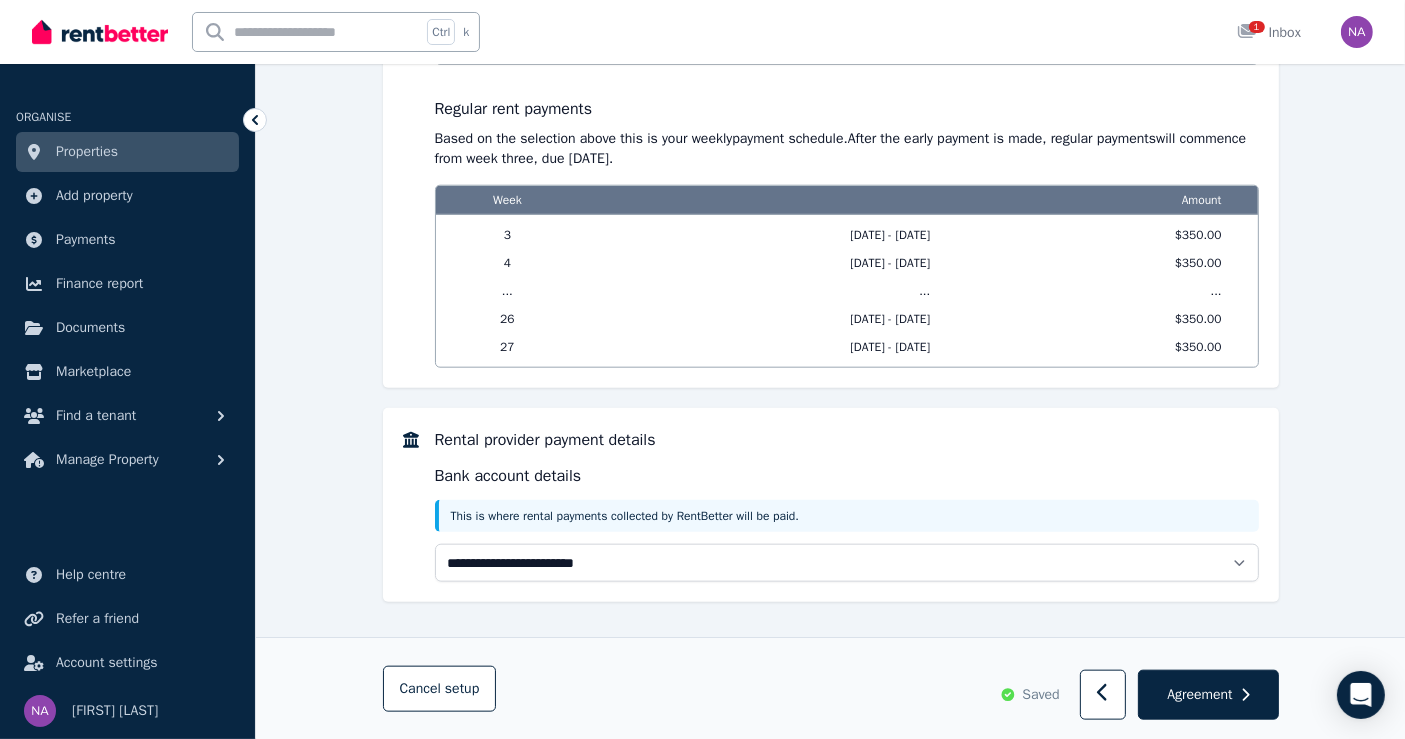 scroll, scrollTop: 2017, scrollLeft: 0, axis: vertical 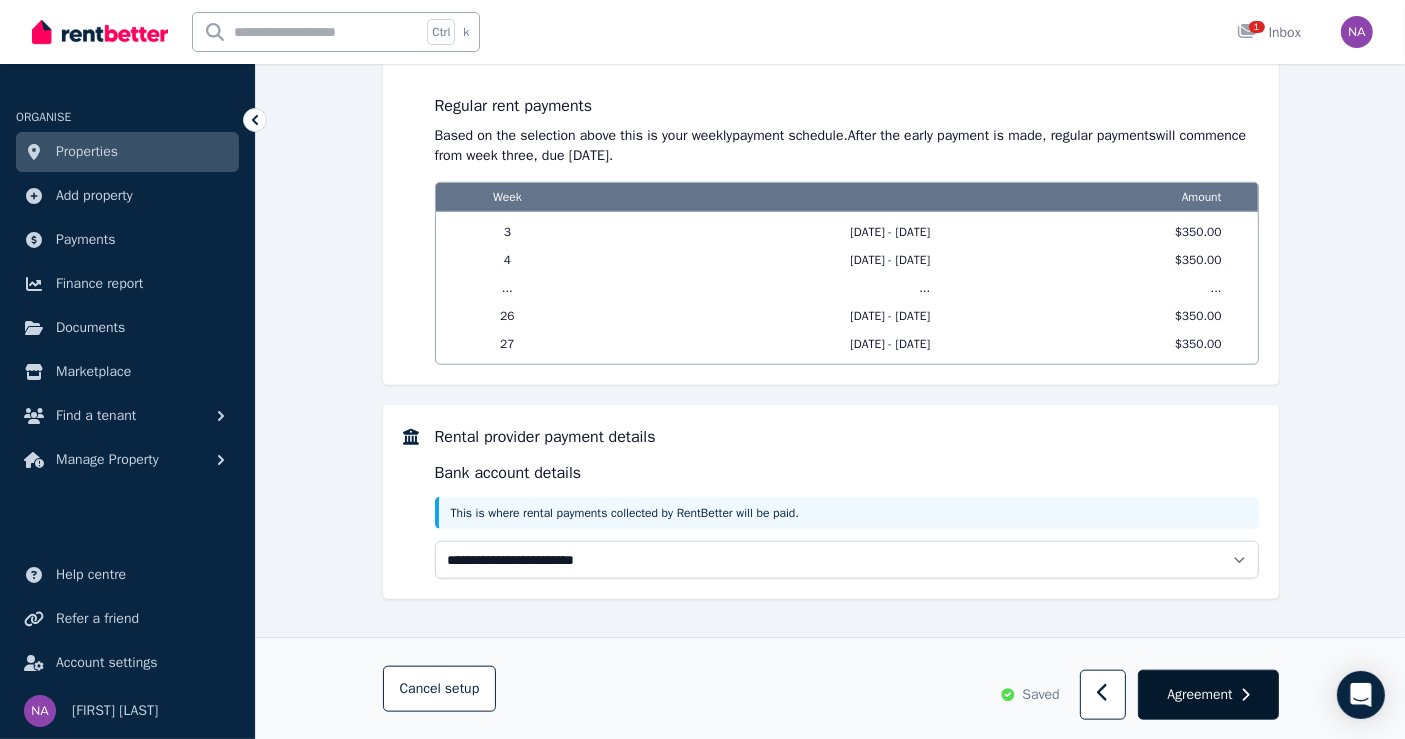 click on "Agreement" at bounding box center (1208, 695) 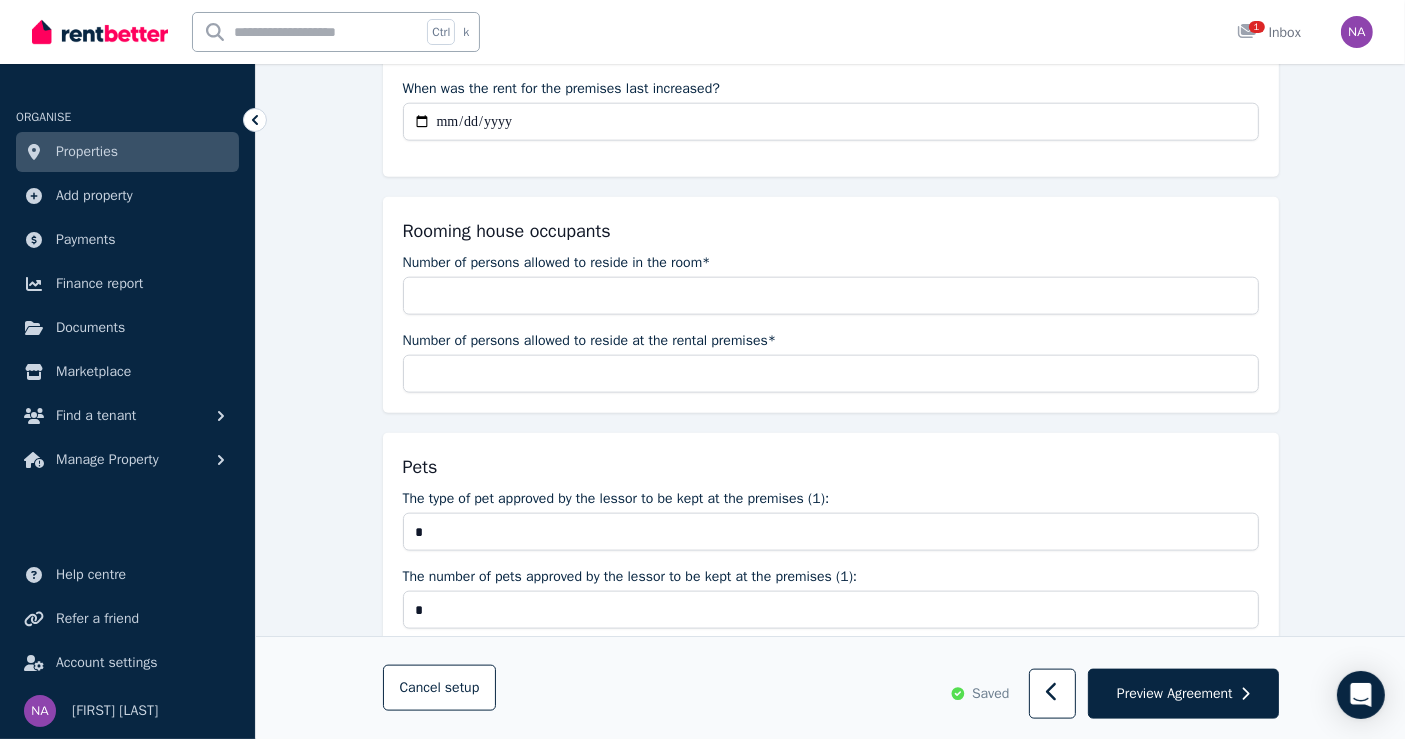 scroll, scrollTop: 2333, scrollLeft: 0, axis: vertical 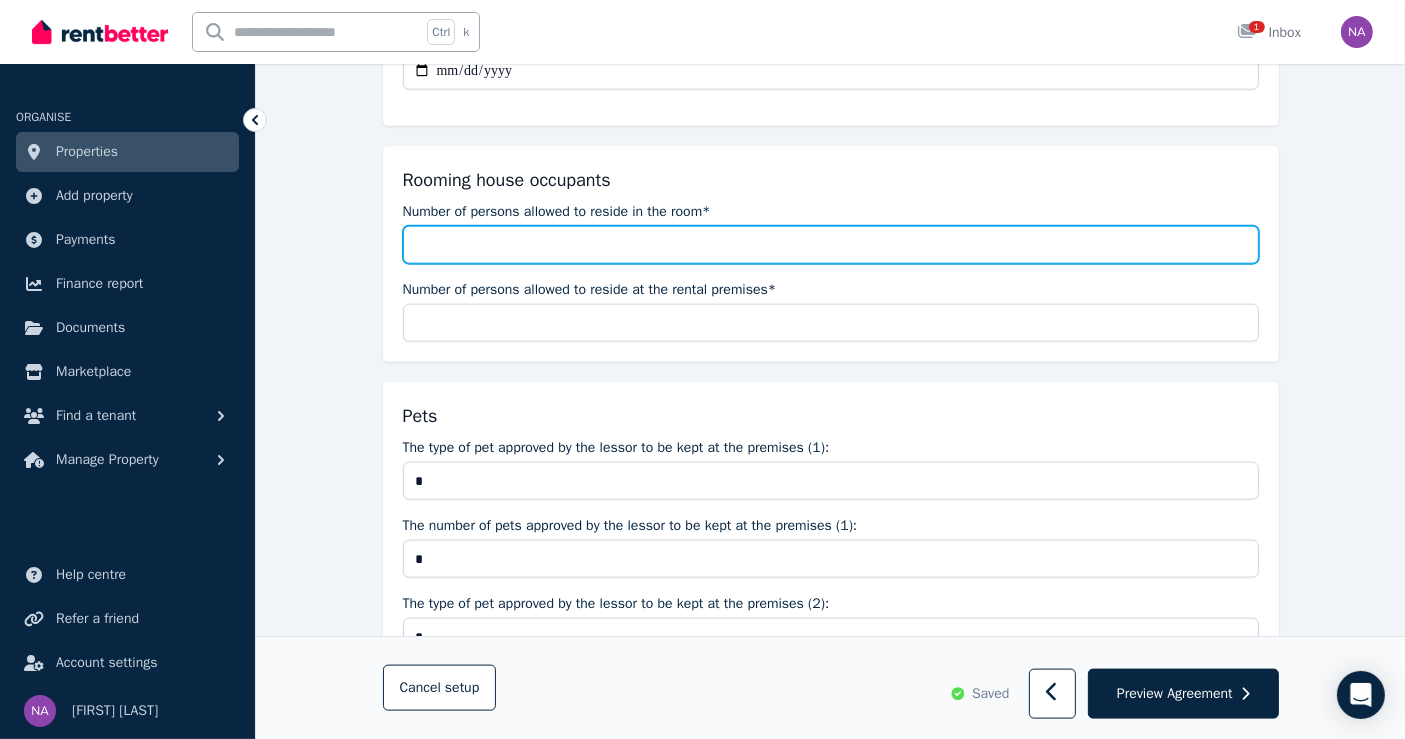 click on "Number of persons allowed to reside in the room*" at bounding box center [831, 245] 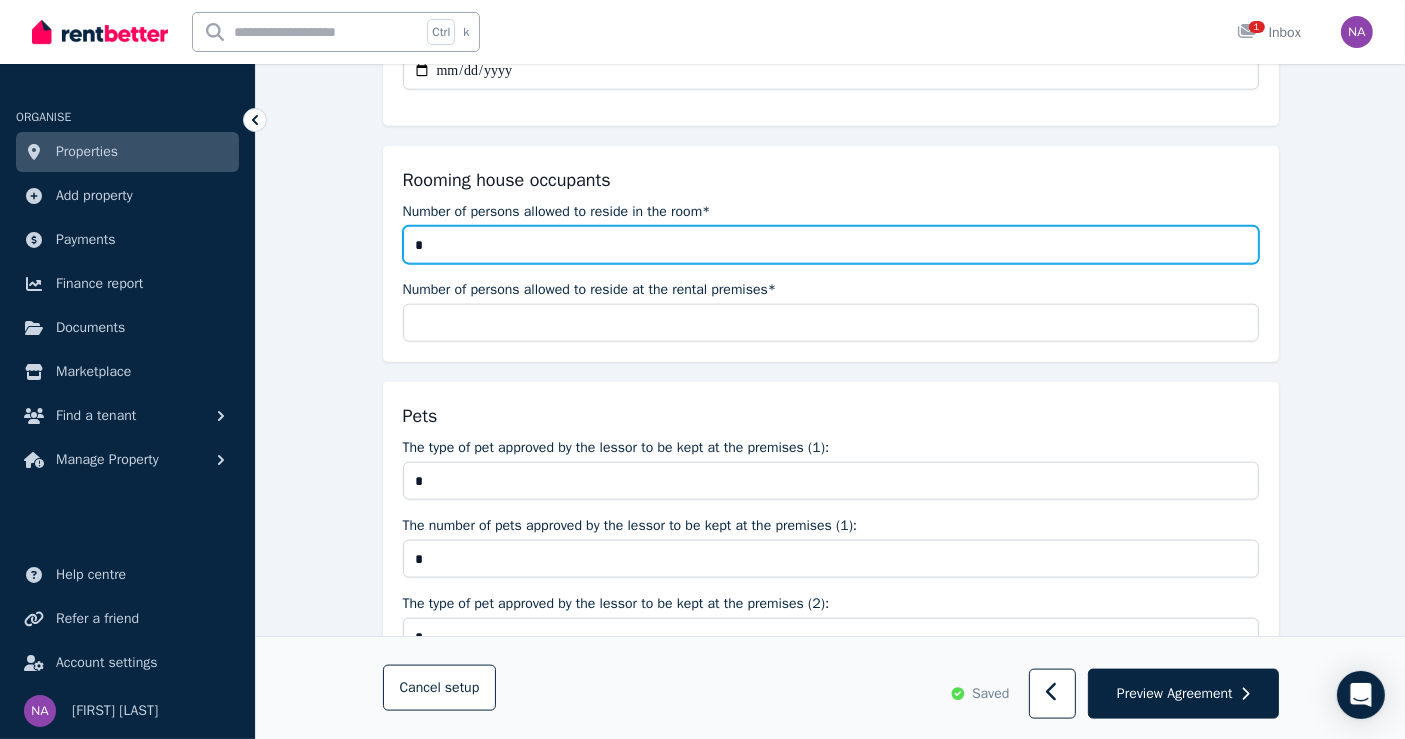 drag, startPoint x: 450, startPoint y: 228, endPoint x: 369, endPoint y: 237, distance: 81.49847 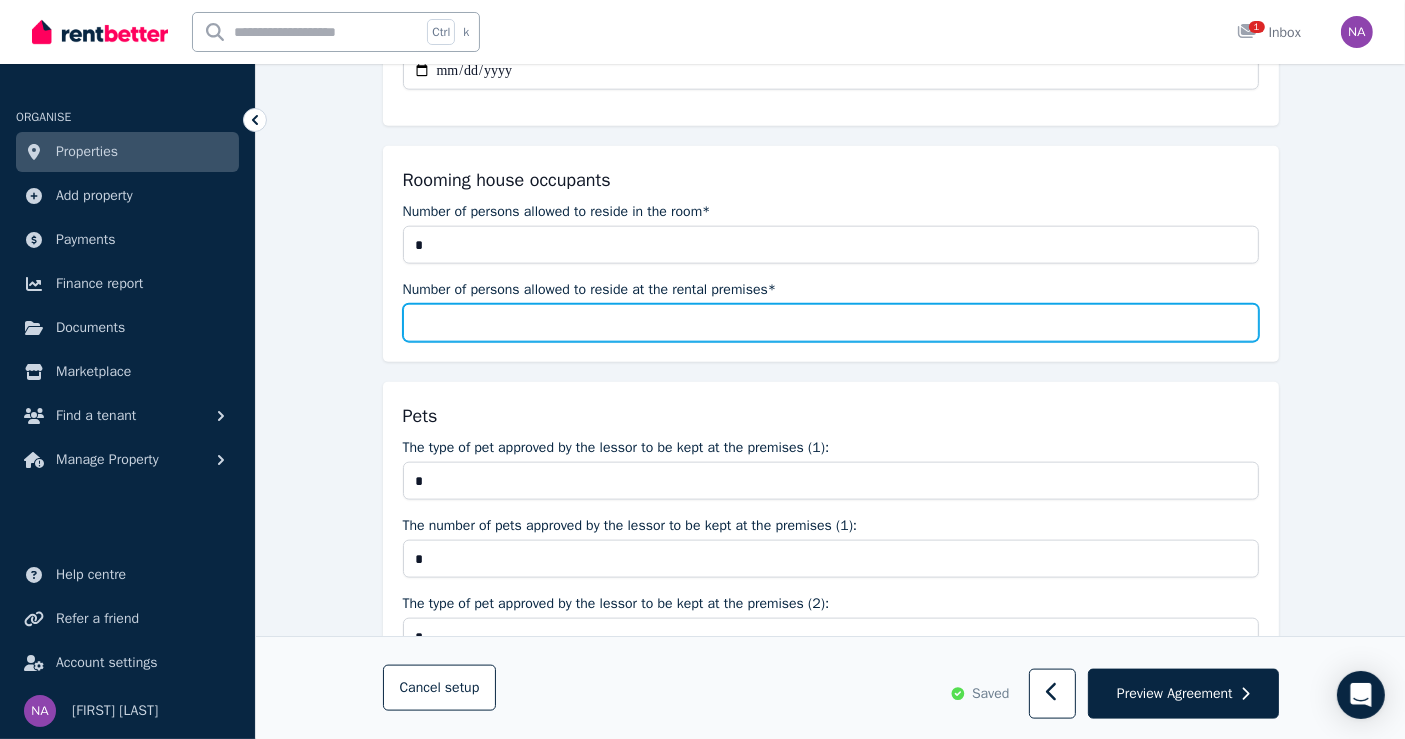 click on "Number of persons allowed to reside at the rental premises*" at bounding box center [831, 323] 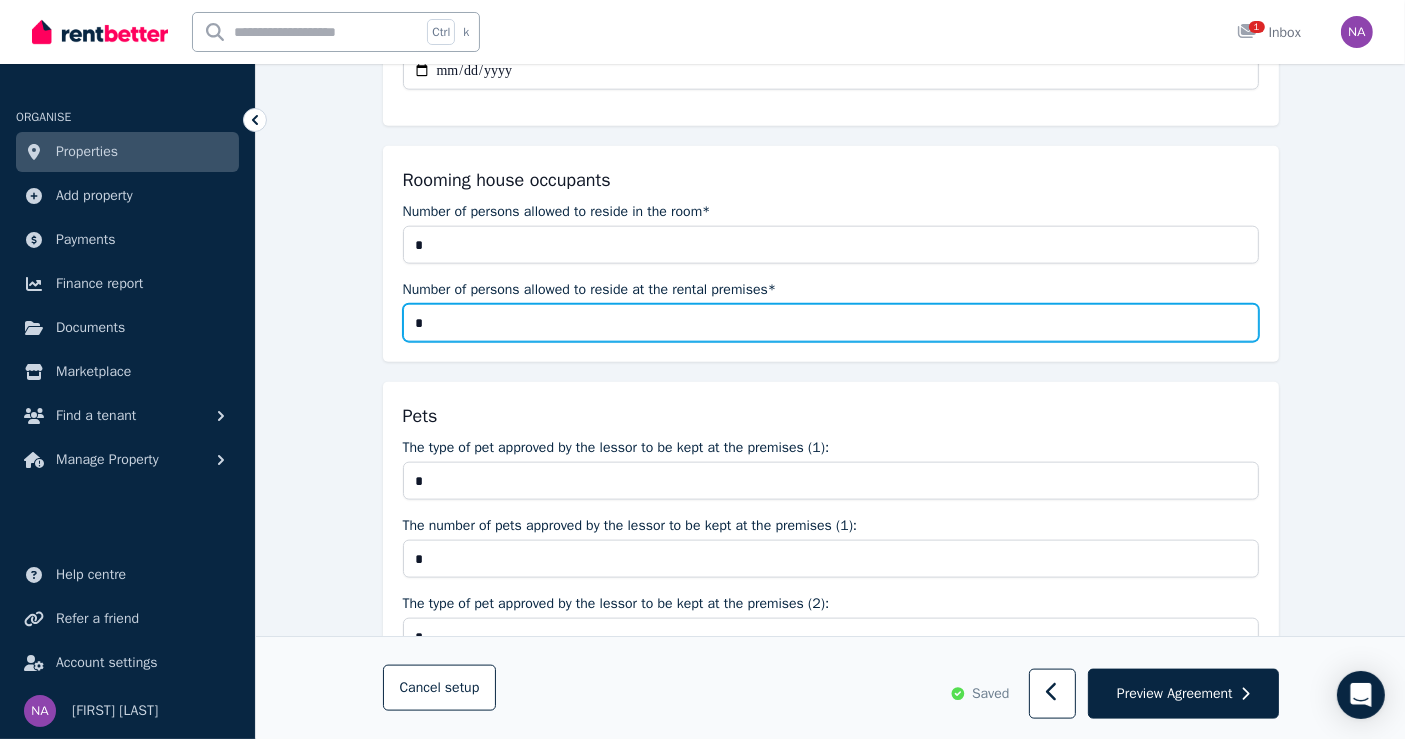 type on "*" 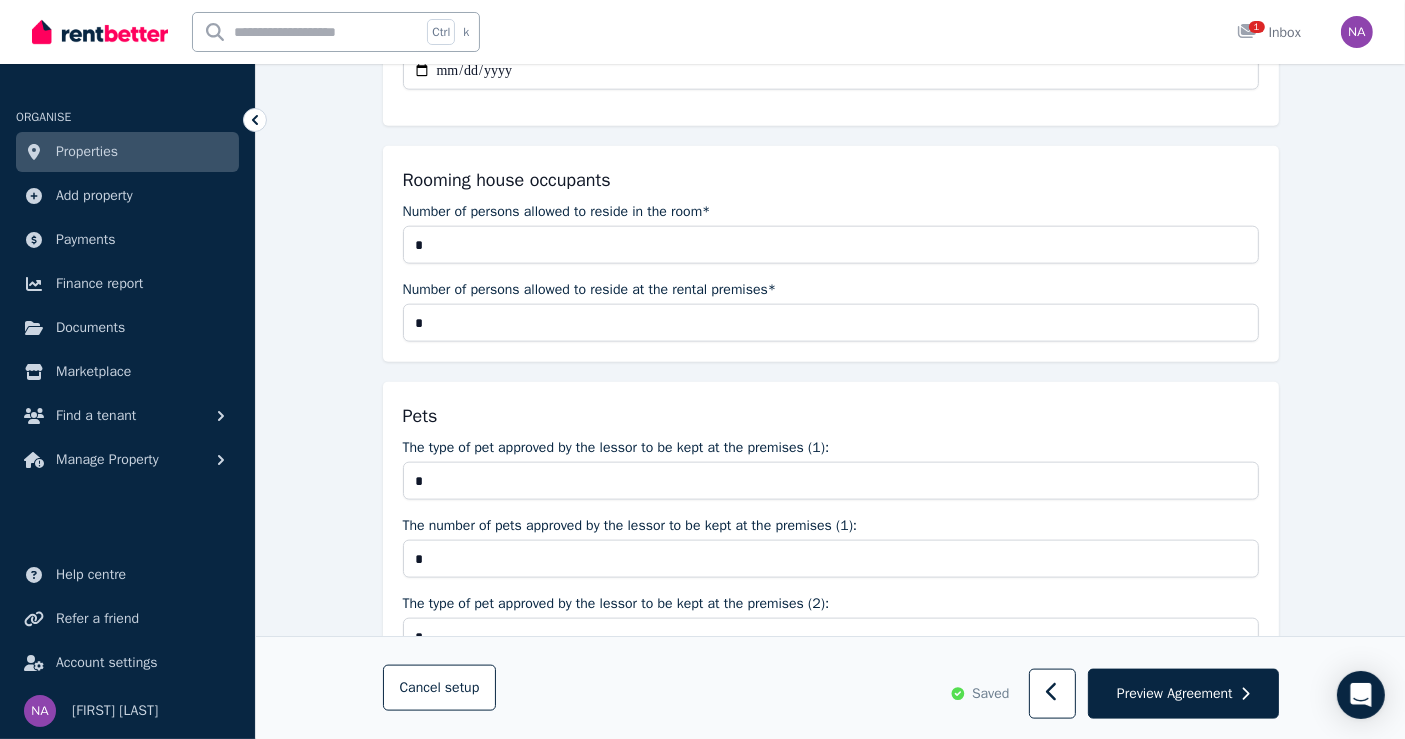 click on "Pets The type of pet approved by the lessor to be kept at the premises (1): * The number of pets approved by the lessor to be kept at the premises (1): * The type of pet approved by the lessor to be kept at the premises (2): * The number of pets approved by the lessor to be kept at the premises (2): *" at bounding box center [831, 568] 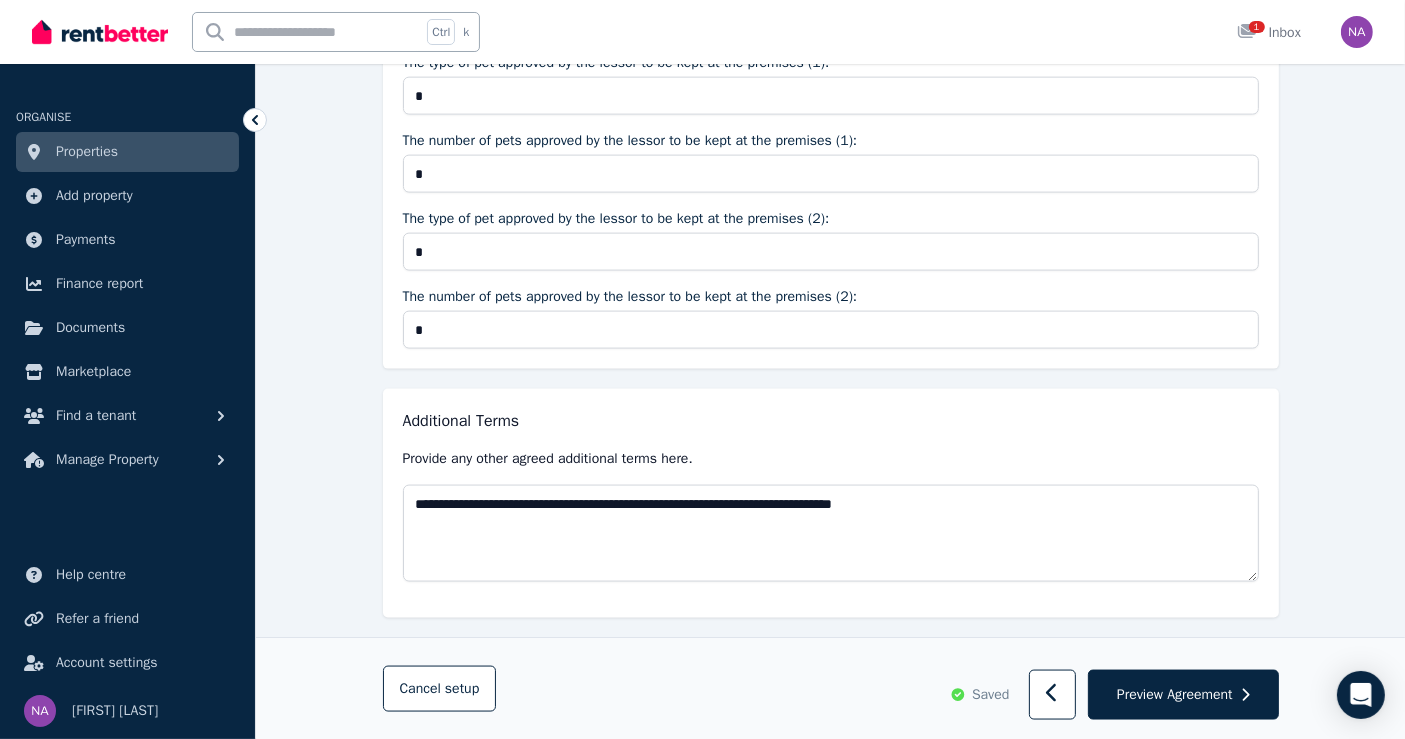 scroll, scrollTop: 2741, scrollLeft: 0, axis: vertical 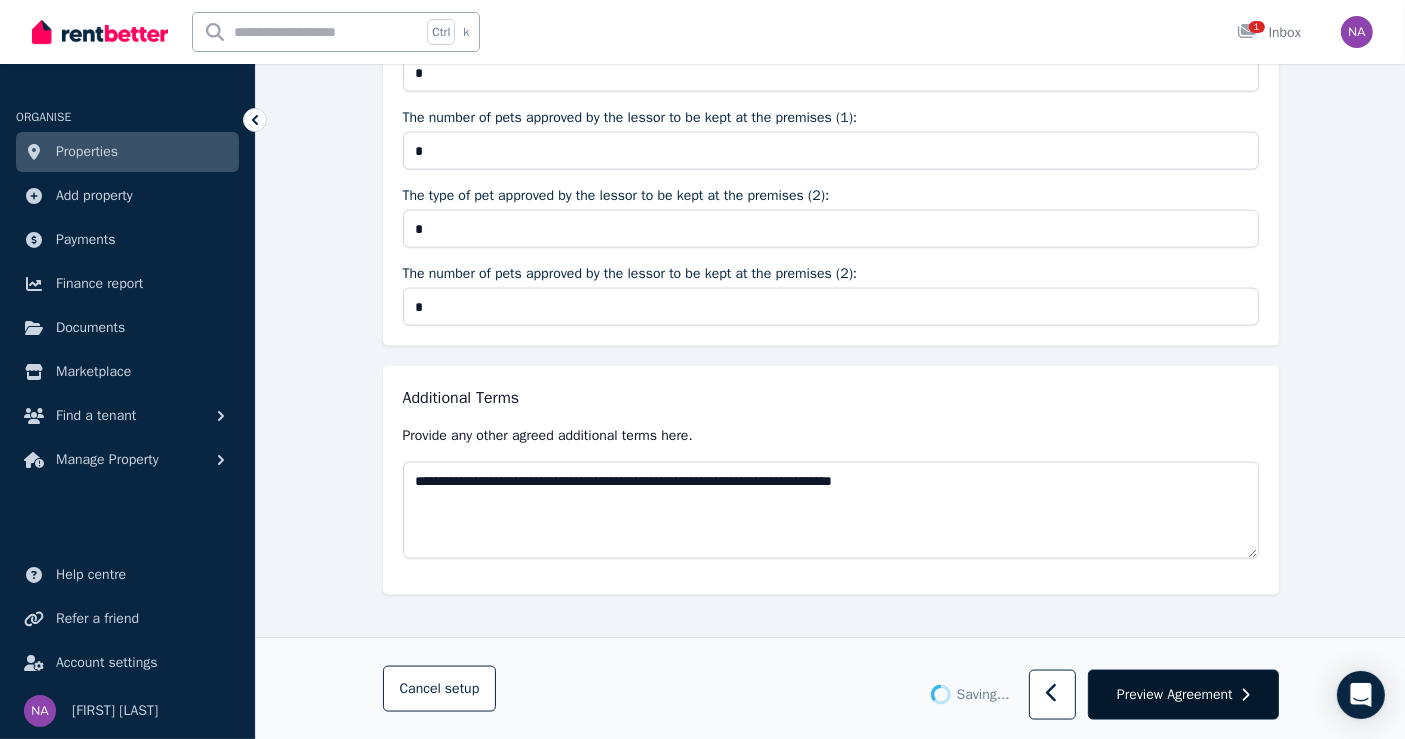 click on "Preview Agreement" at bounding box center (1183, 695) 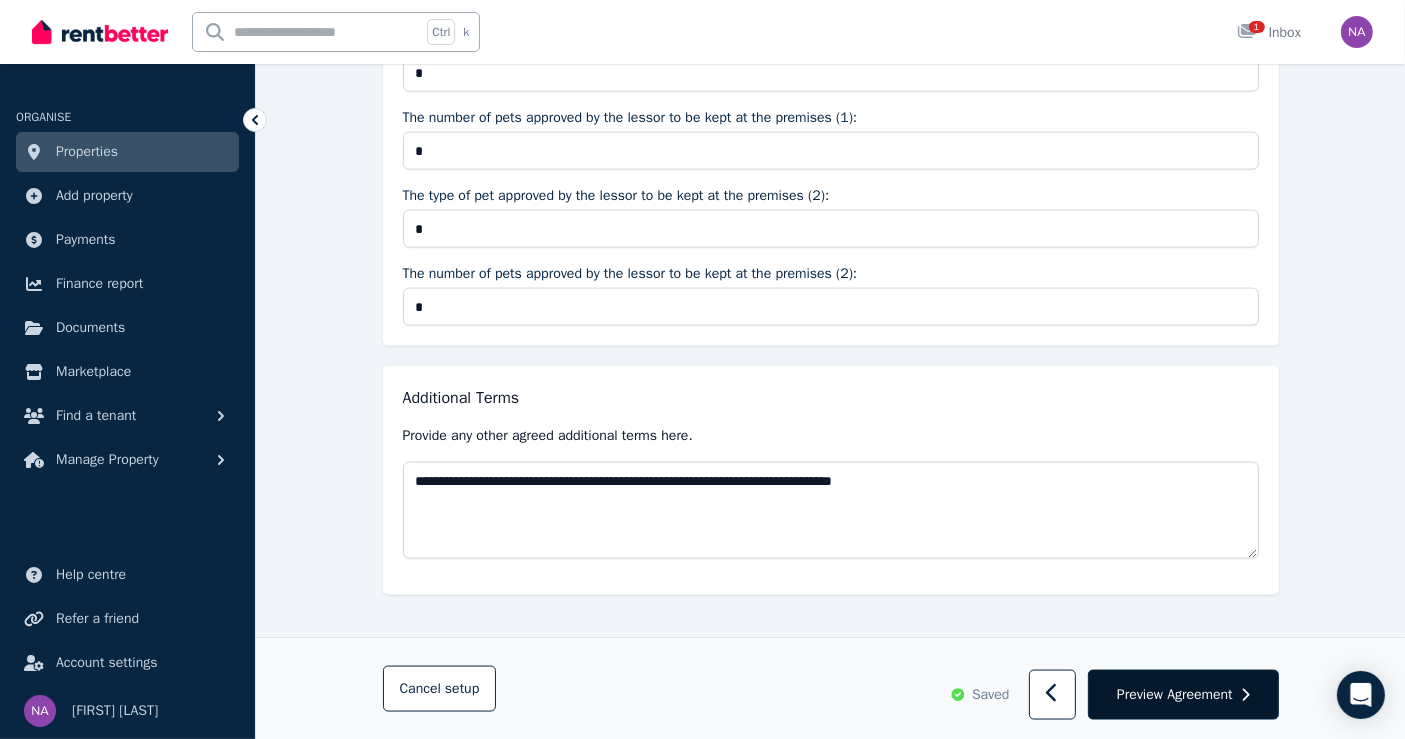 click on "Preview Agreement" at bounding box center (1175, 694) 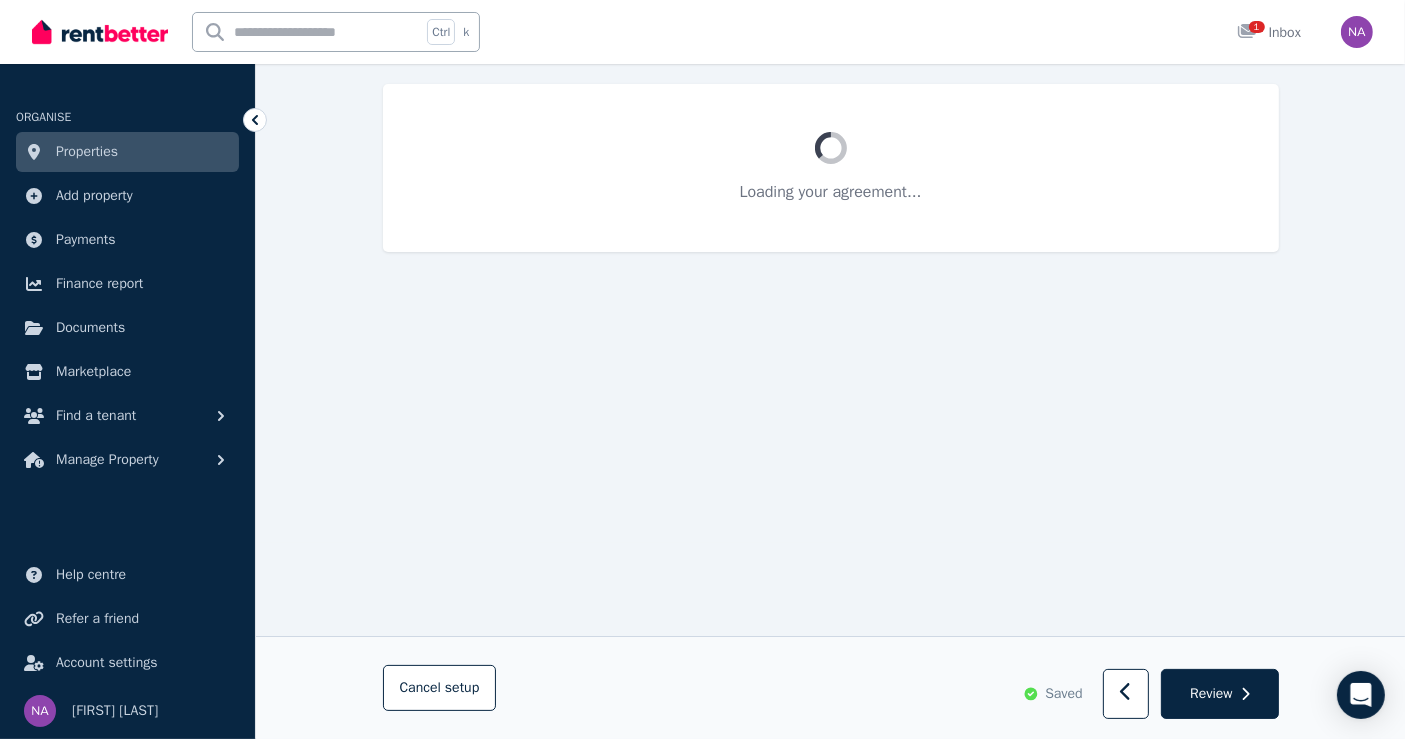 scroll, scrollTop: 0, scrollLeft: 0, axis: both 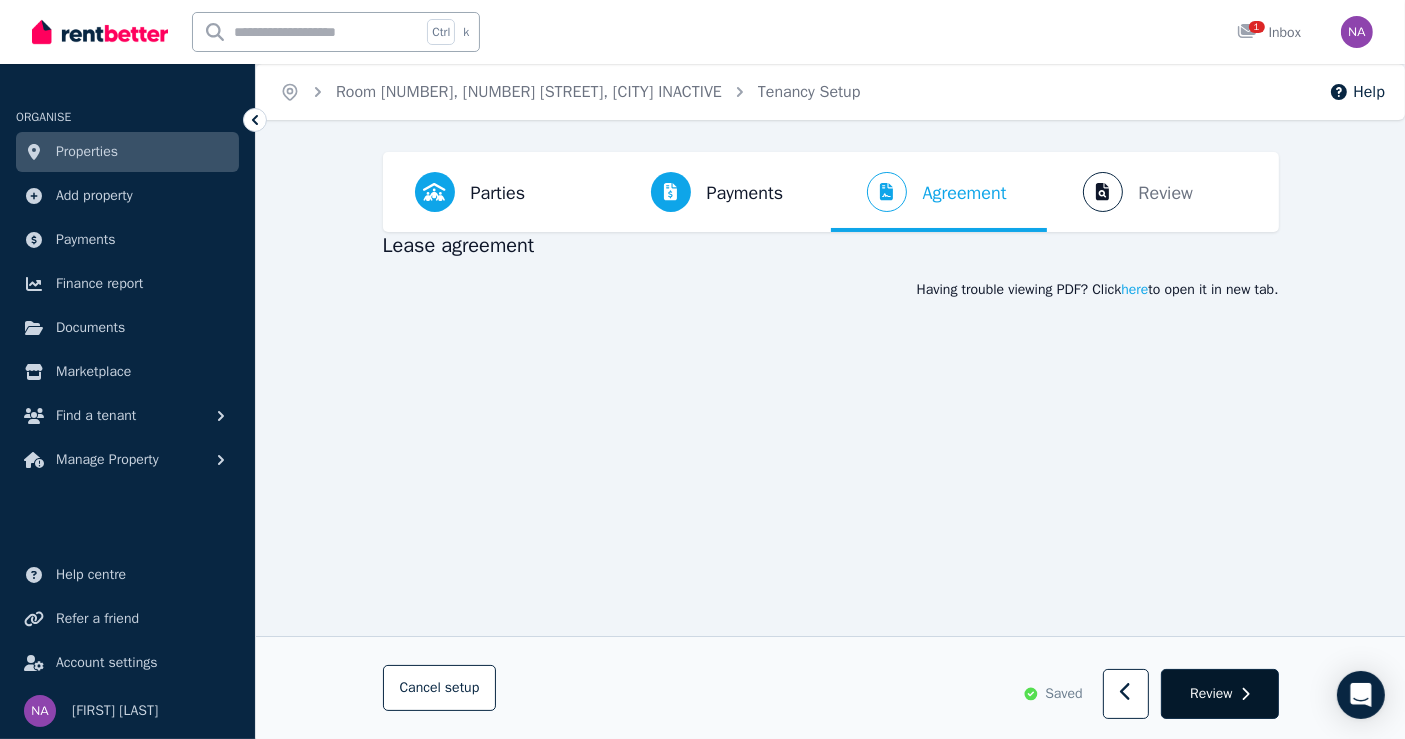 click on "Review" at bounding box center [1211, 694] 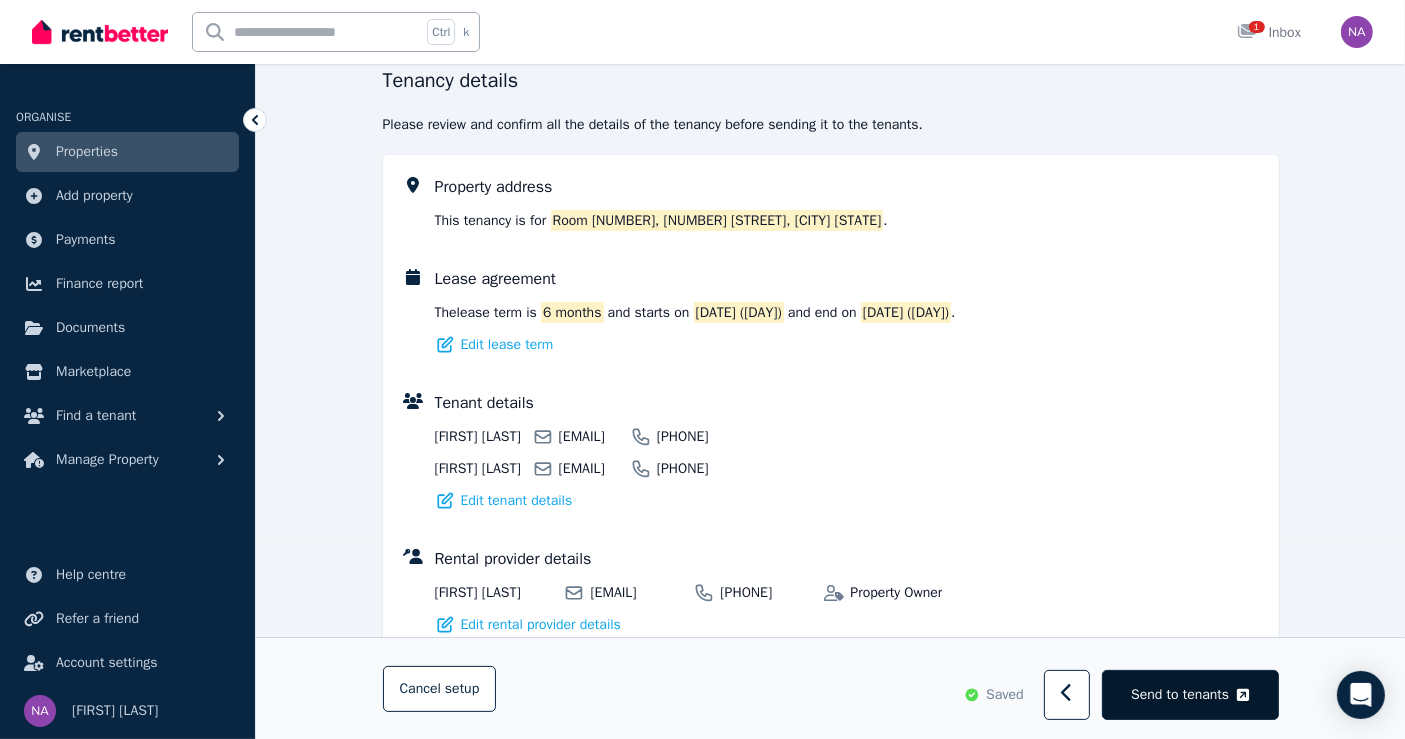 scroll, scrollTop: 222, scrollLeft: 0, axis: vertical 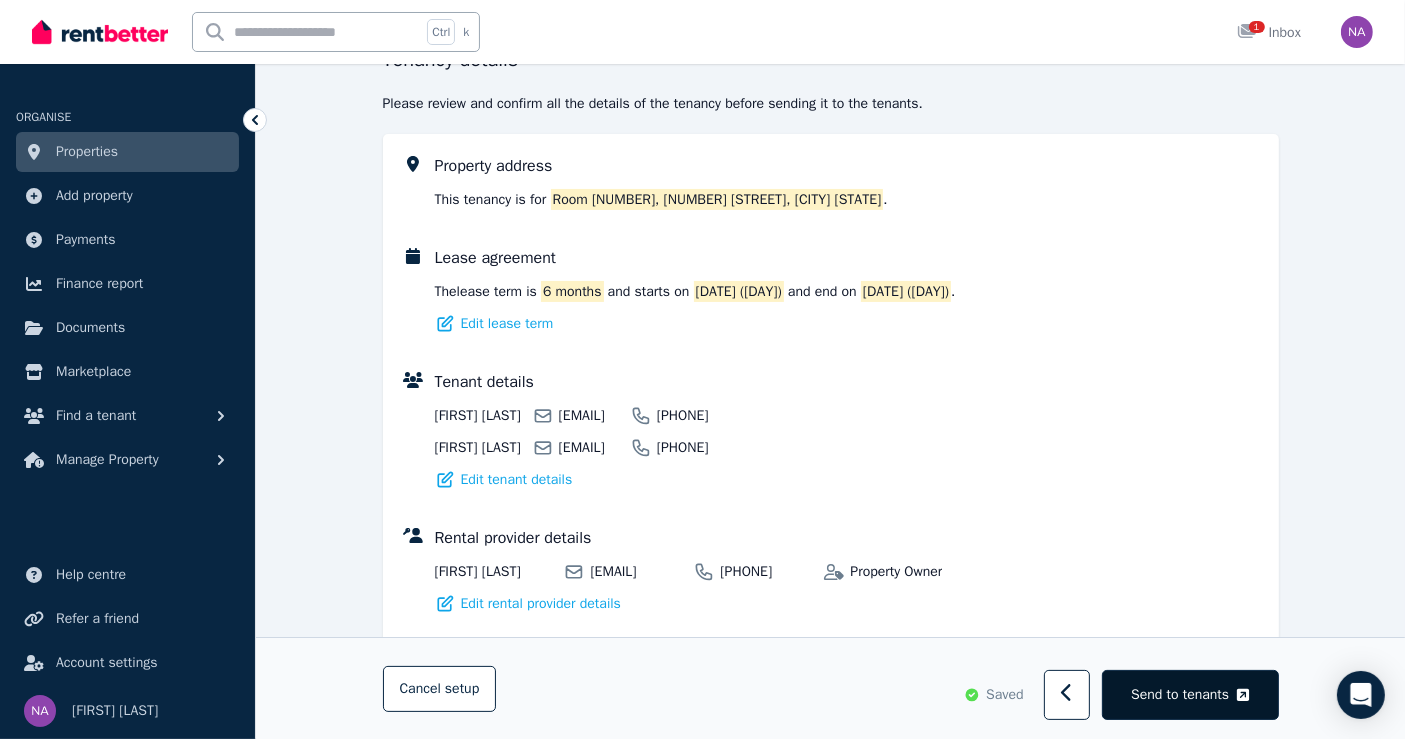click on "Send to tenants" at bounding box center [1180, 694] 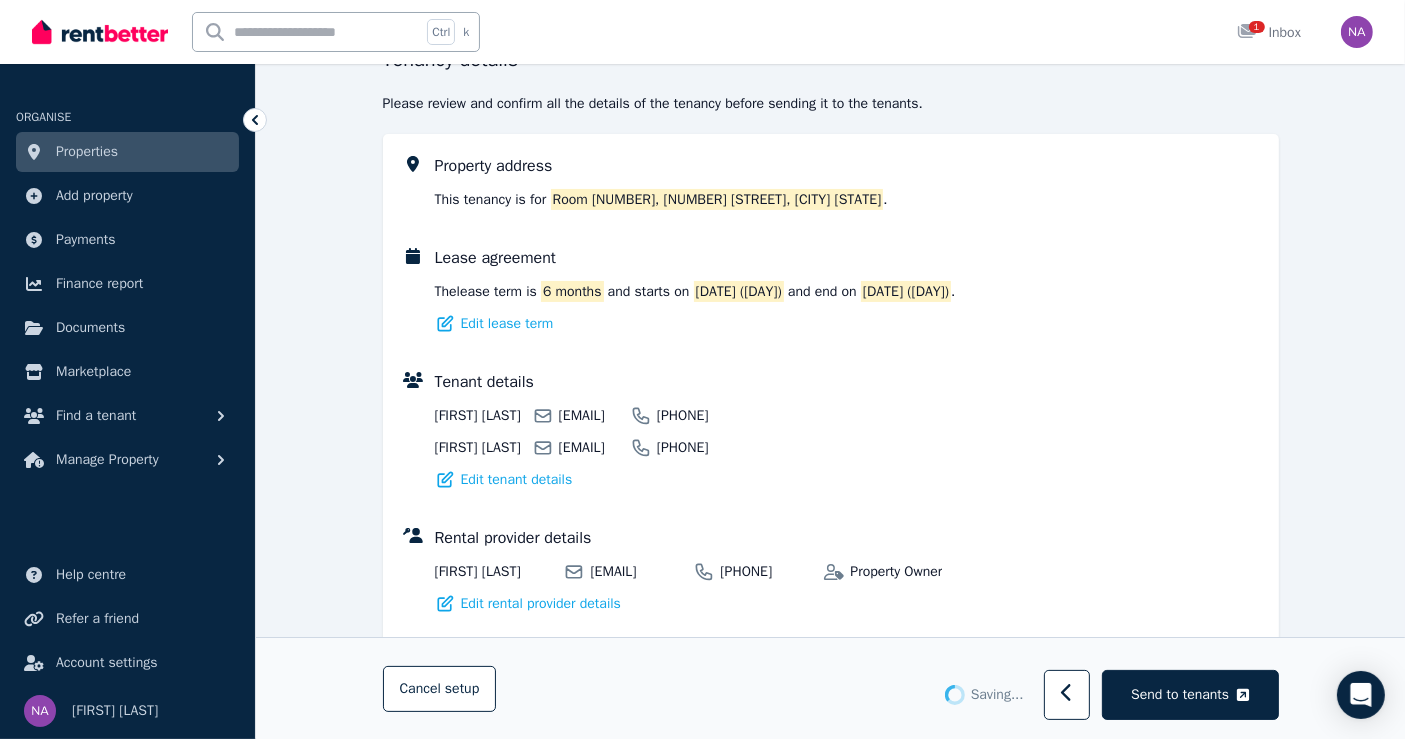 scroll, scrollTop: 254, scrollLeft: 0, axis: vertical 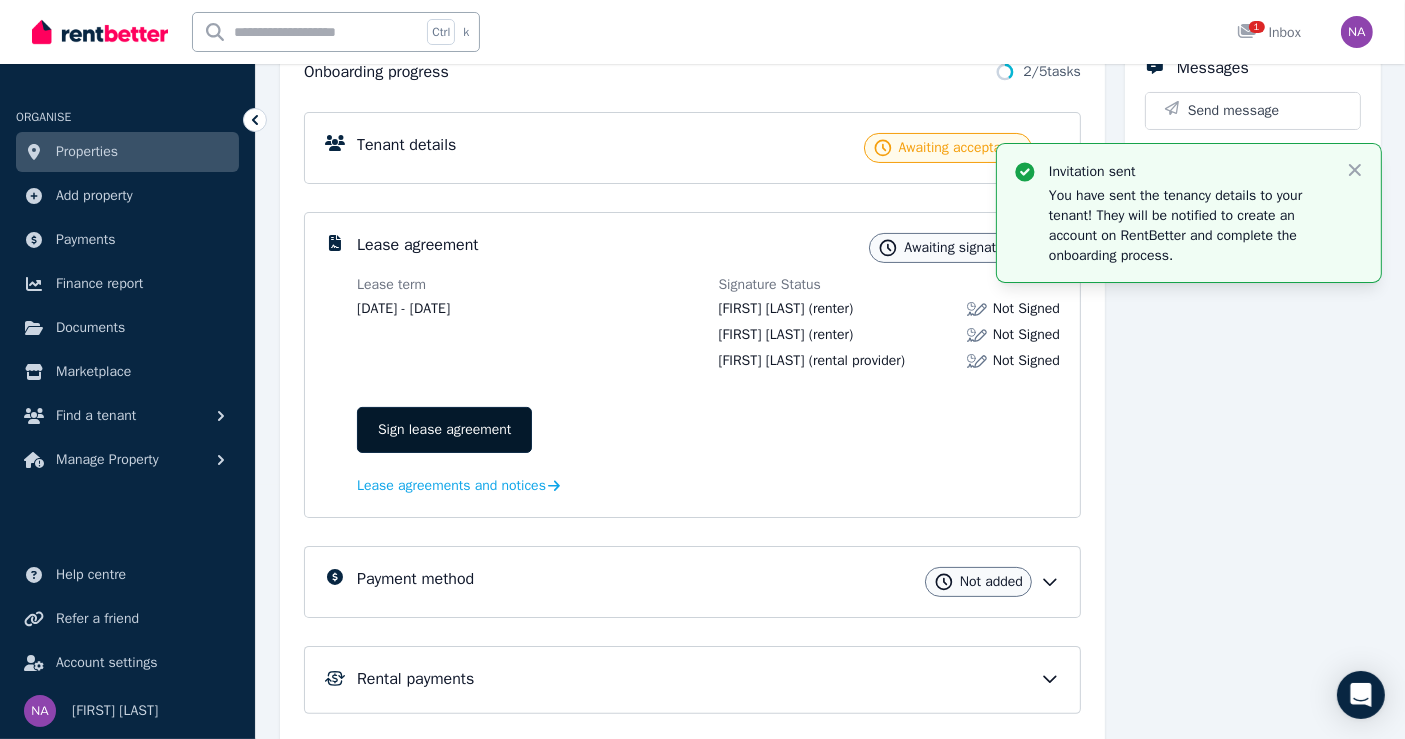 click on "Sign lease agreement" at bounding box center (444, 430) 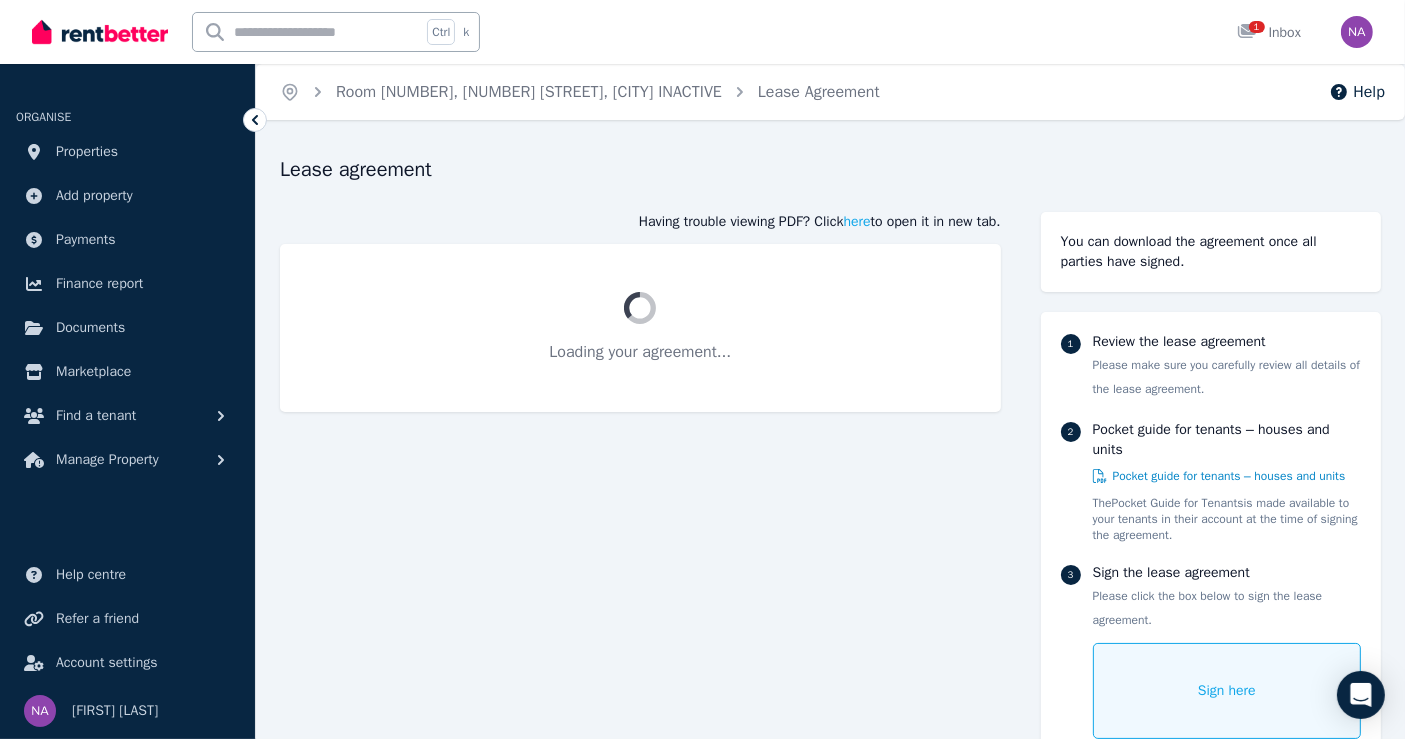 click on "Sign here" at bounding box center [1227, 691] 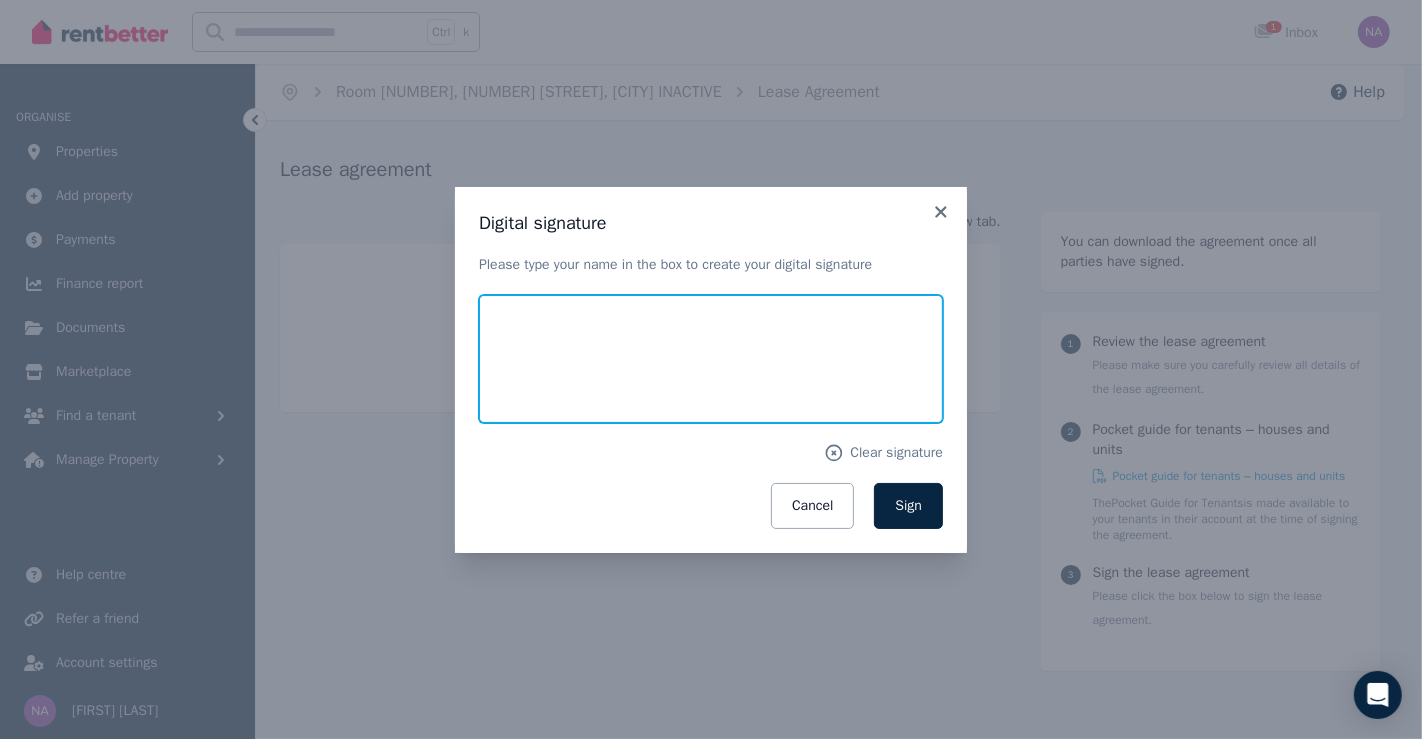 click at bounding box center (711, 359) 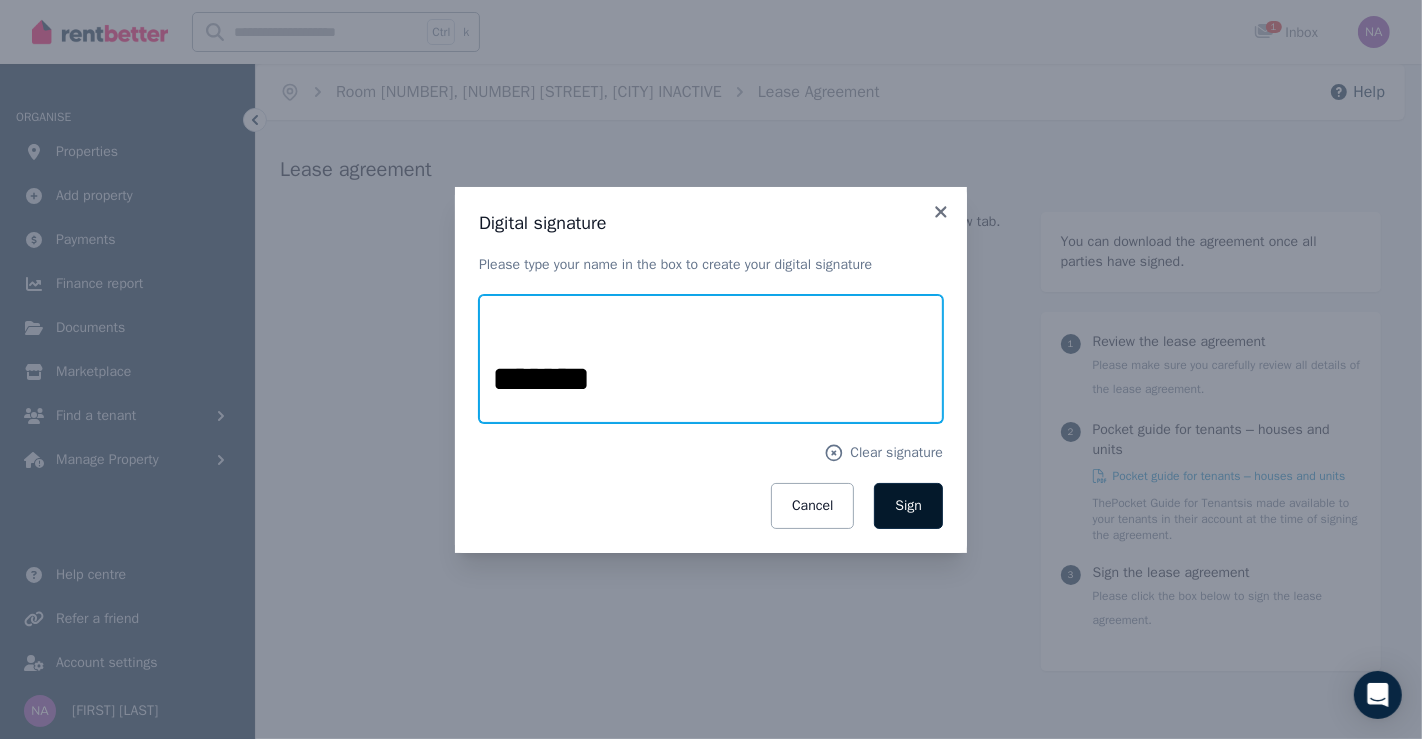 type on "*******" 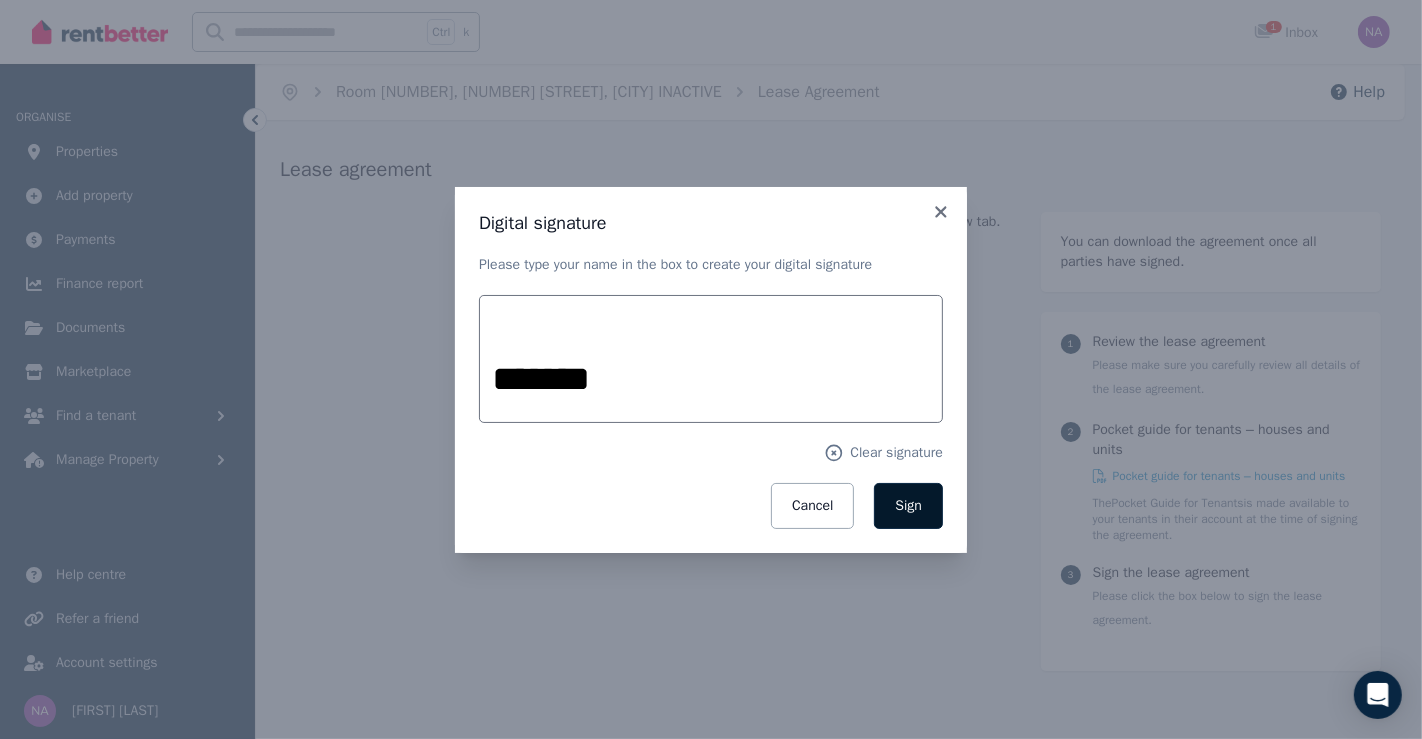 click on "Sign" at bounding box center (908, 506) 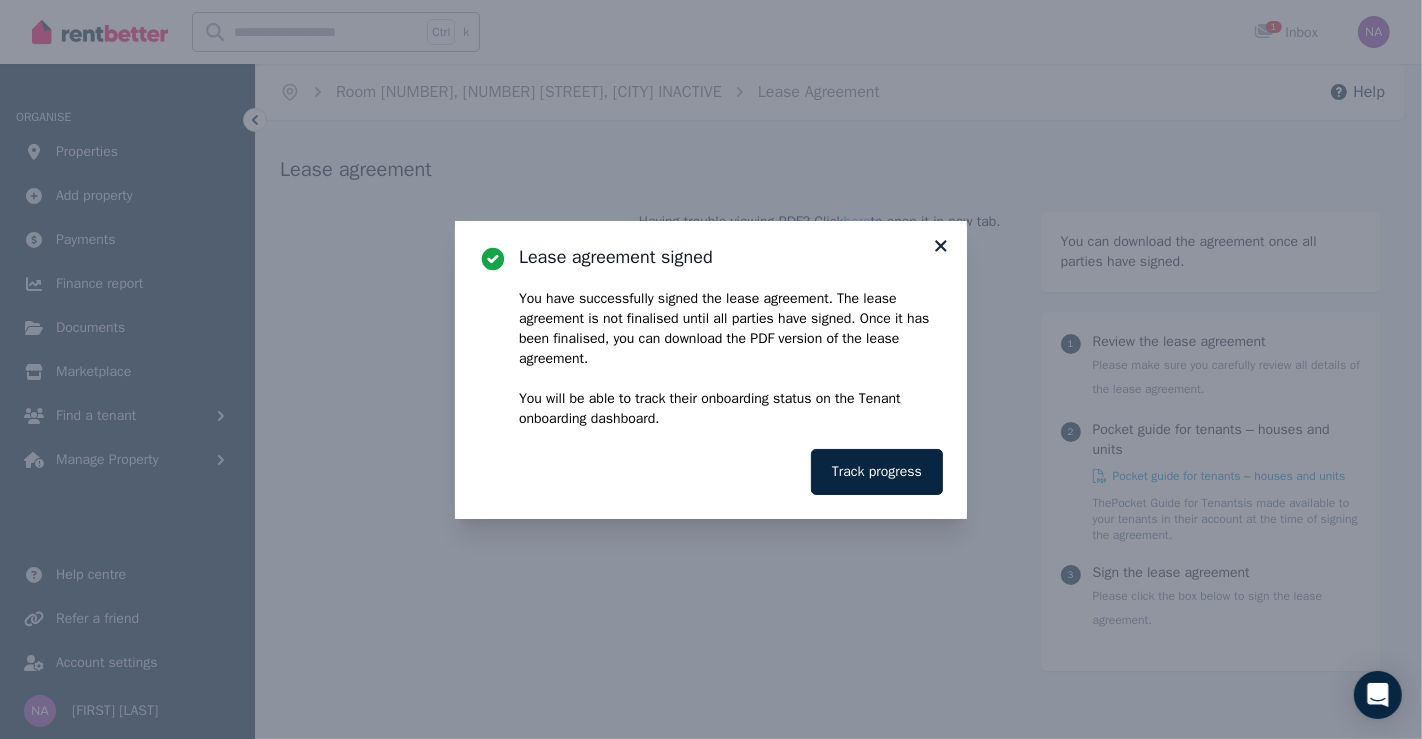 click 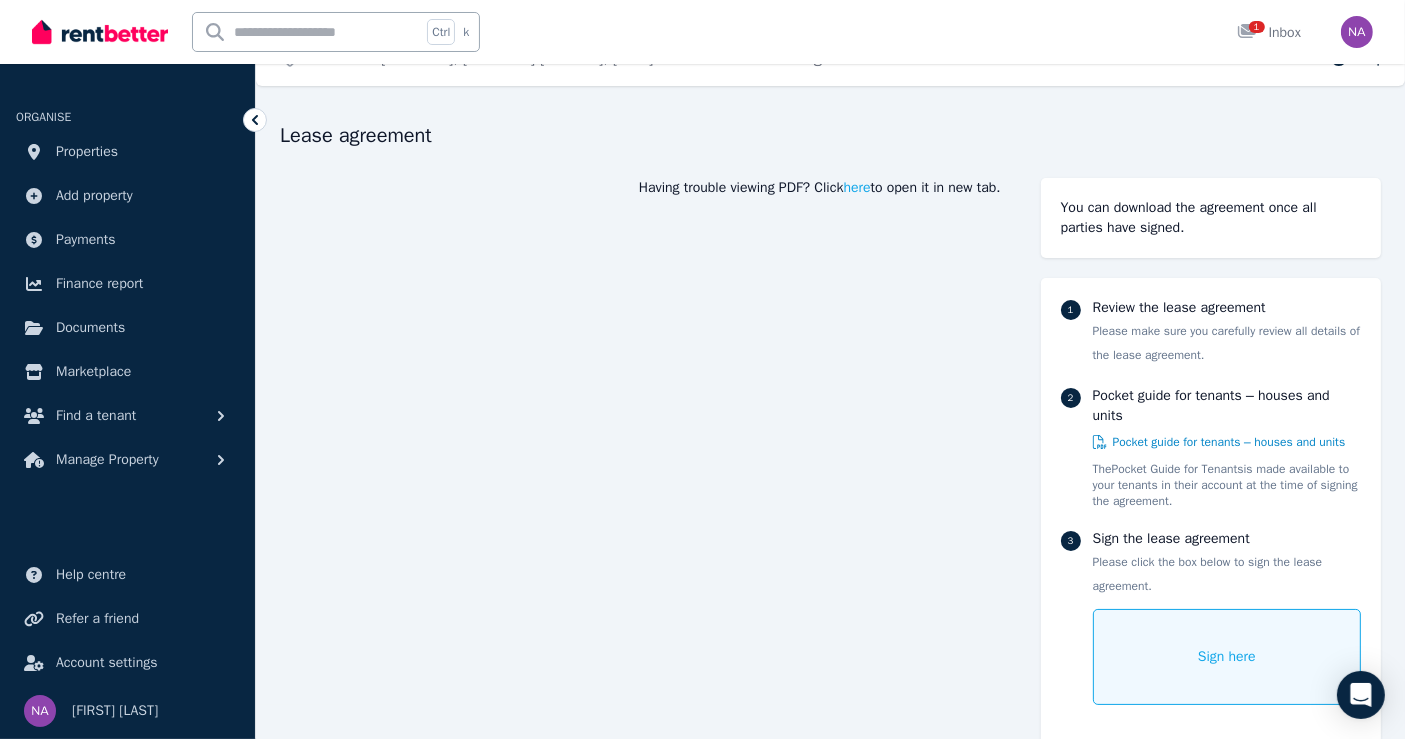 scroll, scrollTop: 0, scrollLeft: 0, axis: both 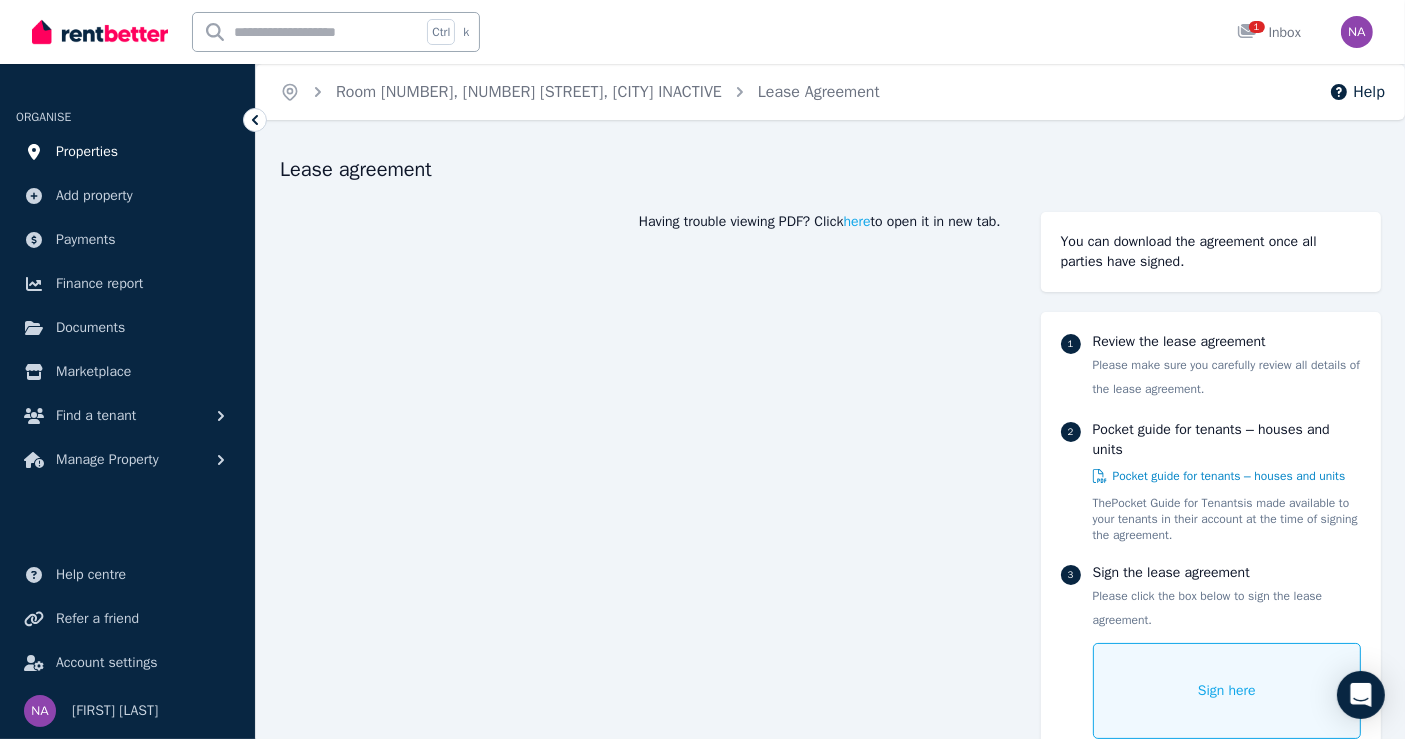 click on "Properties" at bounding box center (87, 152) 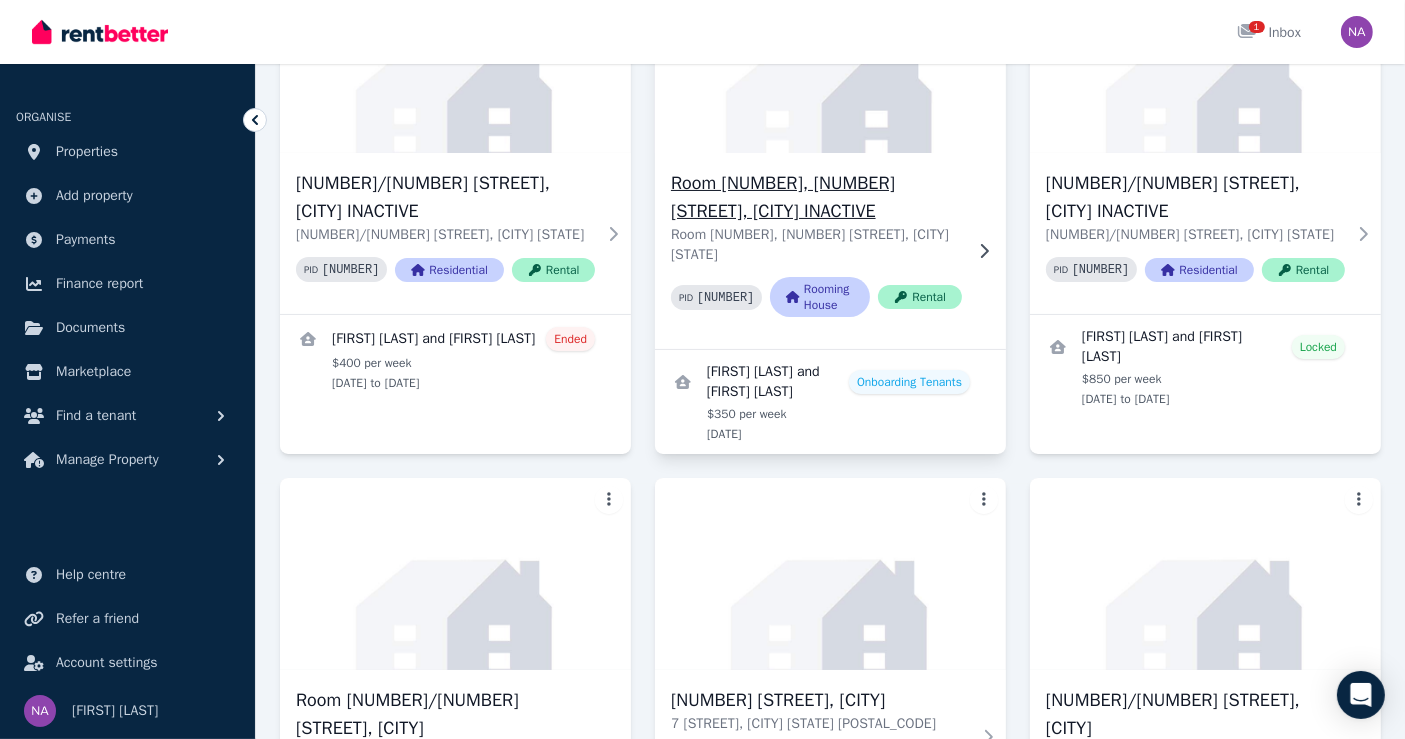 scroll, scrollTop: 222, scrollLeft: 0, axis: vertical 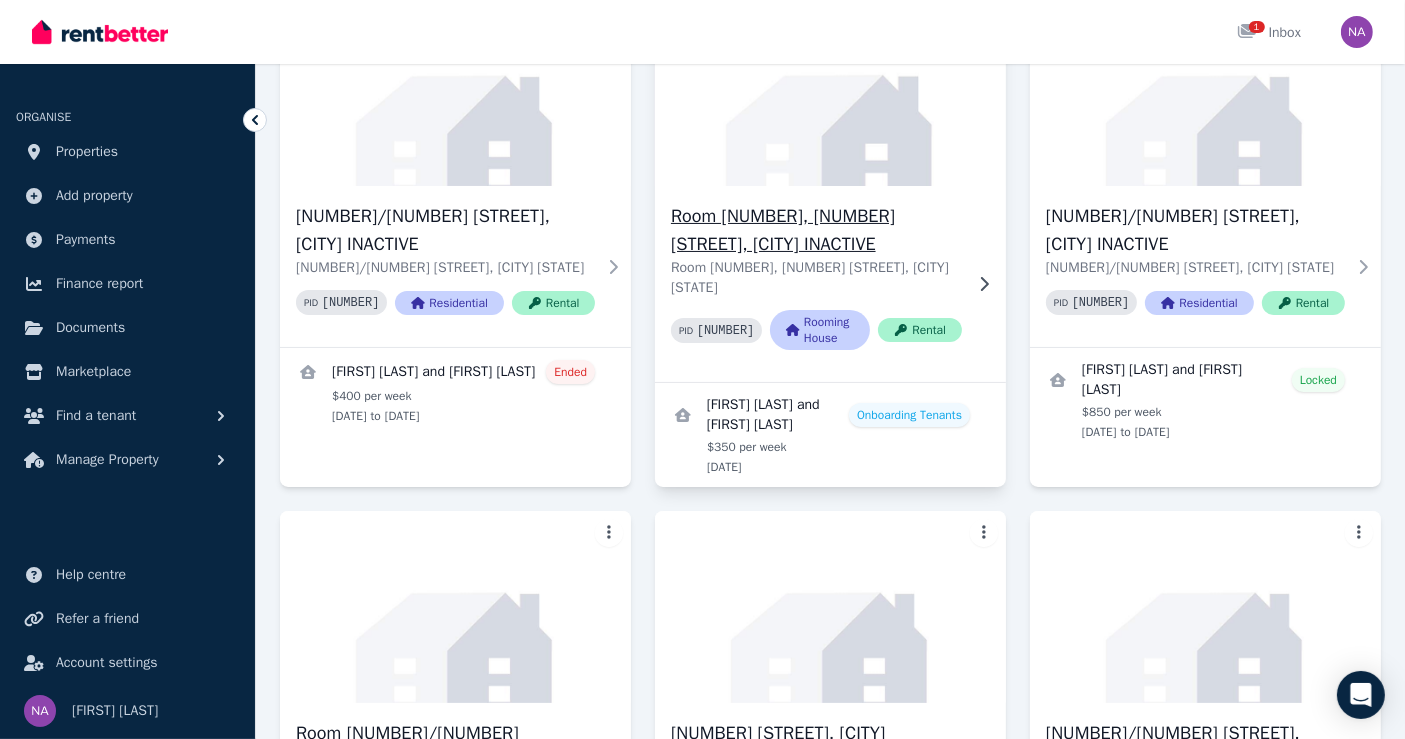 click on "Room [NUMBER]/[NUMBER] [STREET], [CITY] INACTIVE" at bounding box center [816, 230] 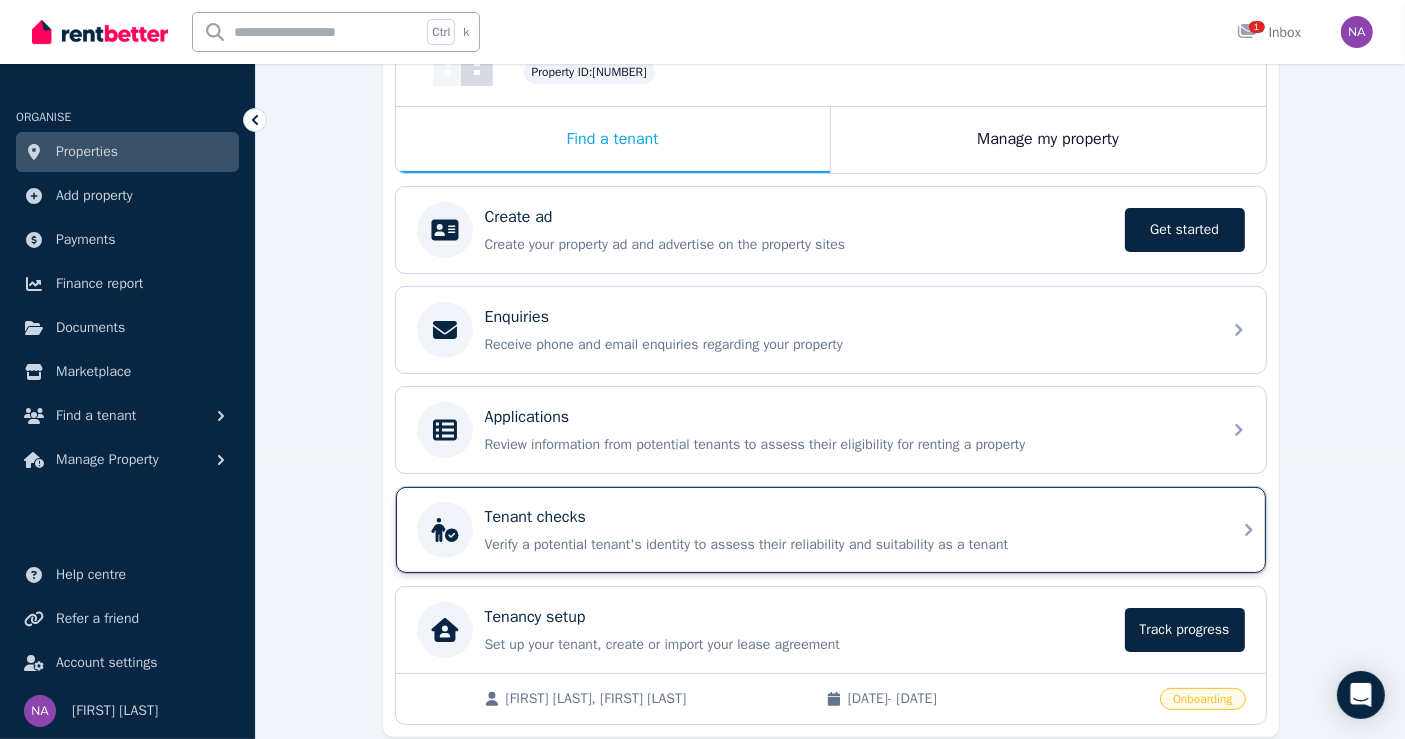 scroll, scrollTop: 351, scrollLeft: 0, axis: vertical 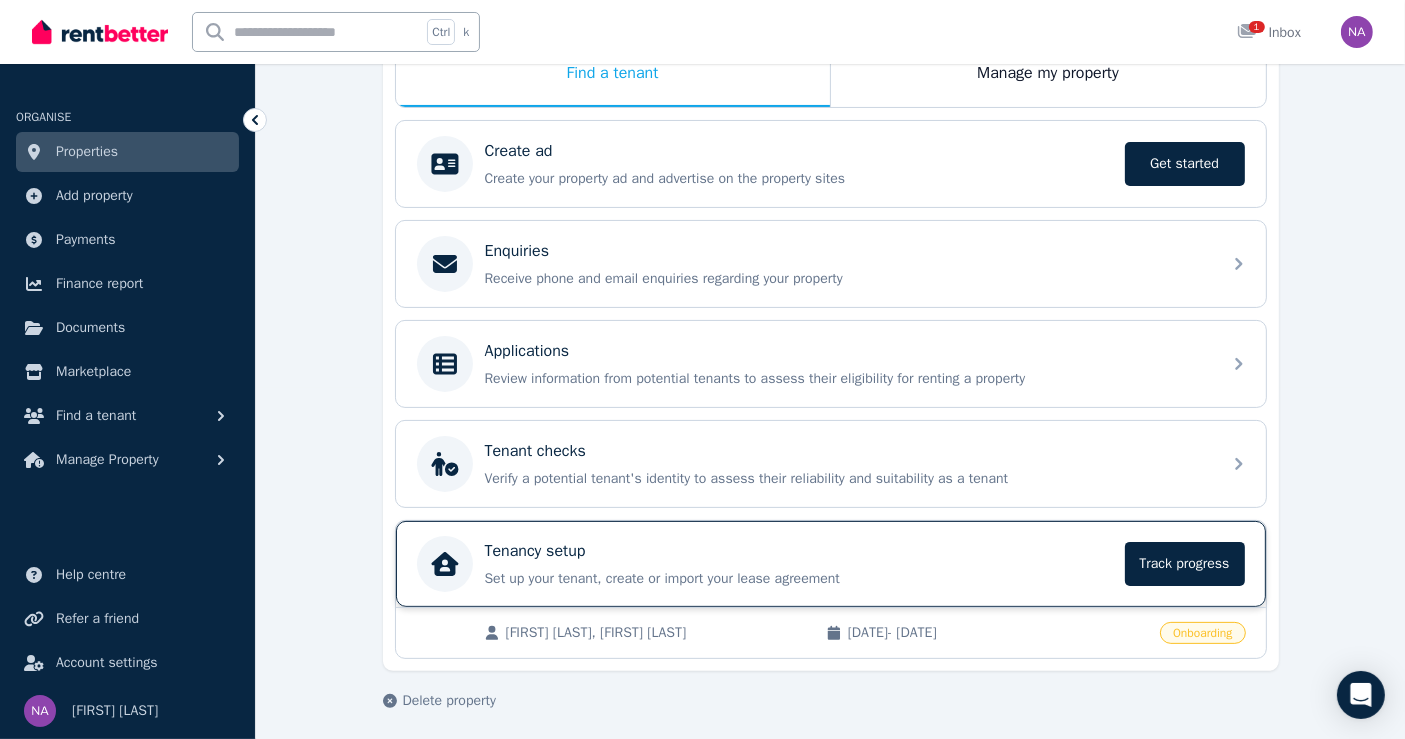 click on "Tenancy setup" at bounding box center [799, 551] 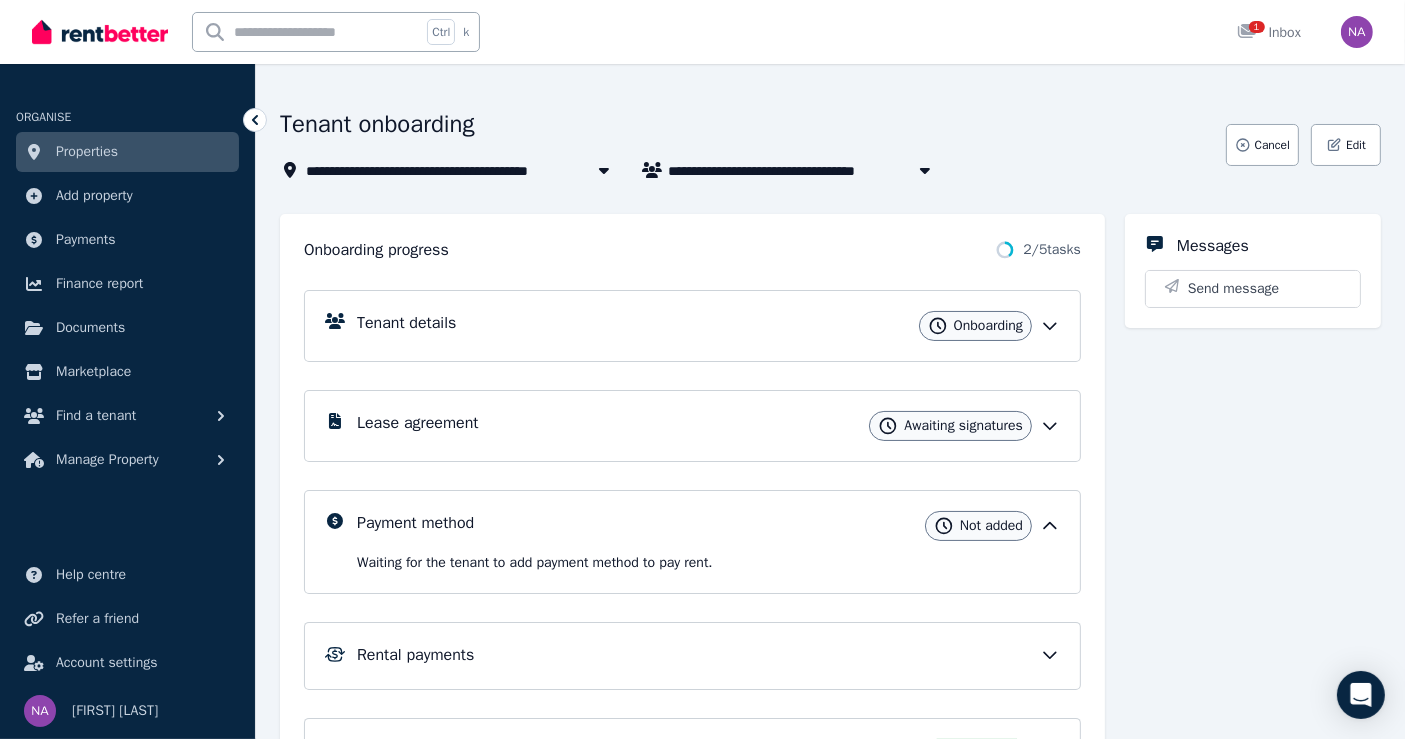 scroll, scrollTop: 111, scrollLeft: 0, axis: vertical 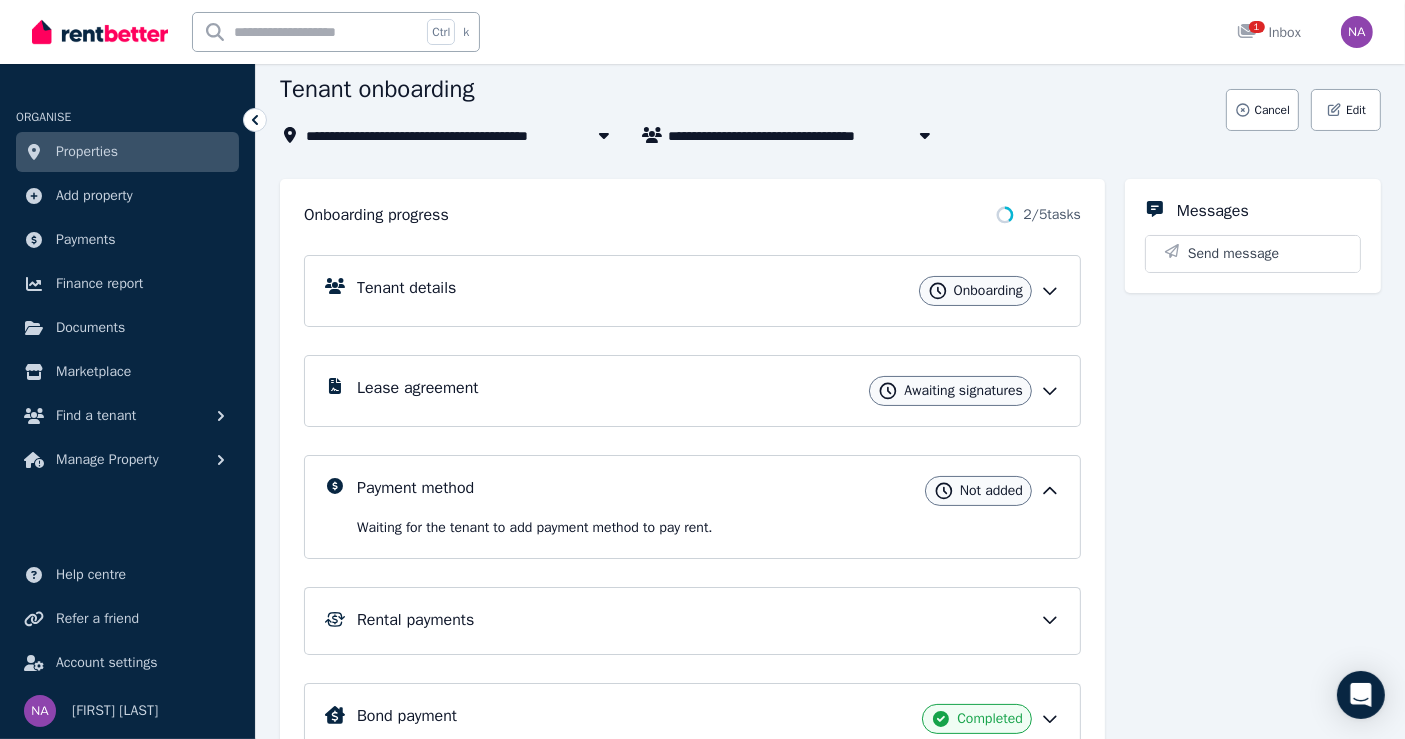 click on "Awaiting signatures" at bounding box center [963, 391] 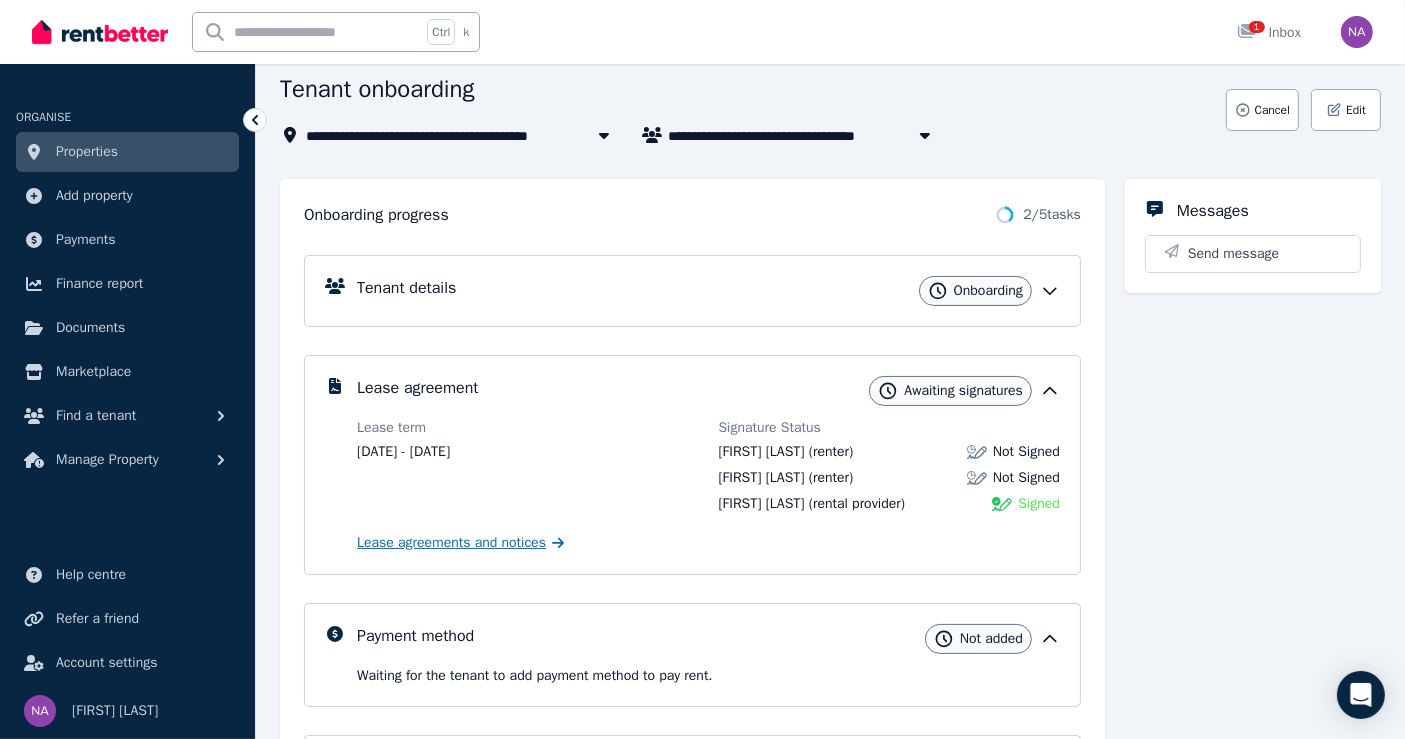 click on "Lease agreements and notices" at bounding box center (451, 543) 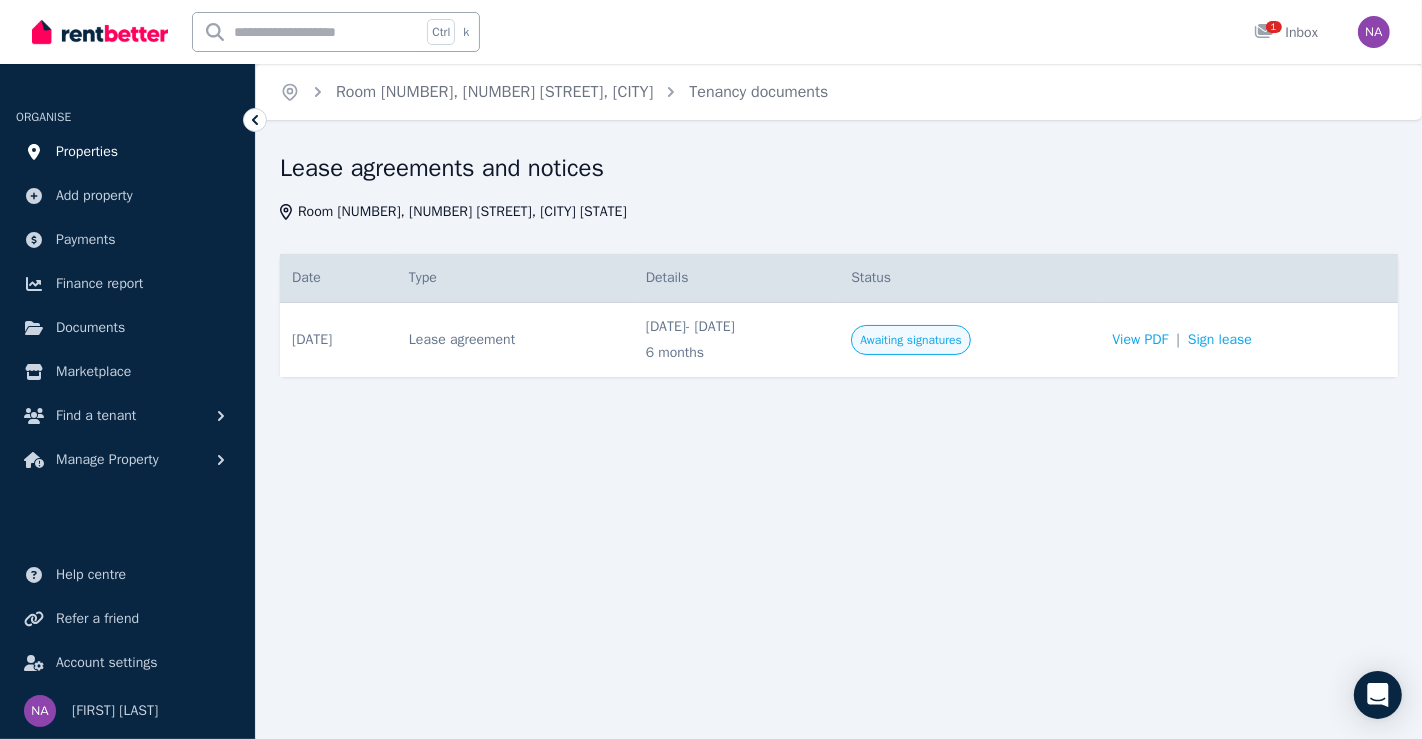 click on "Properties" at bounding box center (127, 152) 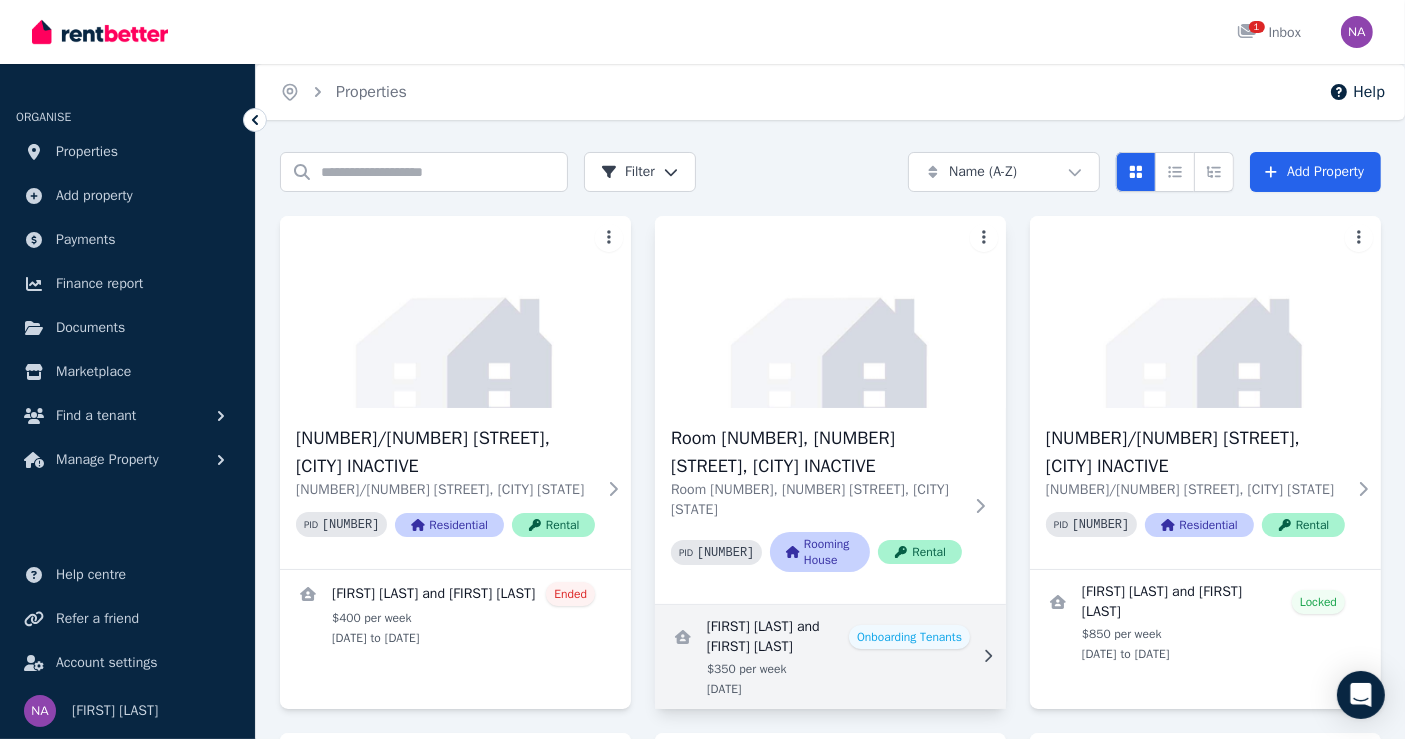 scroll, scrollTop: 222, scrollLeft: 0, axis: vertical 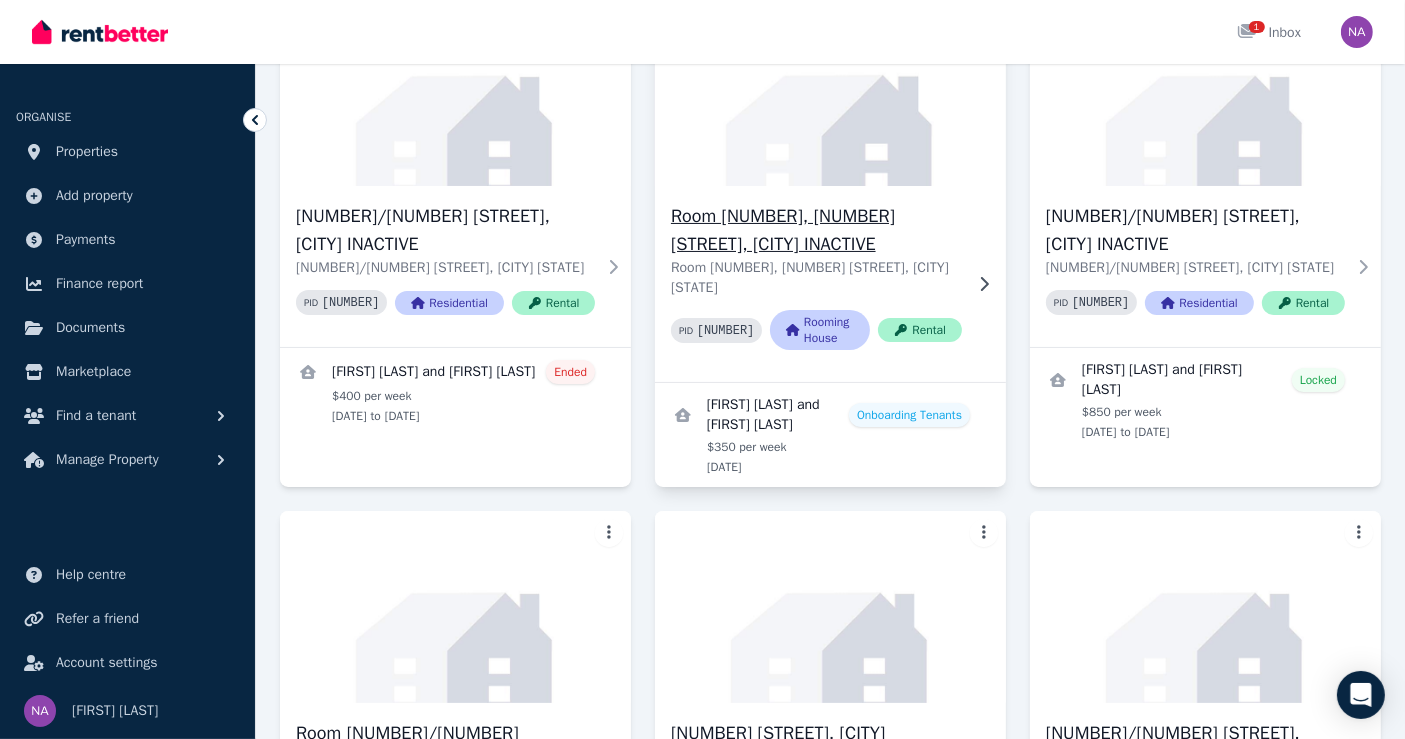 click on "Room [NUMBER]/[NUMBER] [STREET], [CITY] INACTIVE" at bounding box center [816, 230] 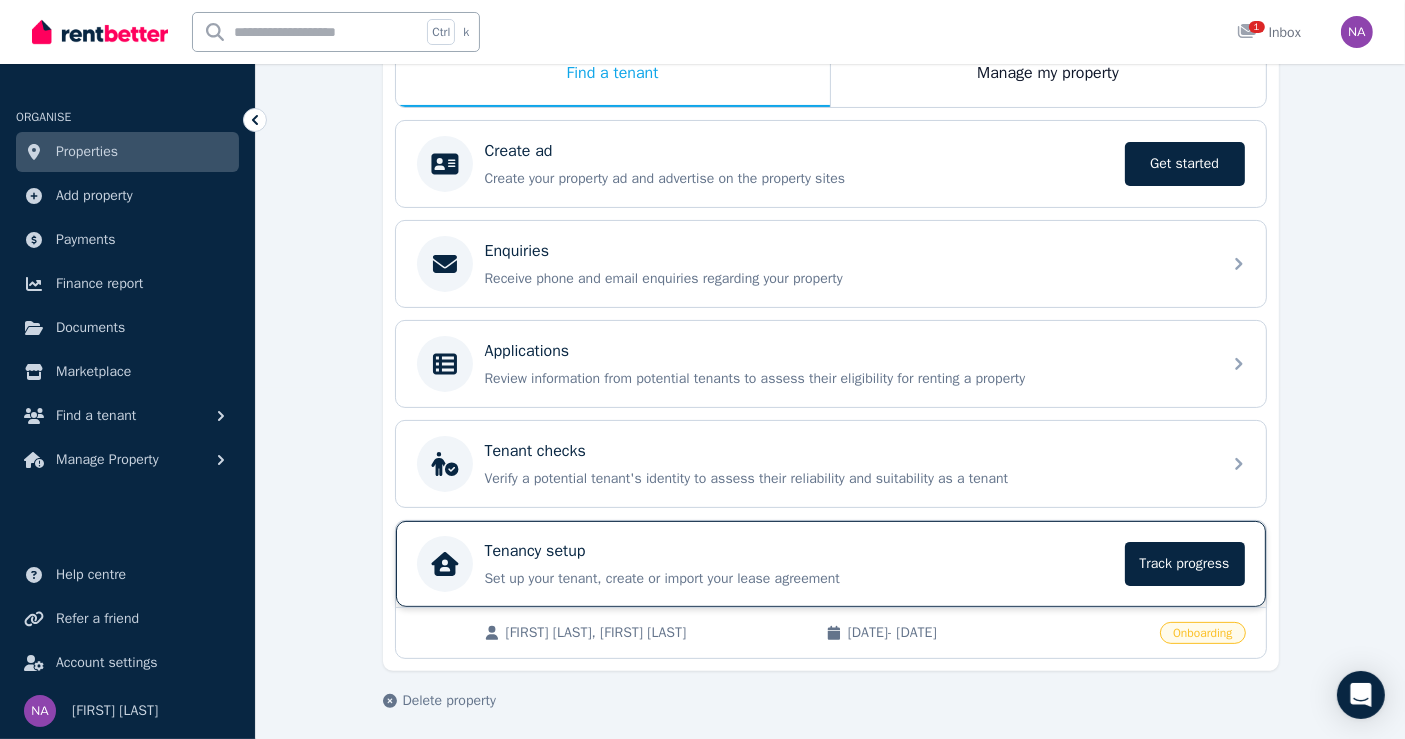 scroll, scrollTop: 240, scrollLeft: 0, axis: vertical 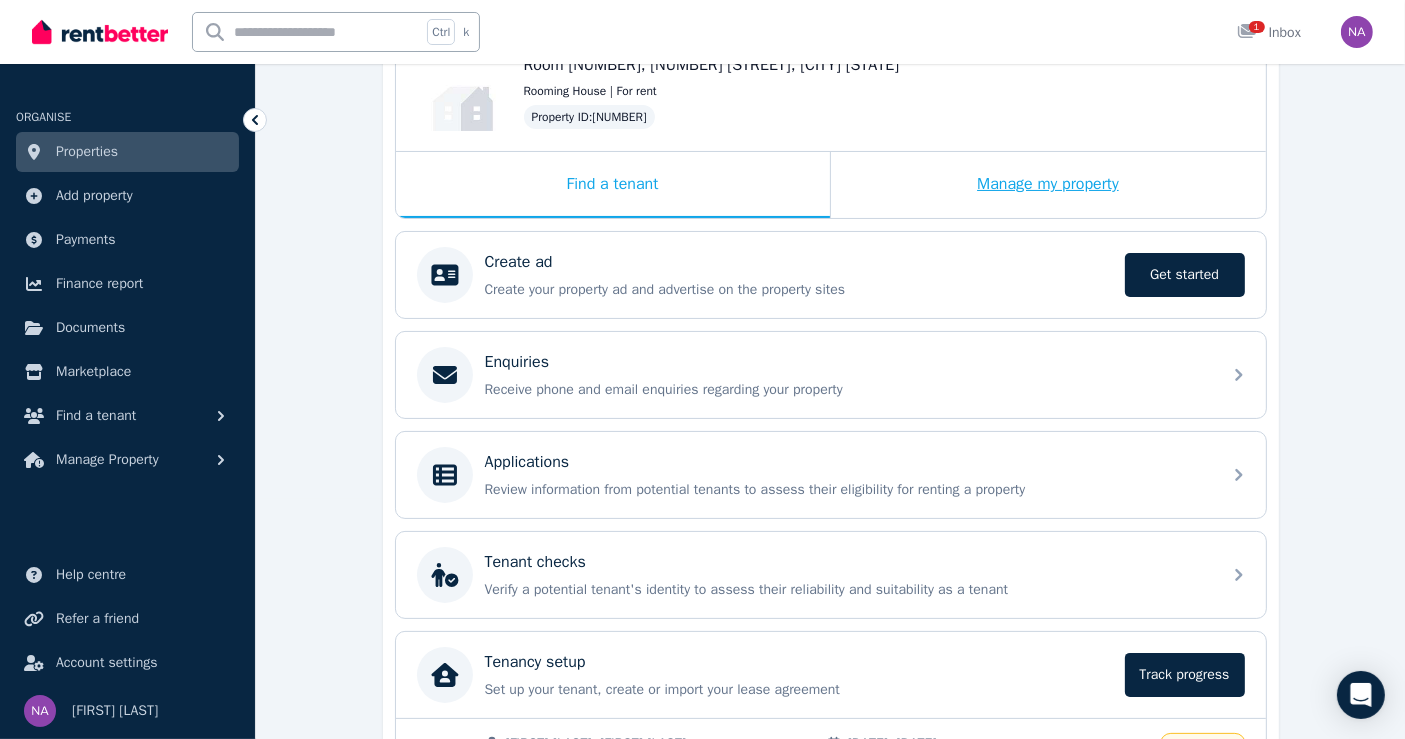 click on "Manage my property" at bounding box center [1048, 185] 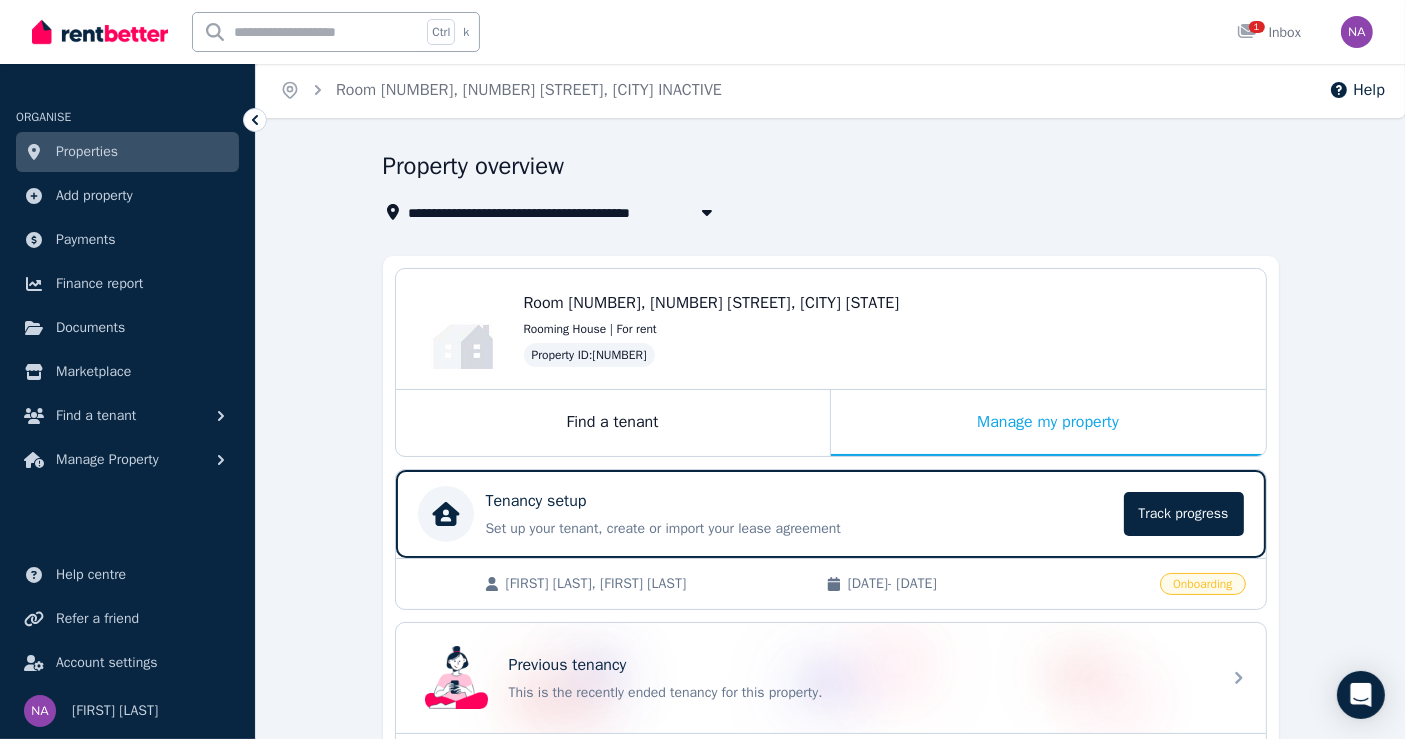 scroll, scrollTop: 0, scrollLeft: 0, axis: both 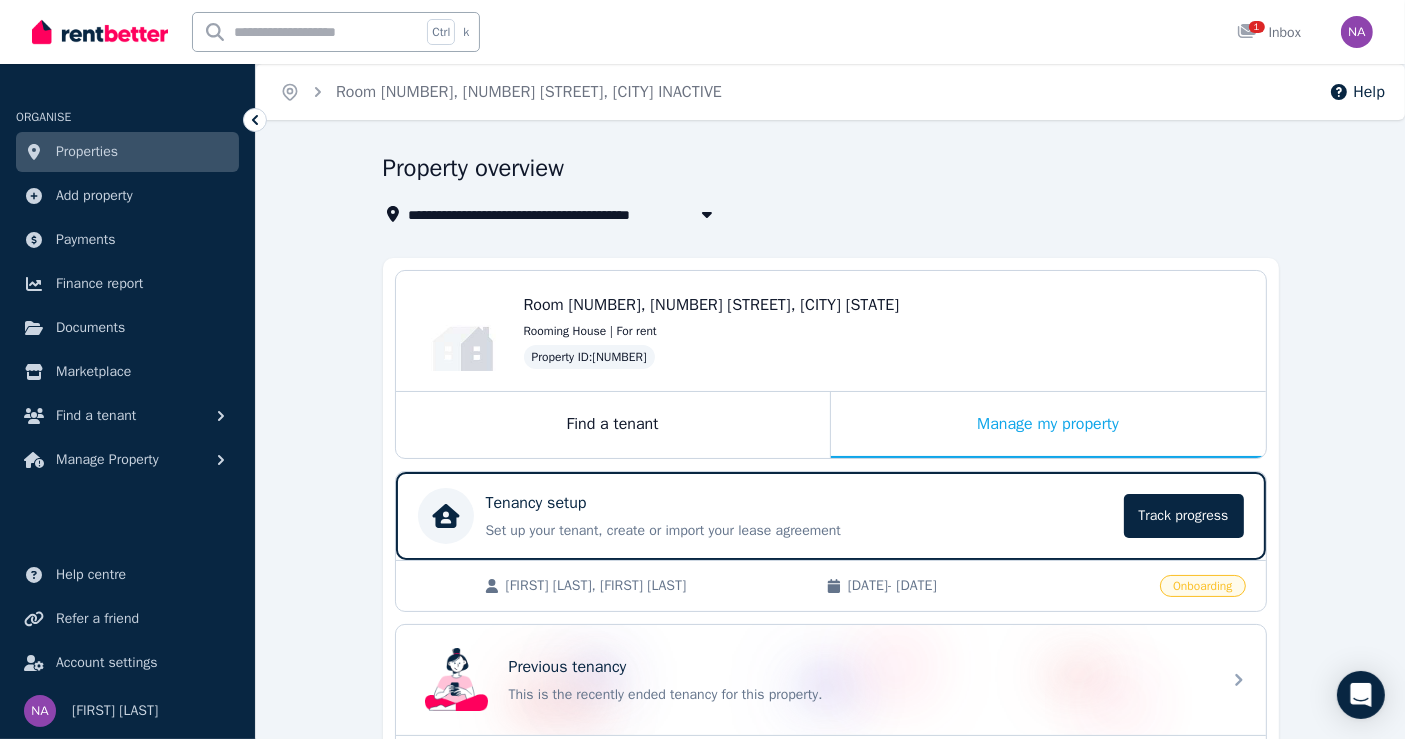 click on "Properties" at bounding box center (127, 152) 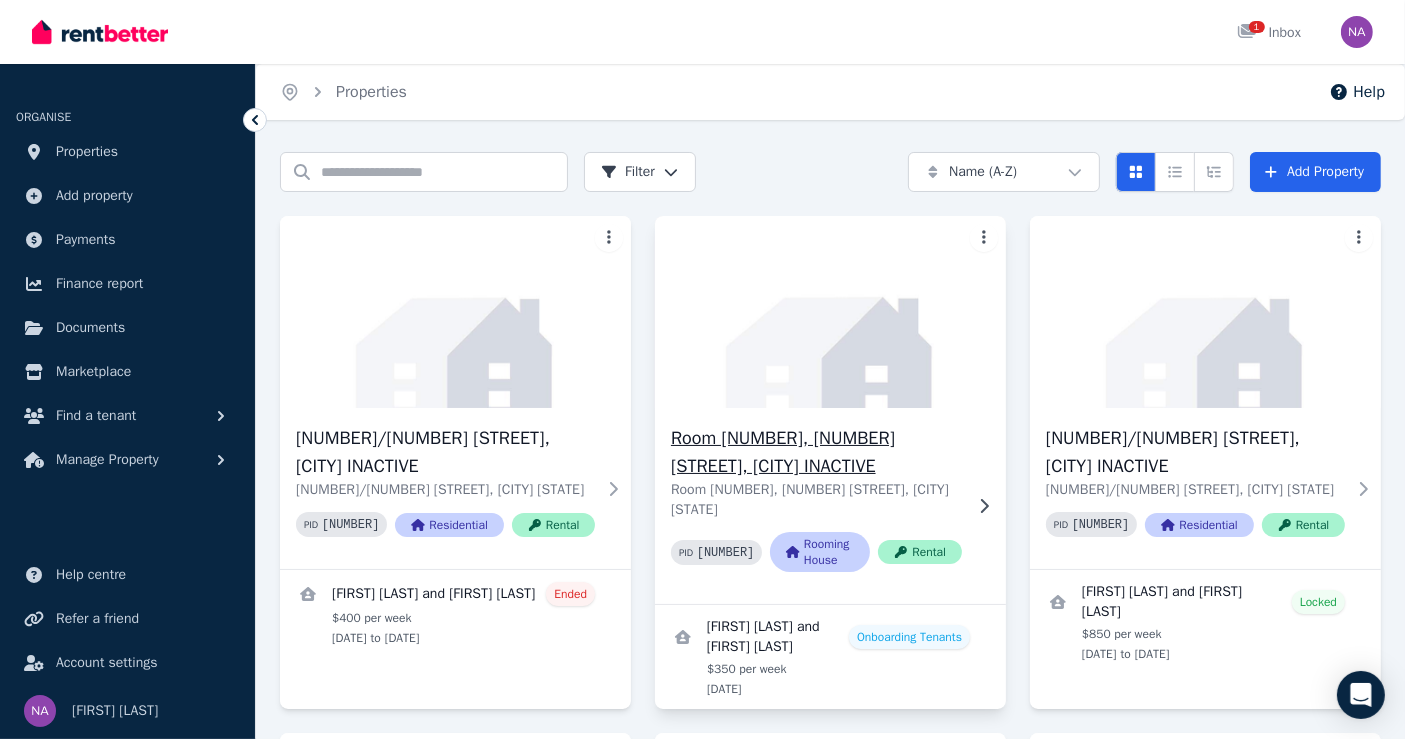 click on "259915" at bounding box center (726, 553) 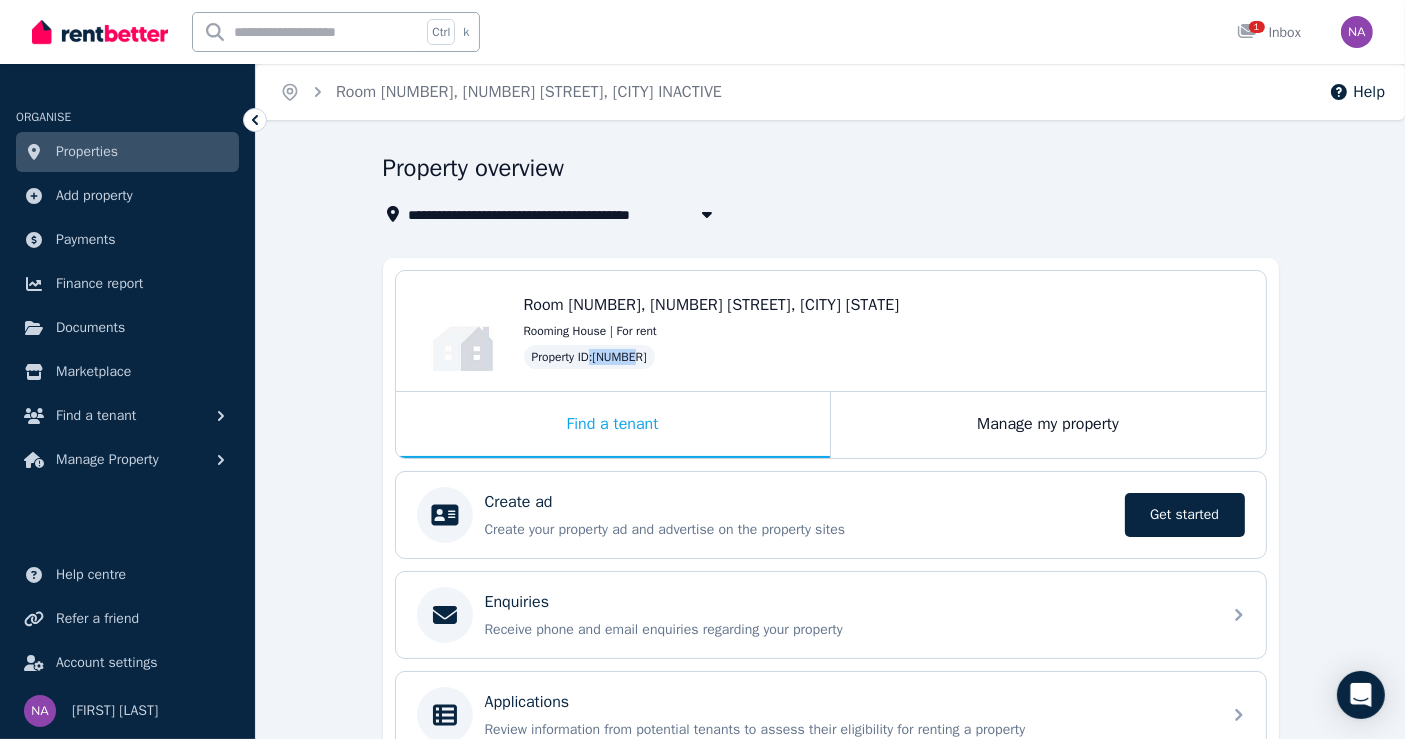 drag, startPoint x: 645, startPoint y: 361, endPoint x: 662, endPoint y: 355, distance: 18.027756 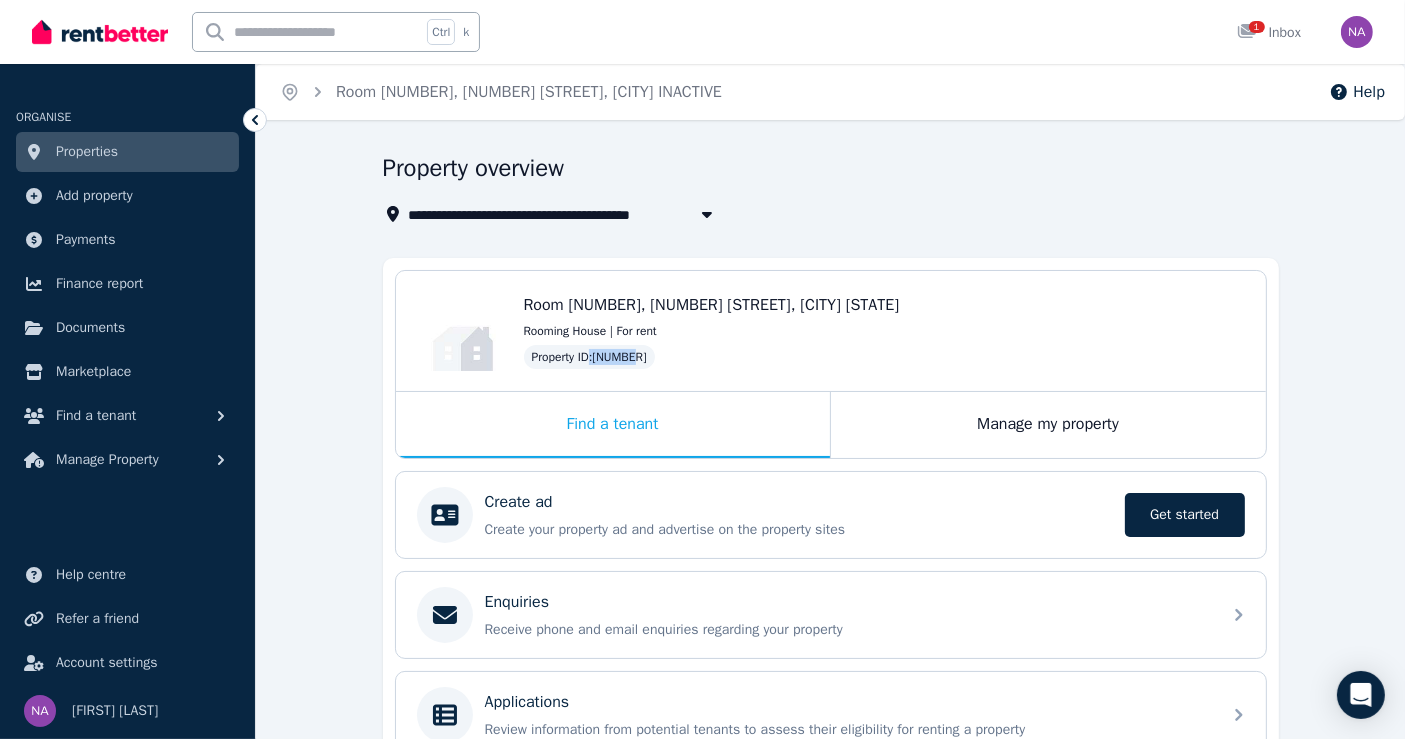 click on "Property ID :  259915" at bounding box center (885, 357) 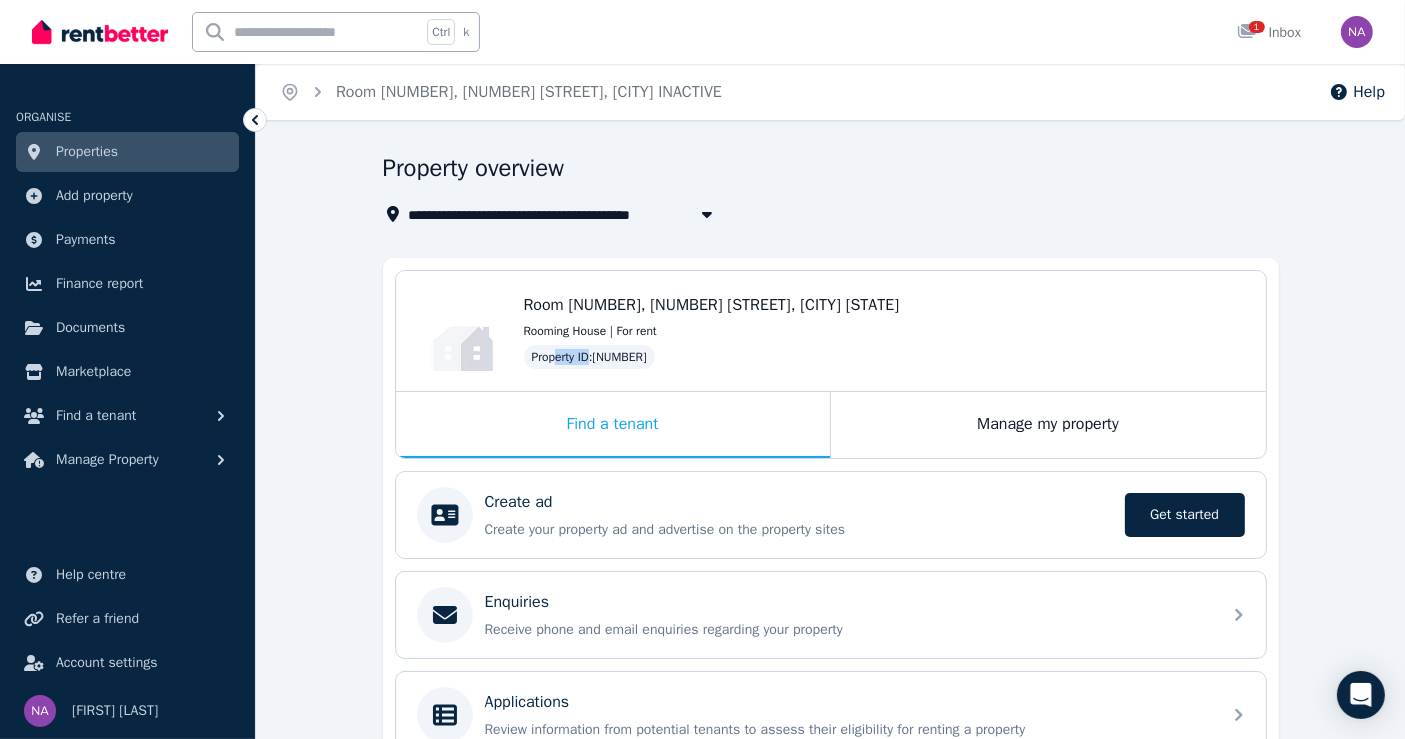 drag, startPoint x: 649, startPoint y: 355, endPoint x: 555, endPoint y: 359, distance: 94.08507 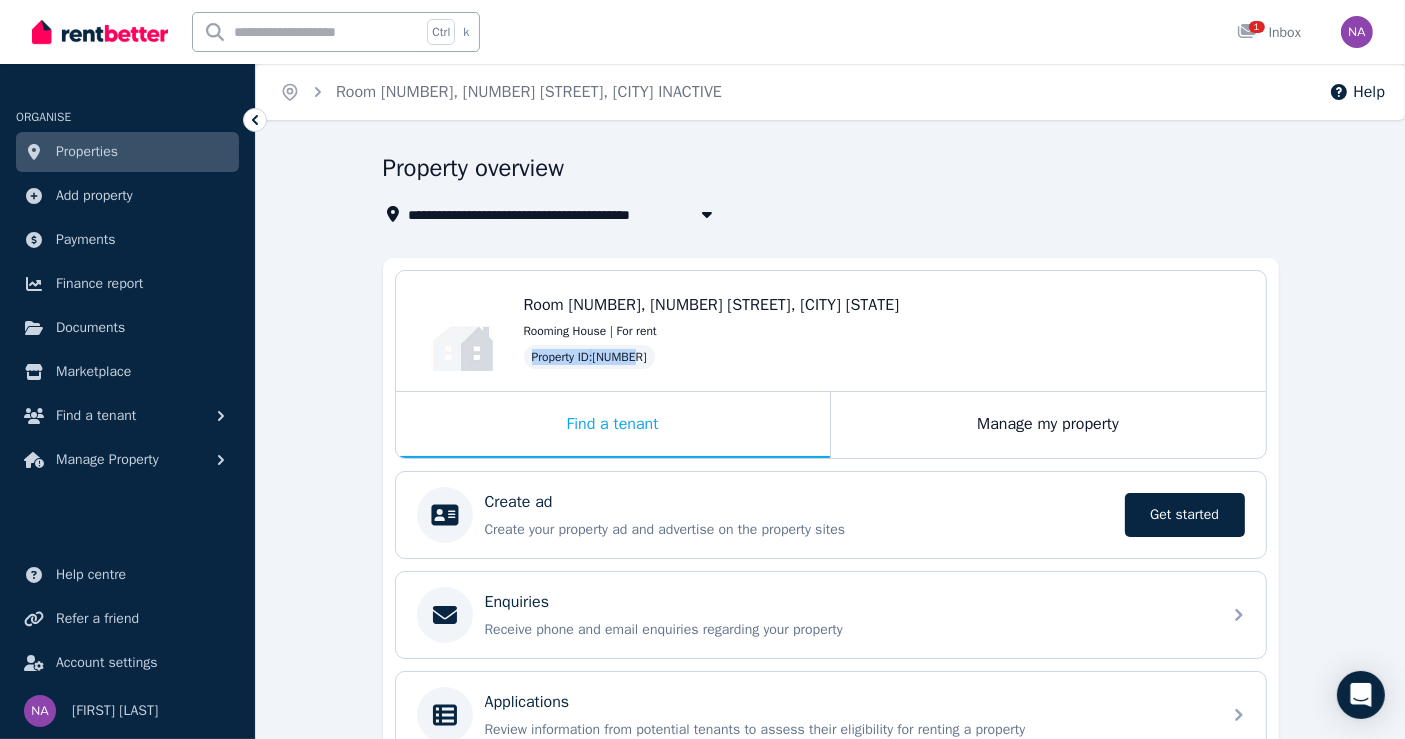 drag, startPoint x: 530, startPoint y: 355, endPoint x: 637, endPoint y: 350, distance: 107.11676 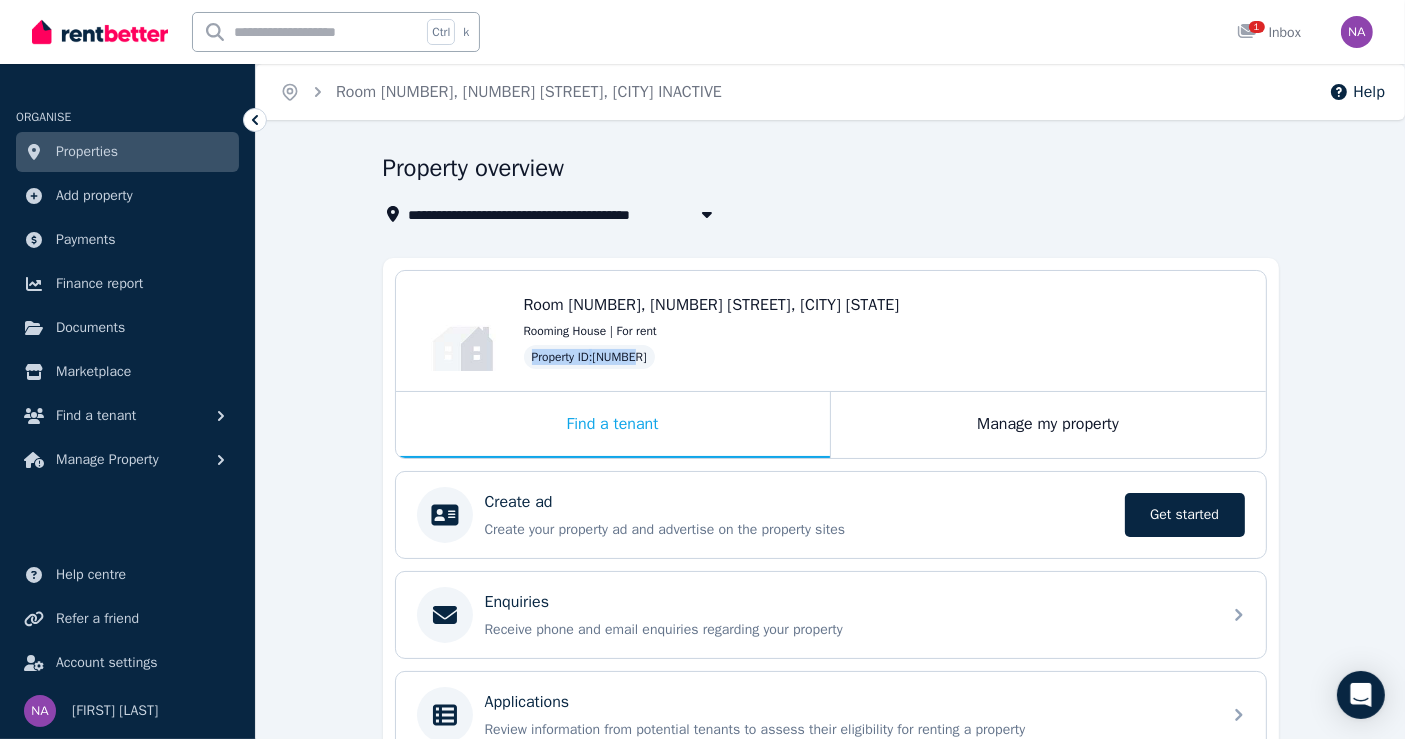click on "Property ID :  259915" at bounding box center (589, 357) 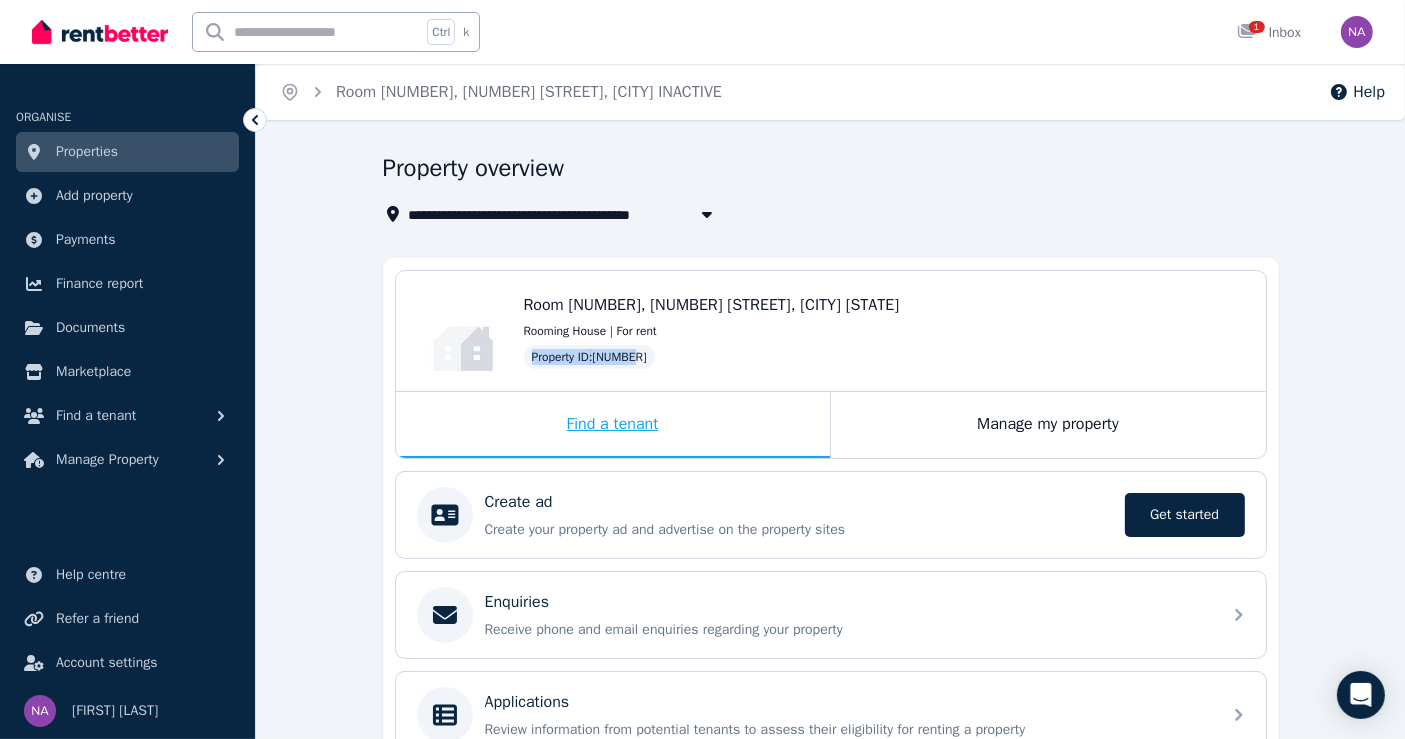 copy on "Property ID :  259915" 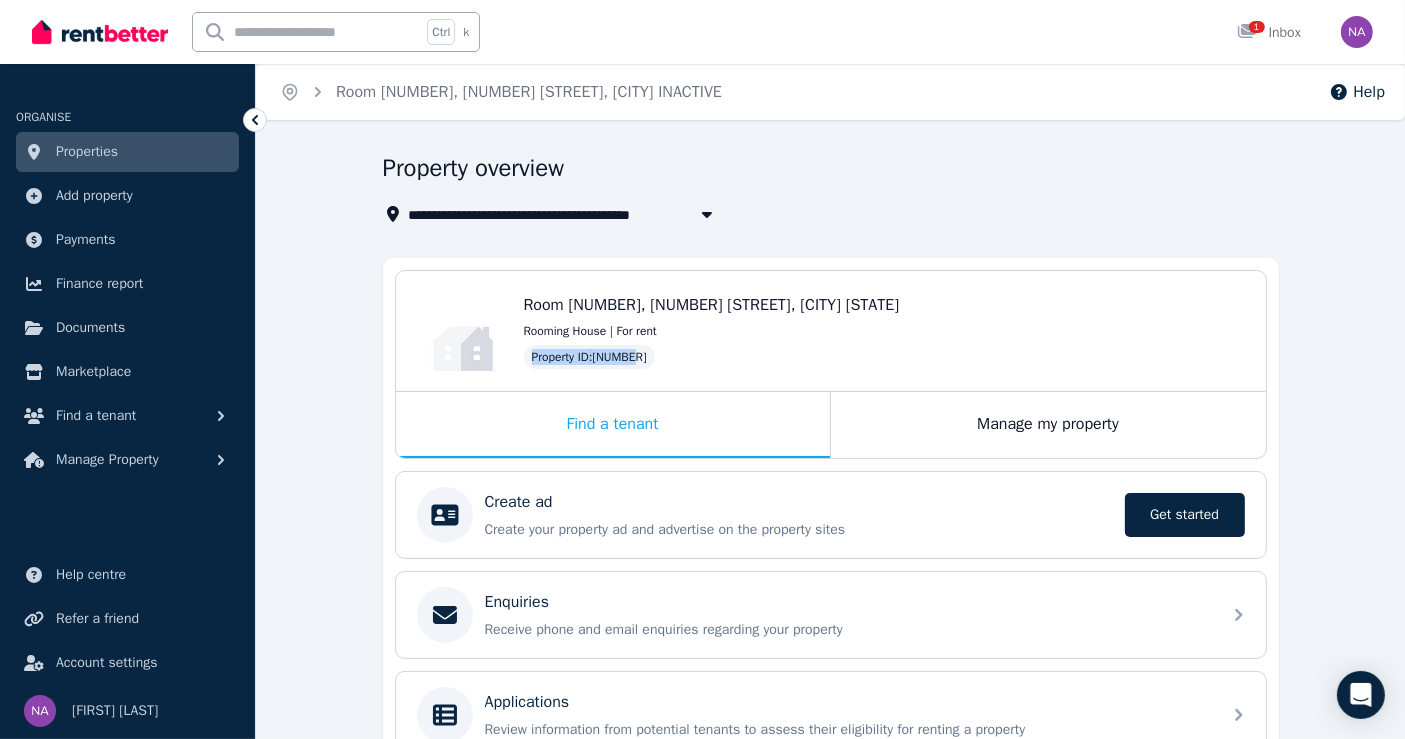 click on "Properties" at bounding box center (87, 152) 